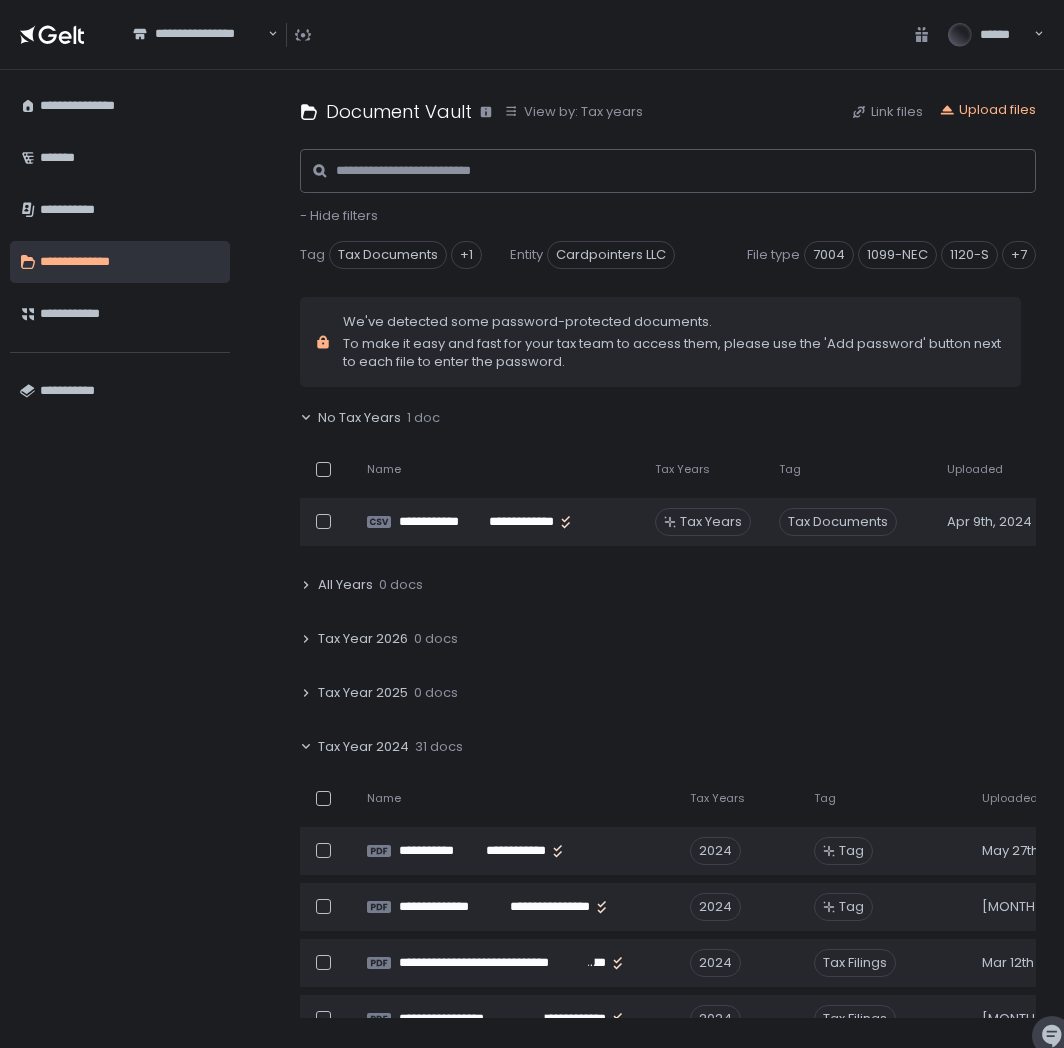 scroll, scrollTop: 0, scrollLeft: 0, axis: both 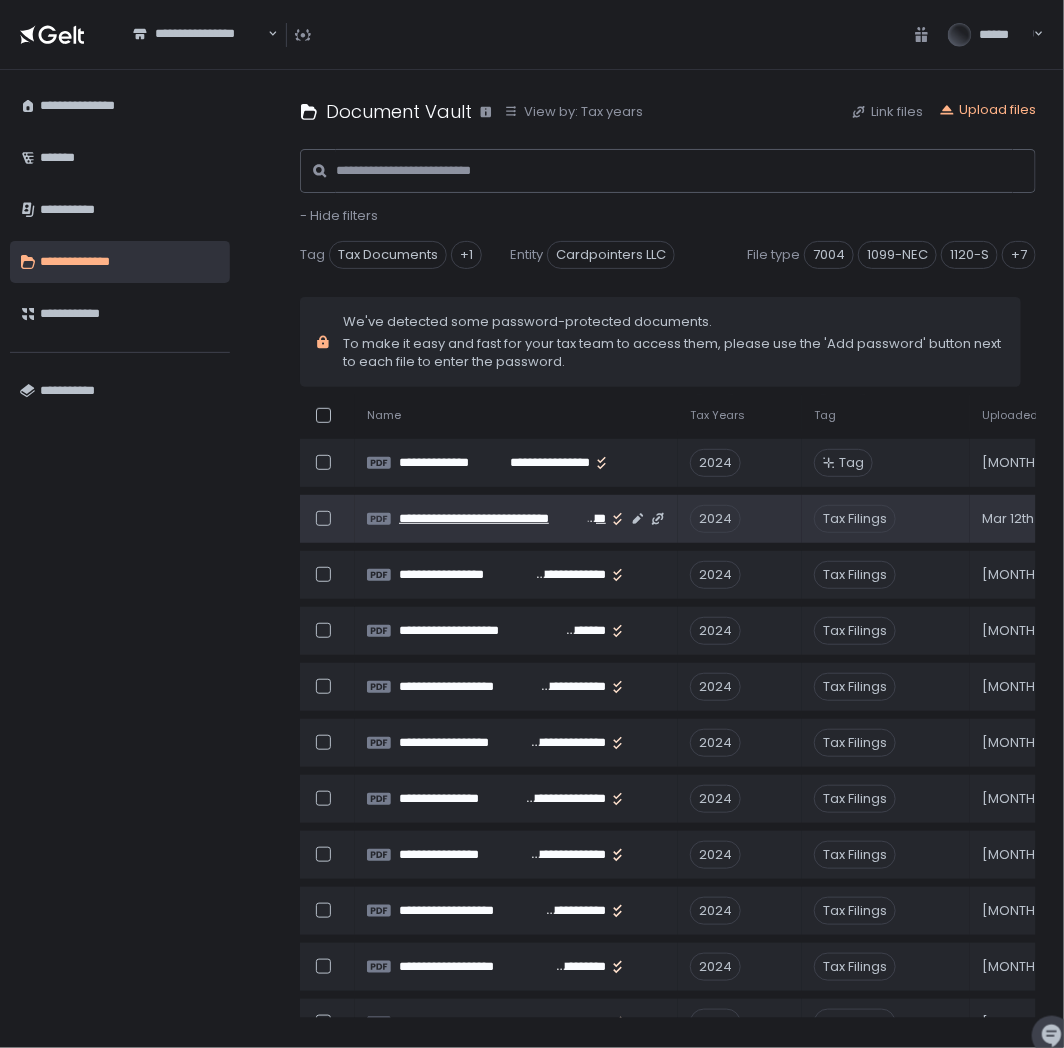 click on "**********" at bounding box center (493, 519) 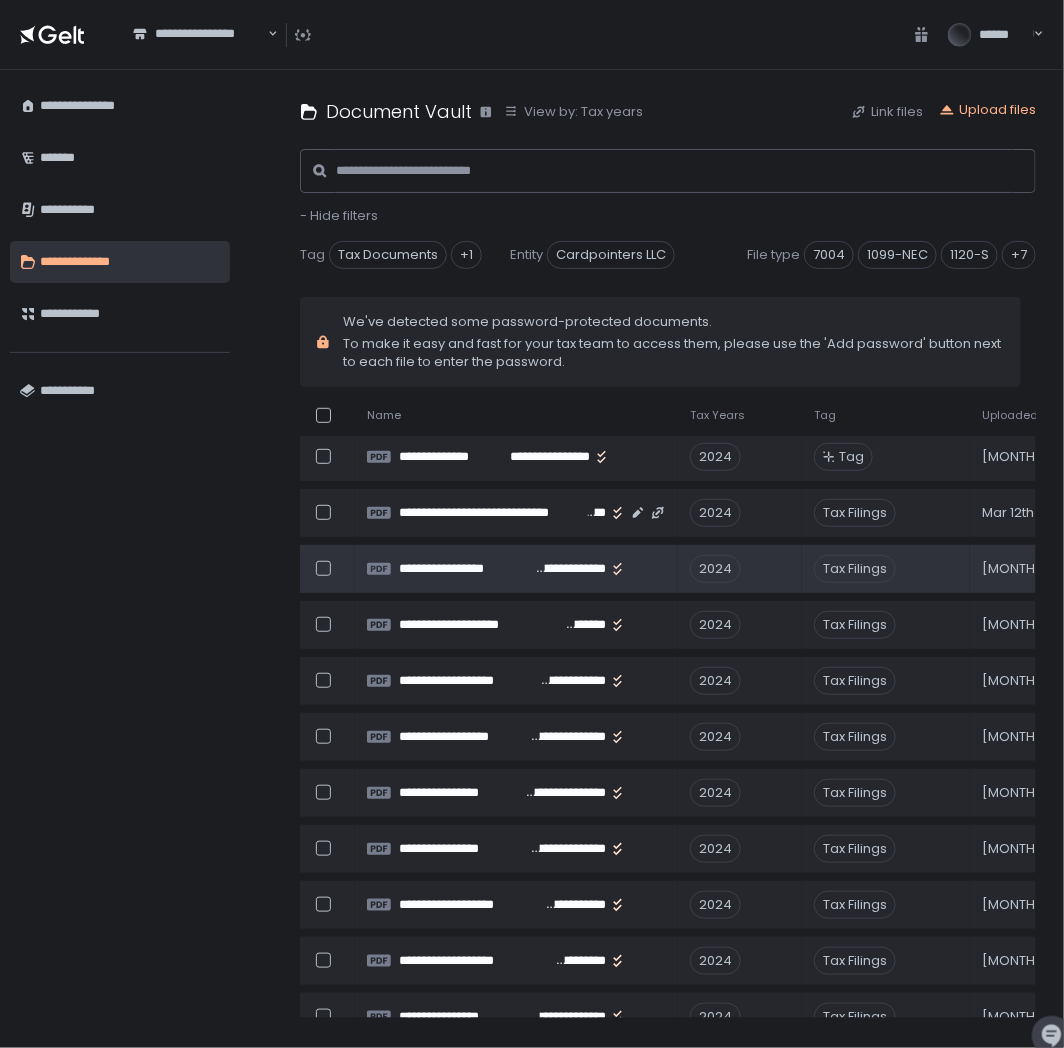 scroll, scrollTop: 444, scrollLeft: 0, axis: vertical 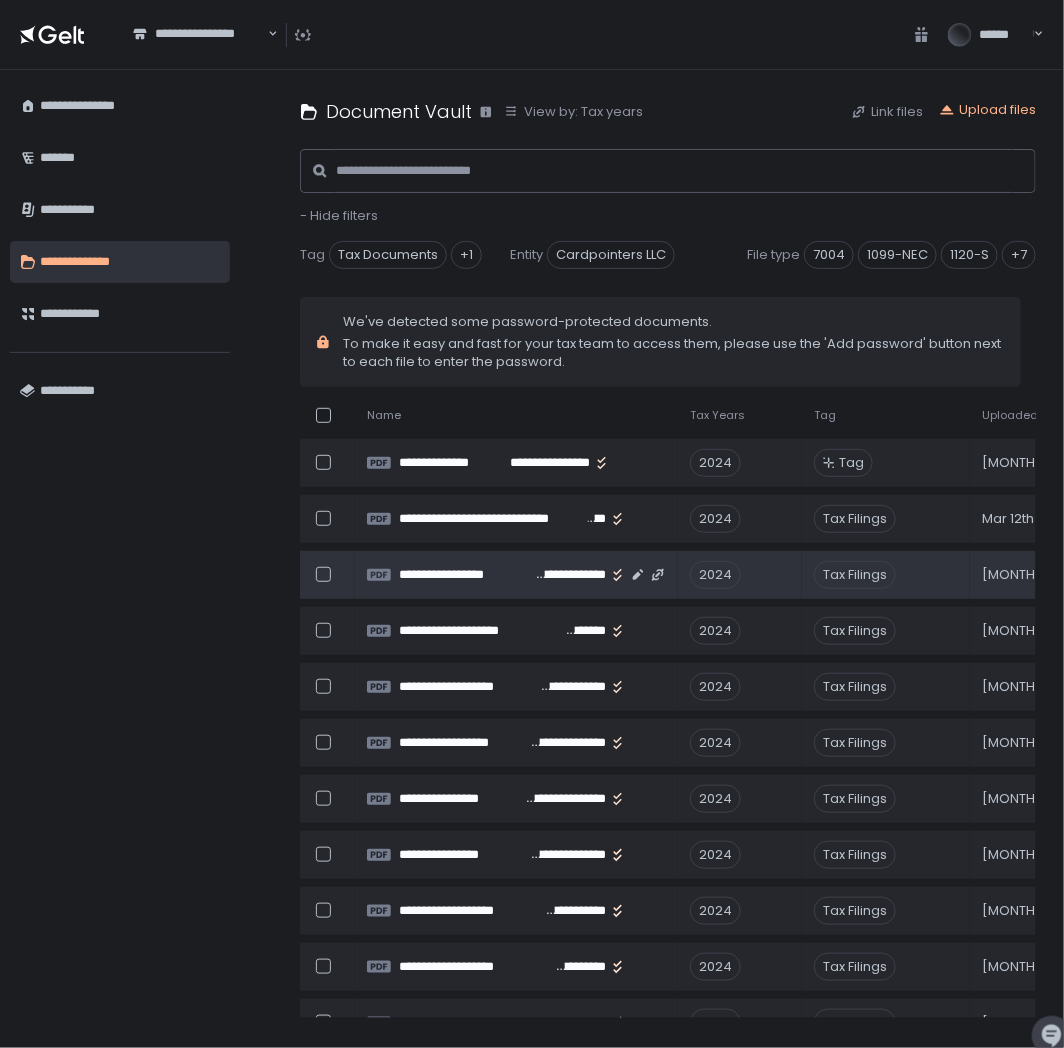 click on "**********" 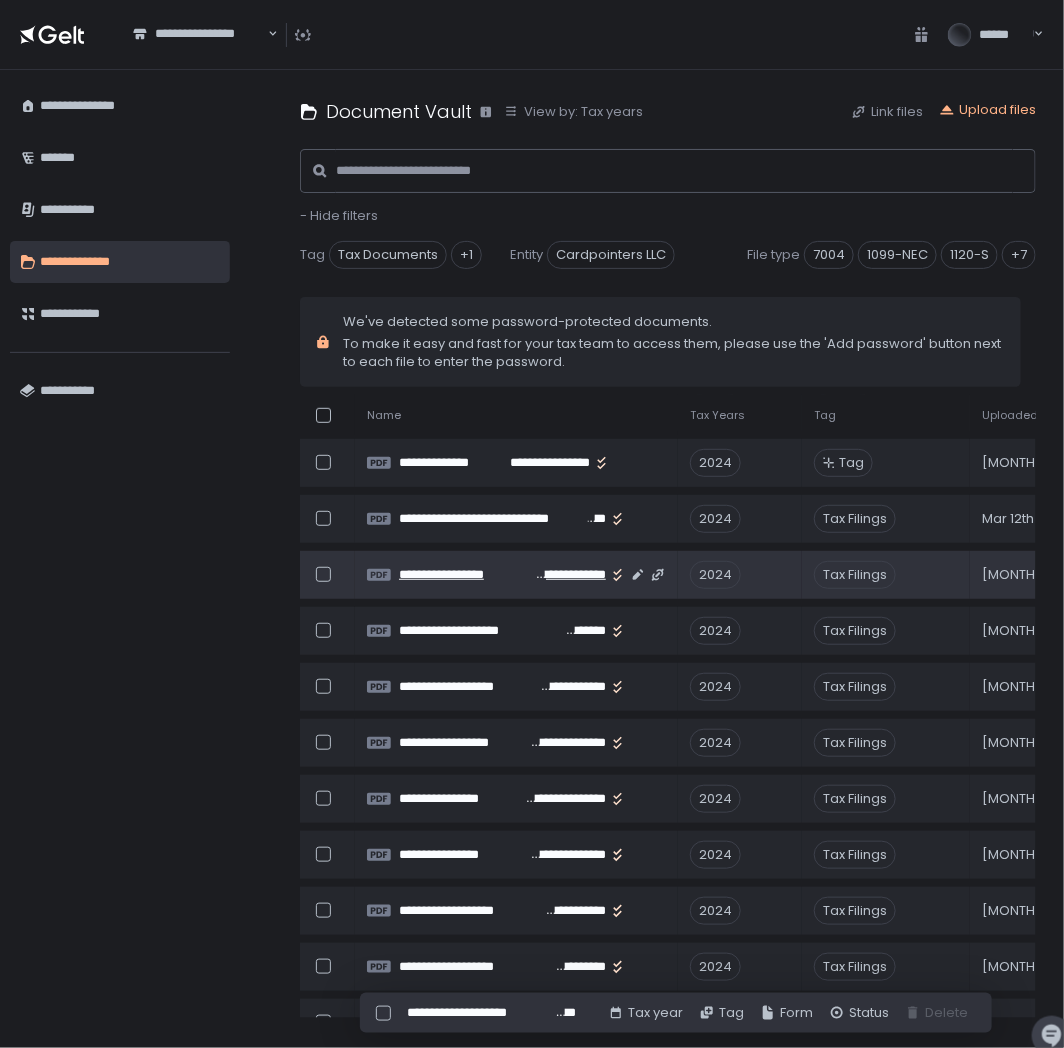 click on "**********" at bounding box center (465, 575) 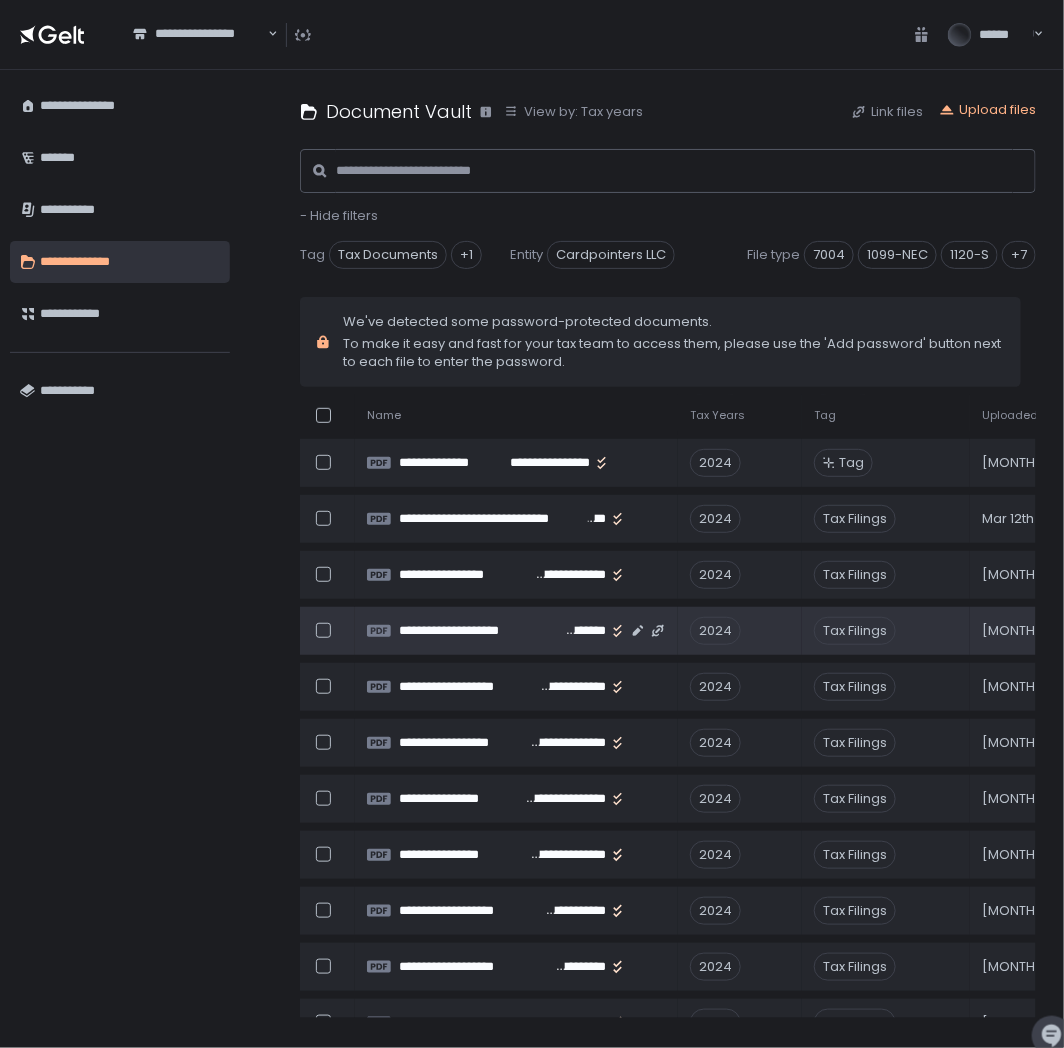 click on "**********" 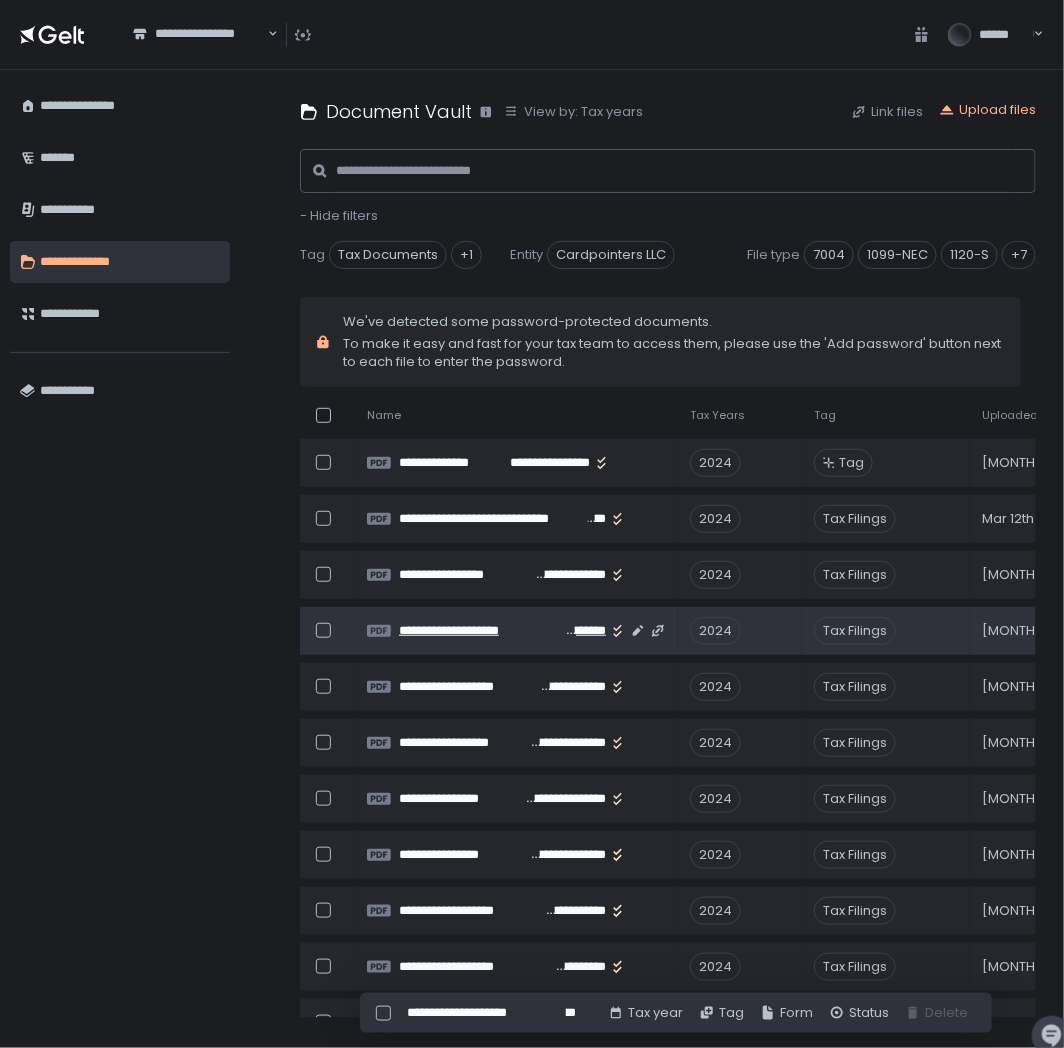 click on "**********" at bounding box center [480, 631] 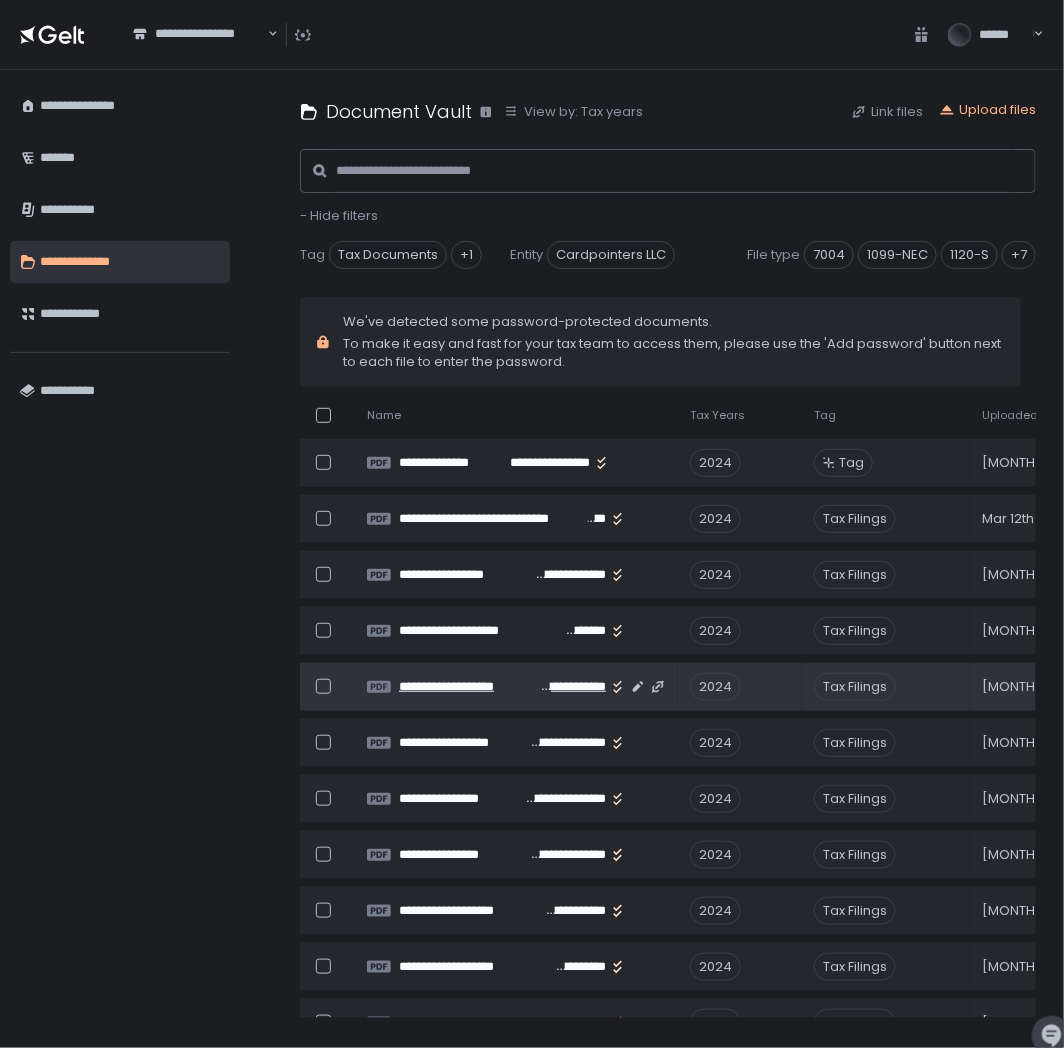 click on "**********" at bounding box center (470, 687) 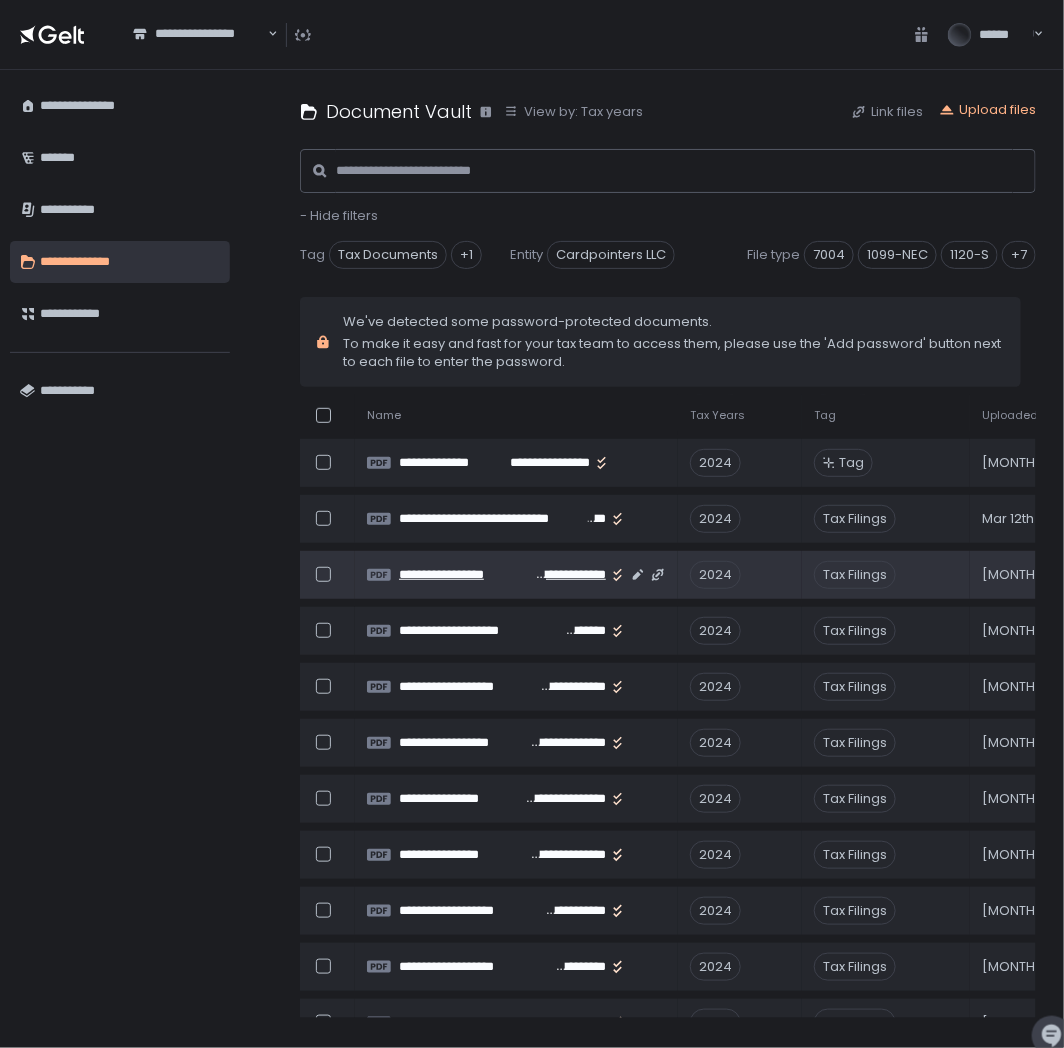 click on "**********" at bounding box center [465, 575] 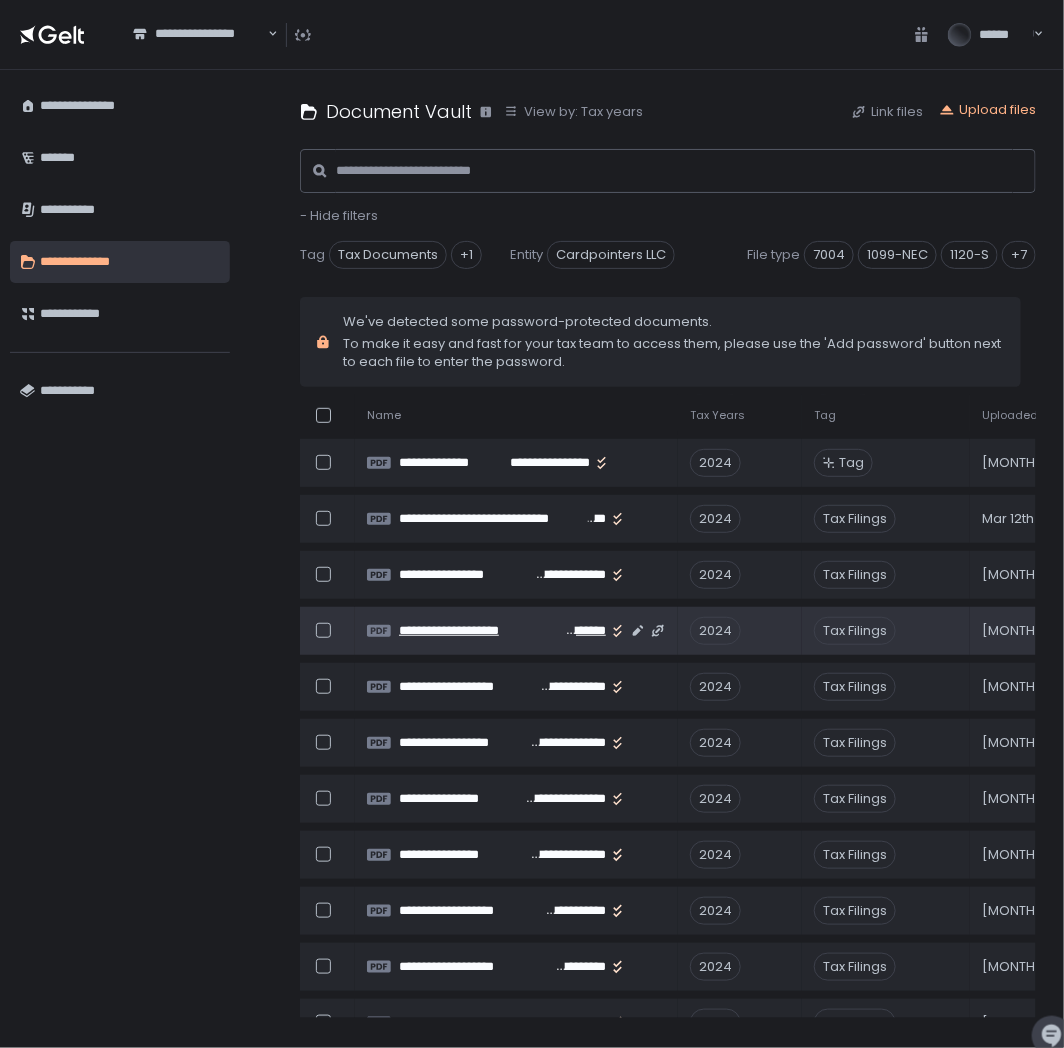 click on "**********" at bounding box center (480, 631) 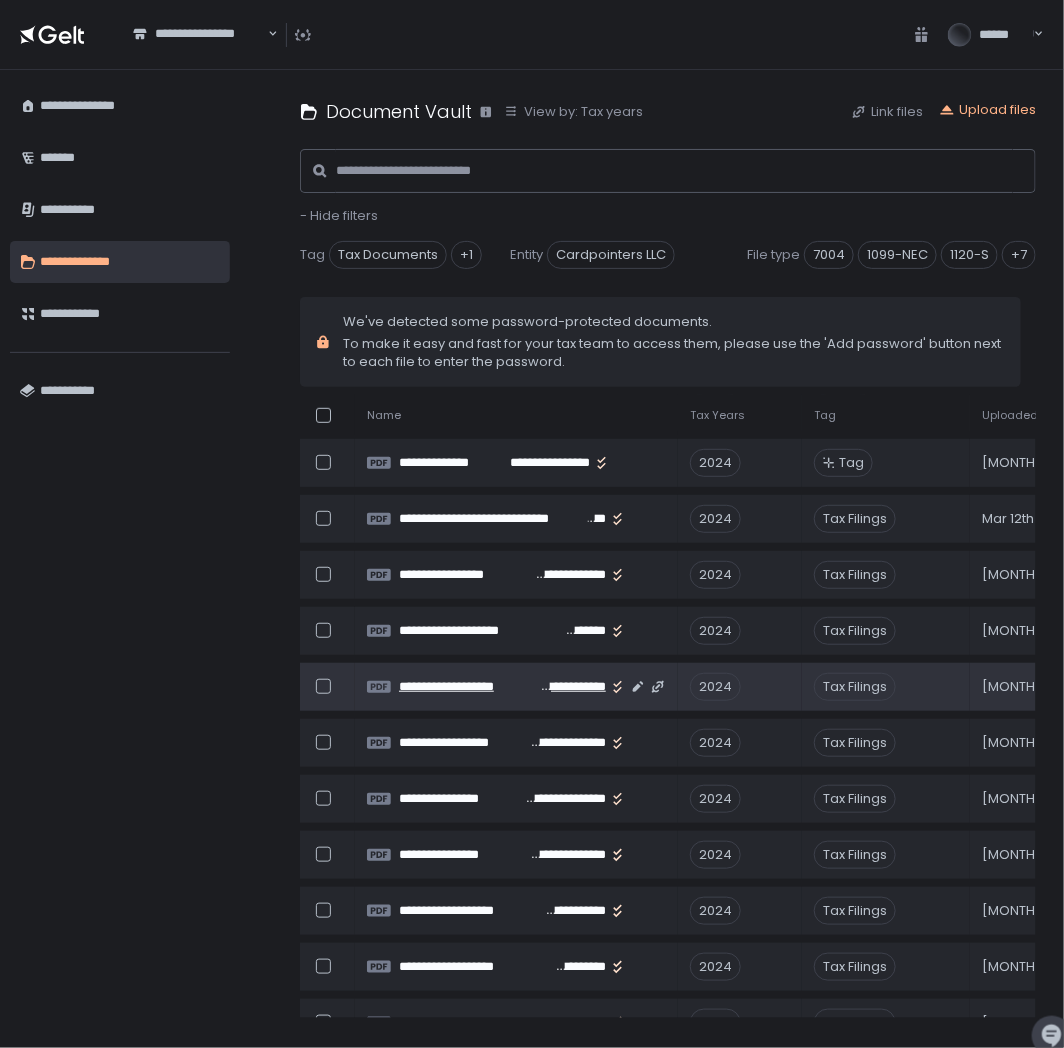 click on "**********" at bounding box center [470, 687] 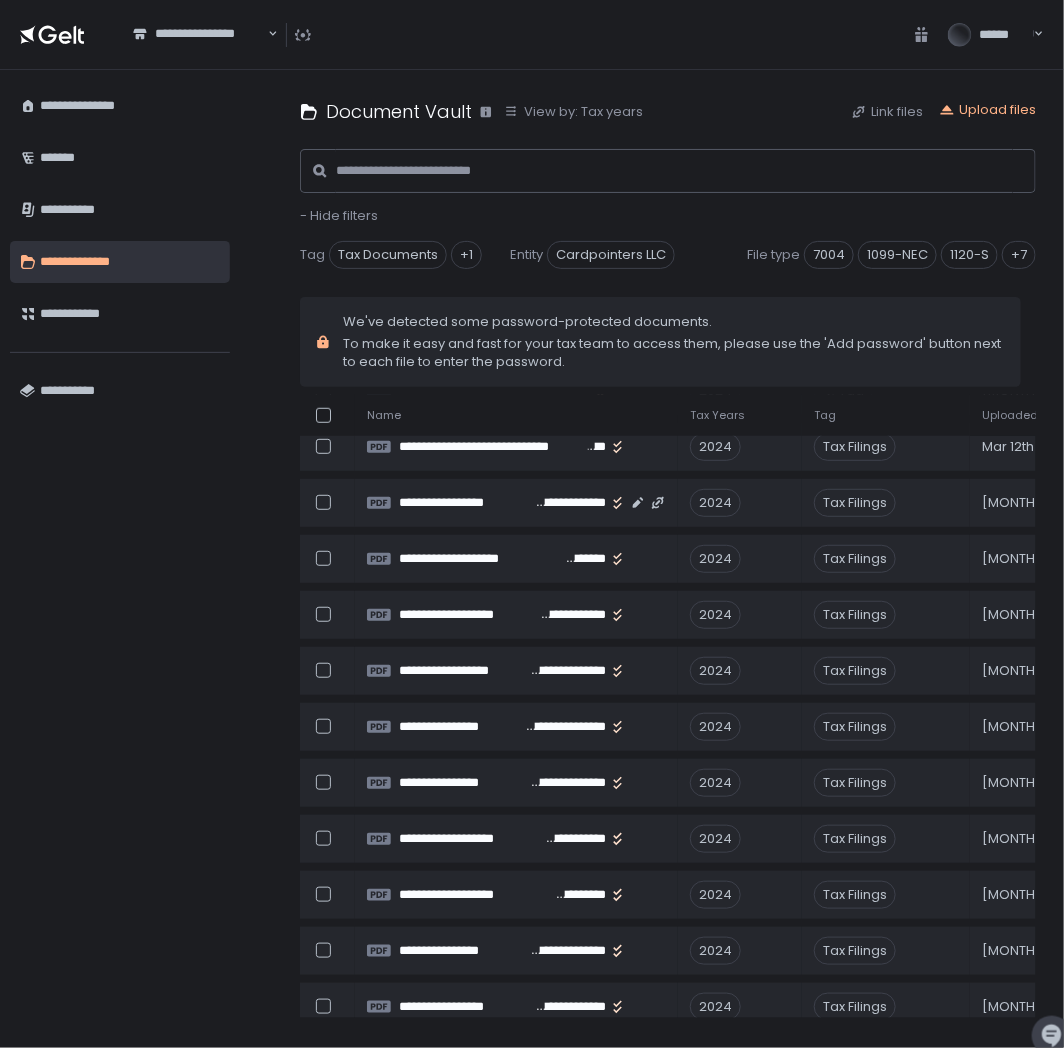 scroll, scrollTop: 555, scrollLeft: 0, axis: vertical 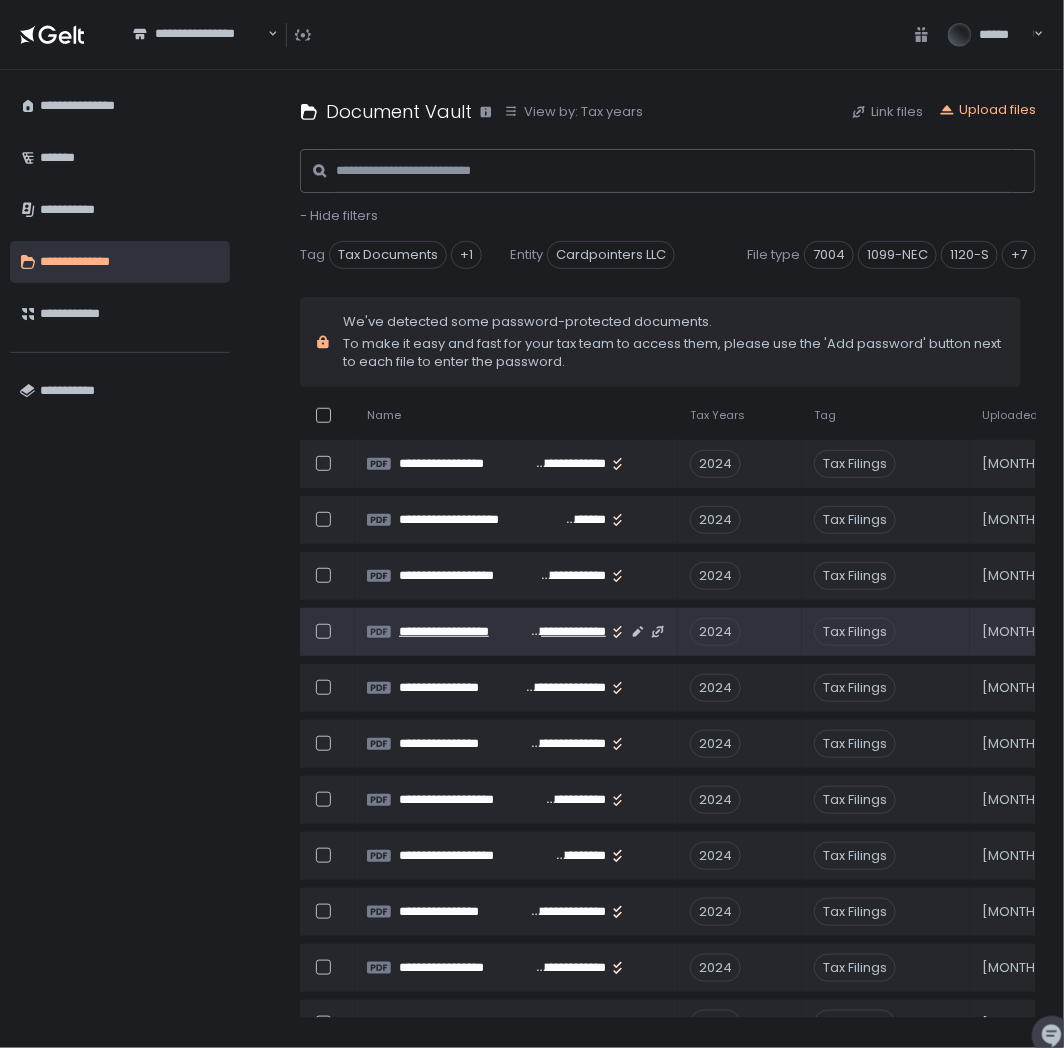 click on "**********" at bounding box center (464, 632) 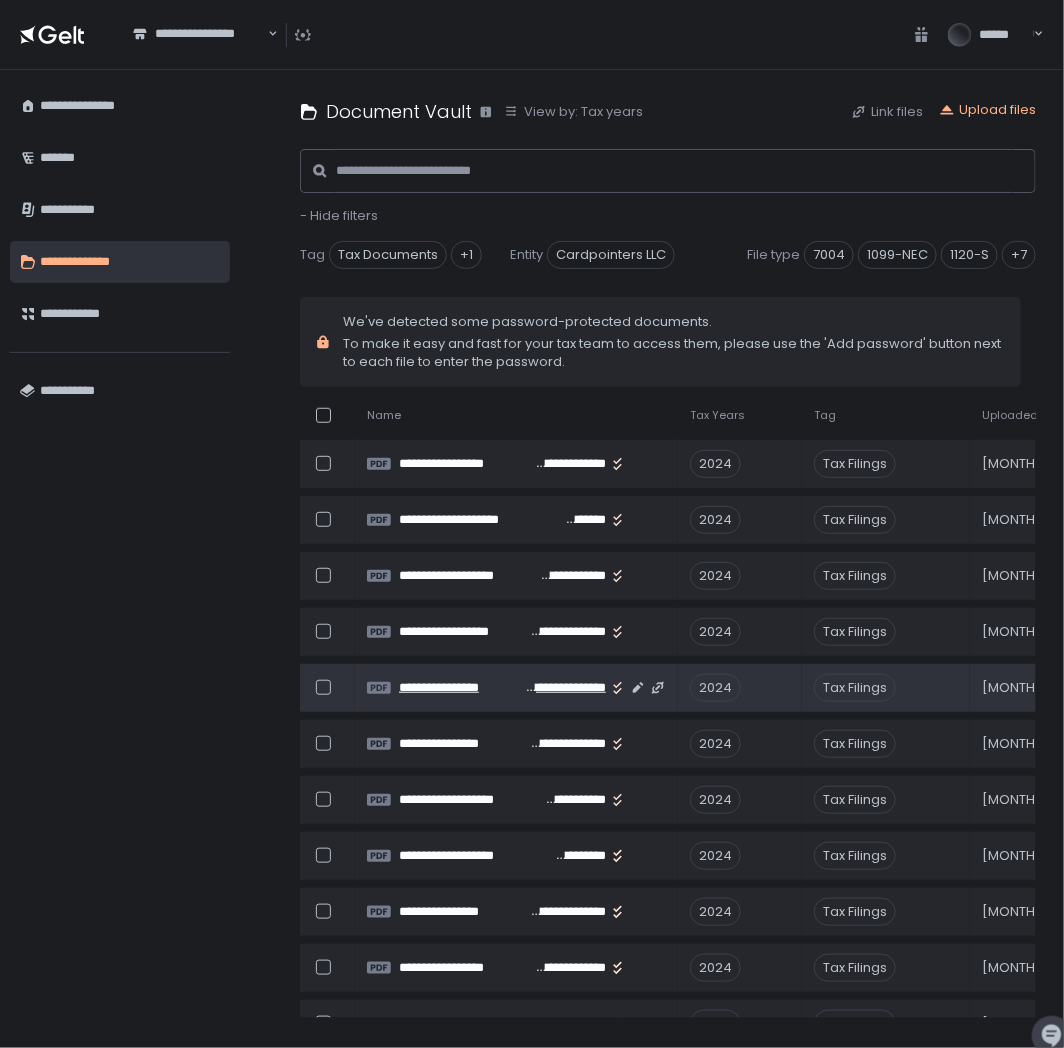 click on "**********" at bounding box center [460, 688] 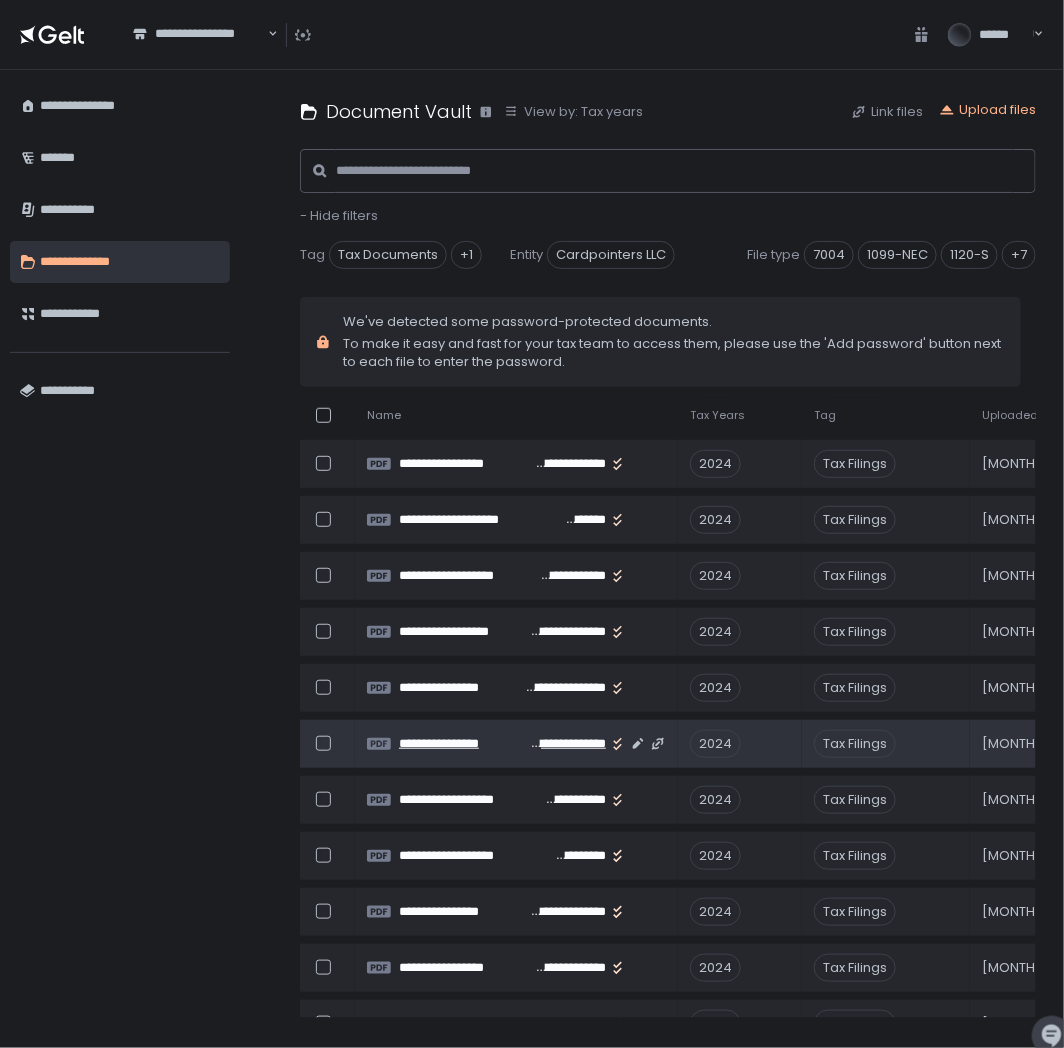 click on "**********" at bounding box center [465, 744] 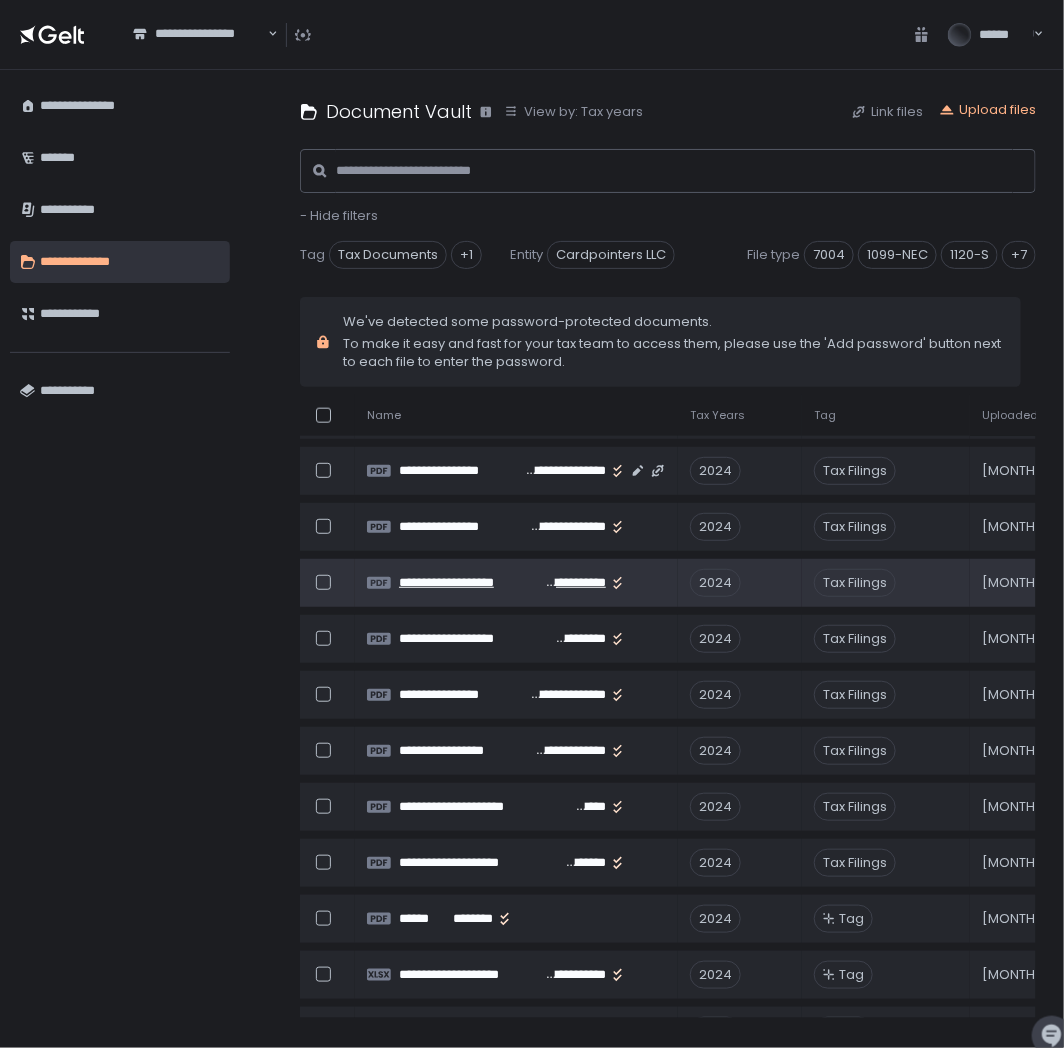 scroll, scrollTop: 777, scrollLeft: 0, axis: vertical 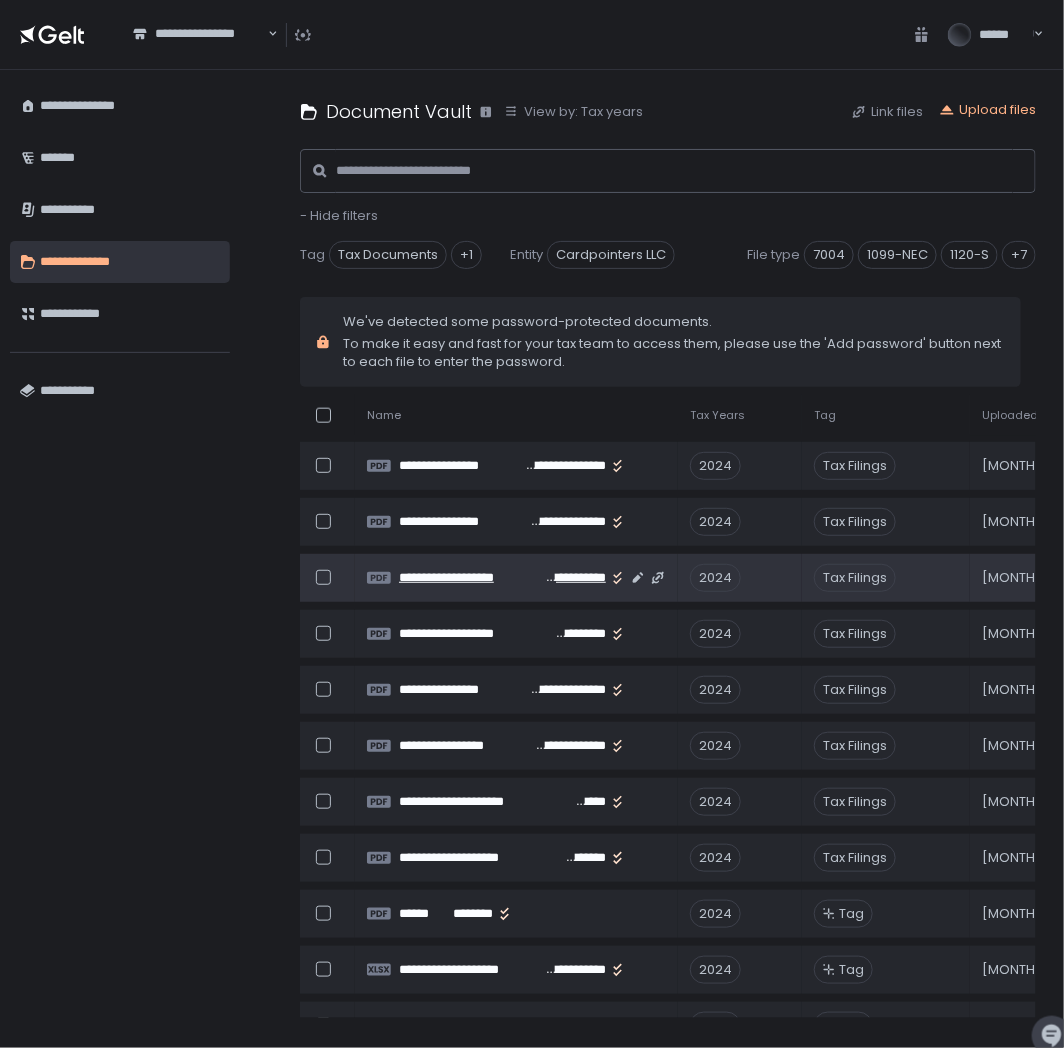 click on "**********" at bounding box center (470, 578) 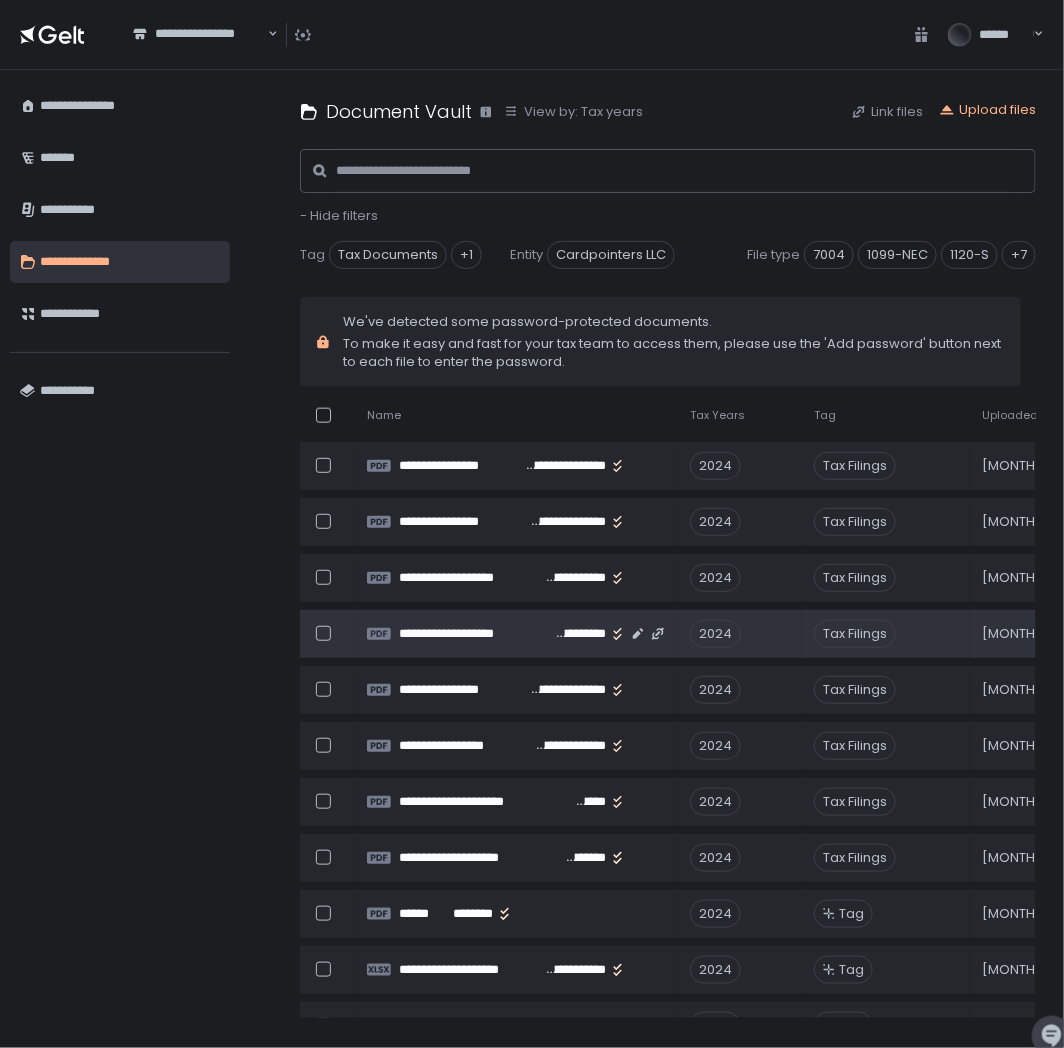 click on "**********" 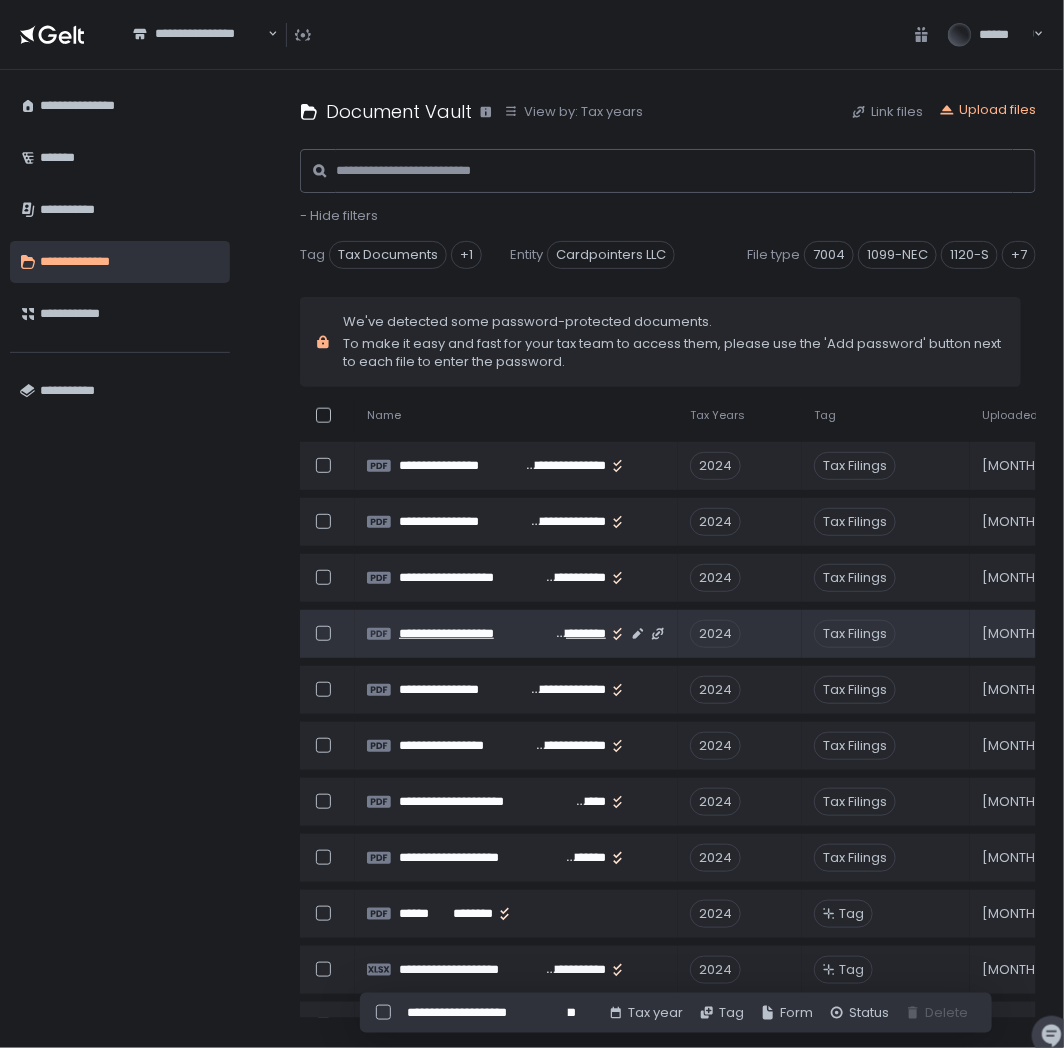 click on "**********" at bounding box center [477, 634] 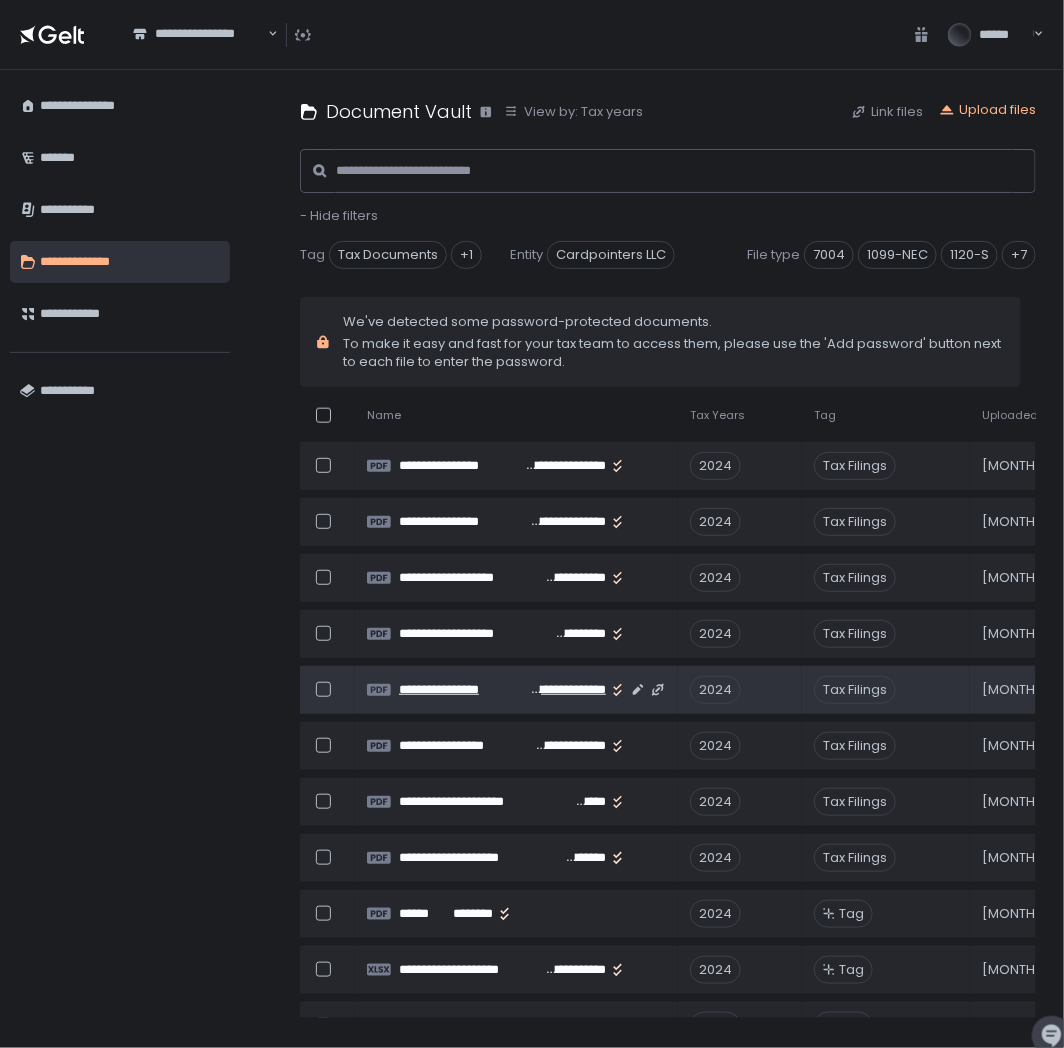 click on "**********" at bounding box center [465, 690] 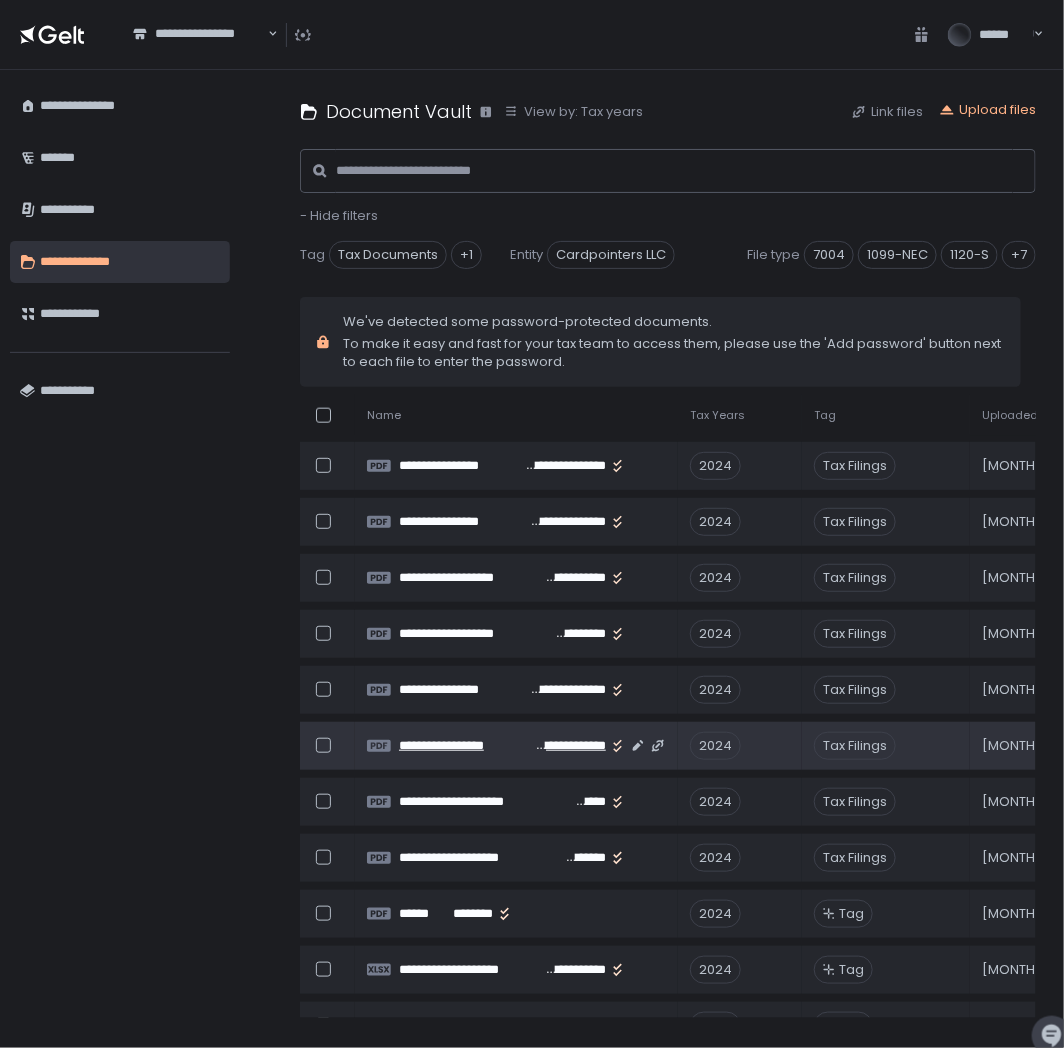 click on "**********" at bounding box center (465, 746) 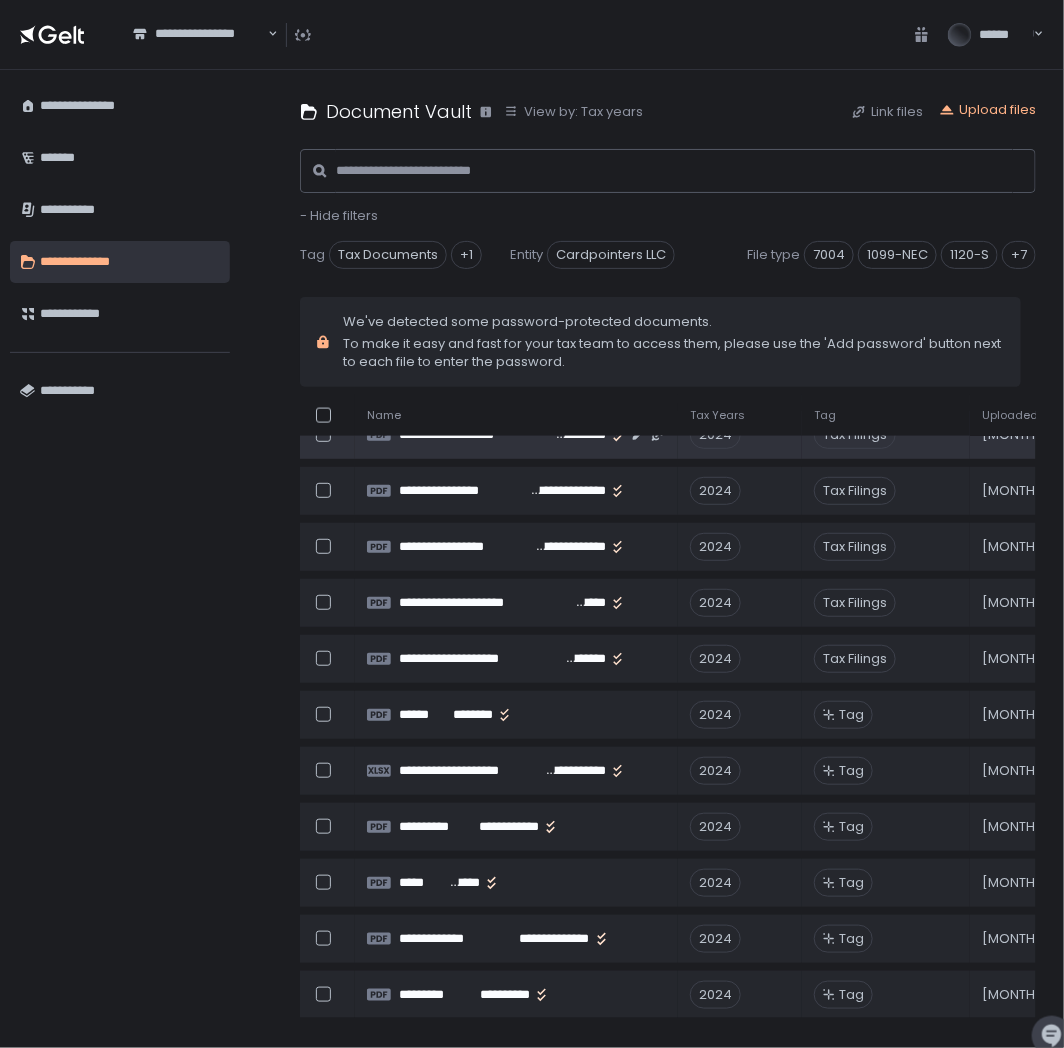 scroll, scrollTop: 1000, scrollLeft: 0, axis: vertical 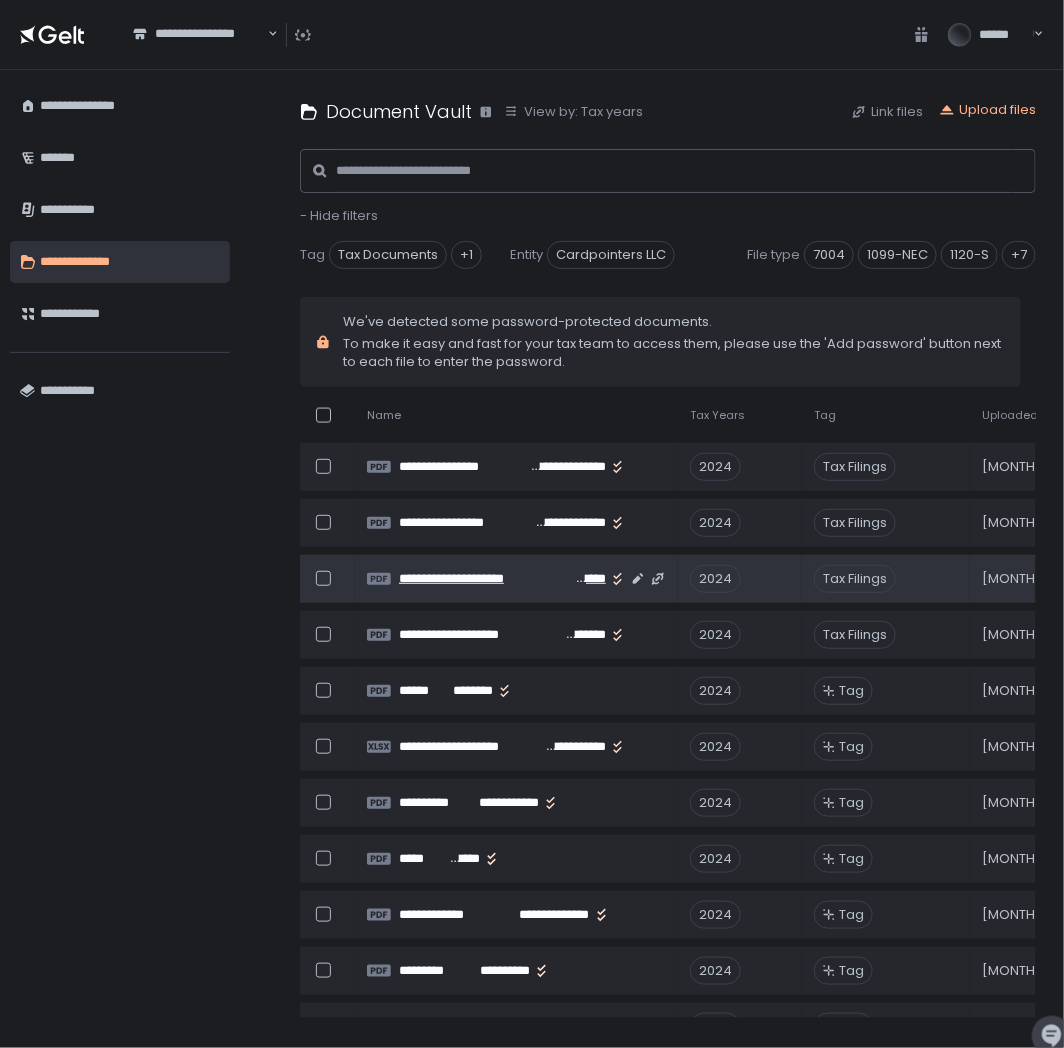 click on "**********" at bounding box center (485, 579) 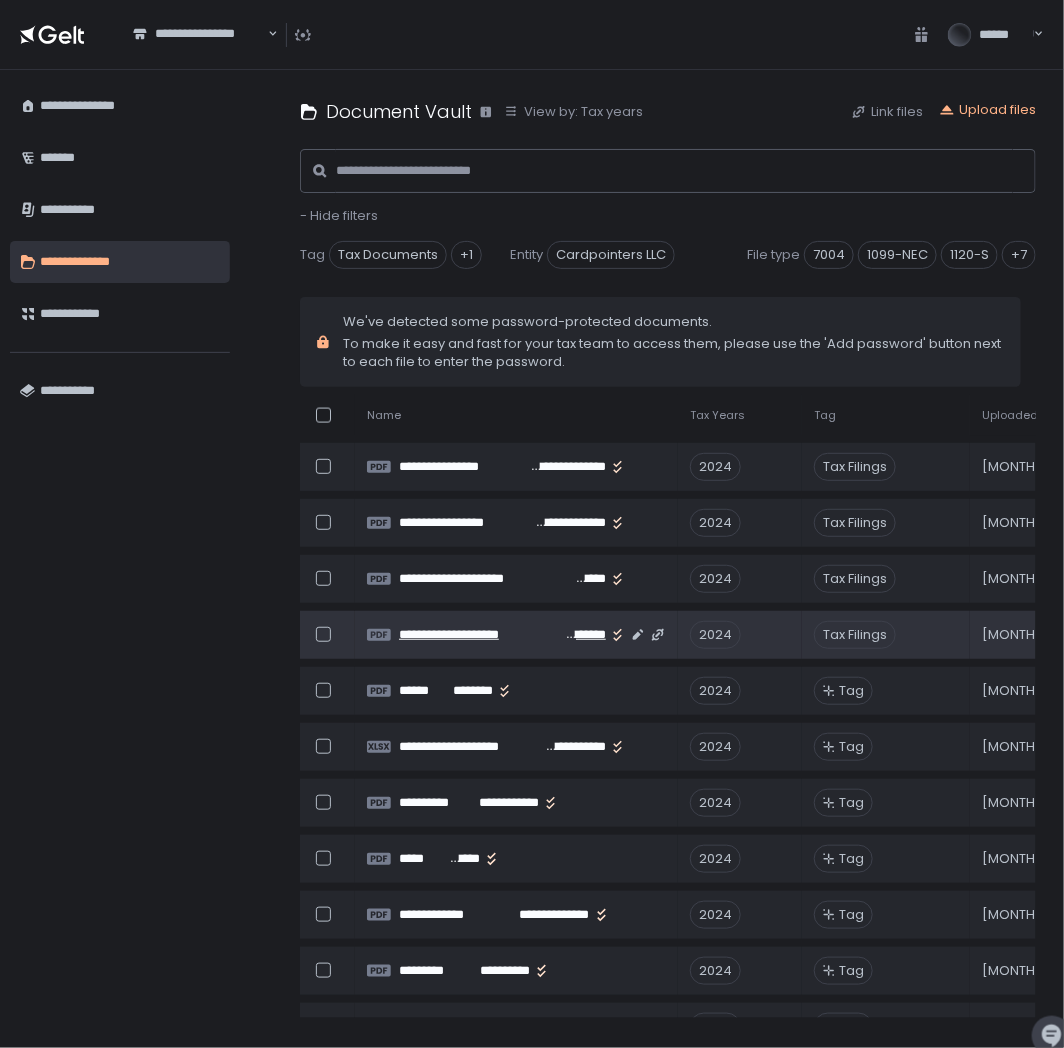 click on "**********" at bounding box center (481, 635) 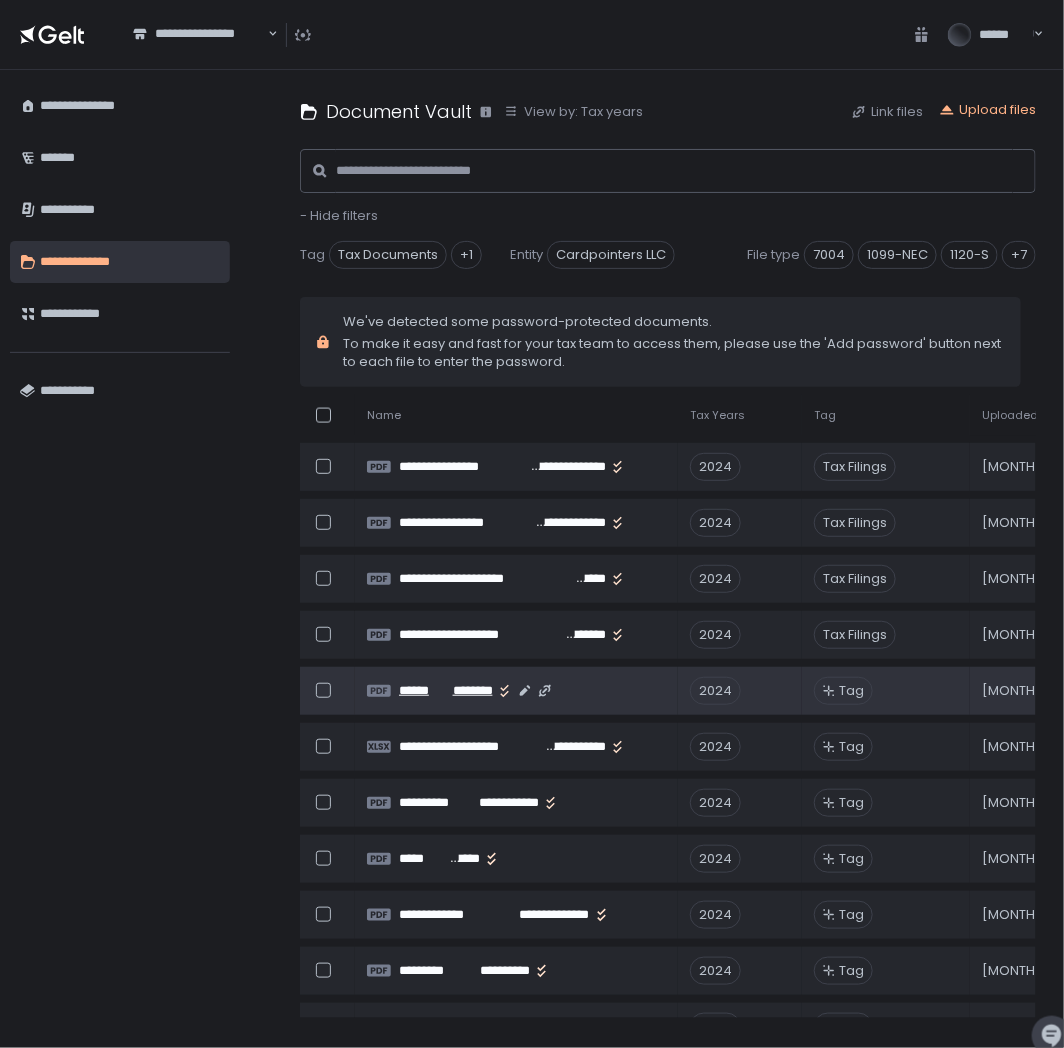 click on "******" at bounding box center [424, 691] 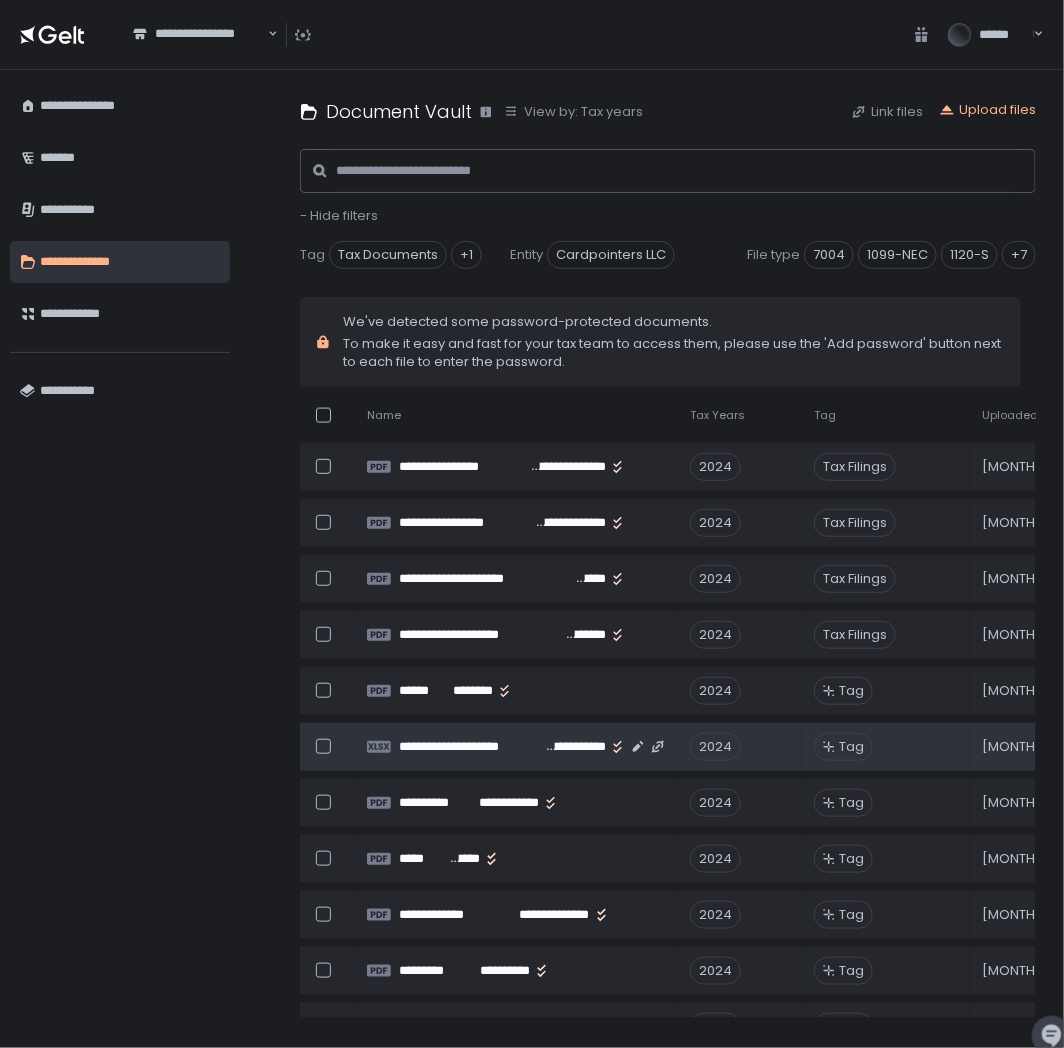 click on "**********" 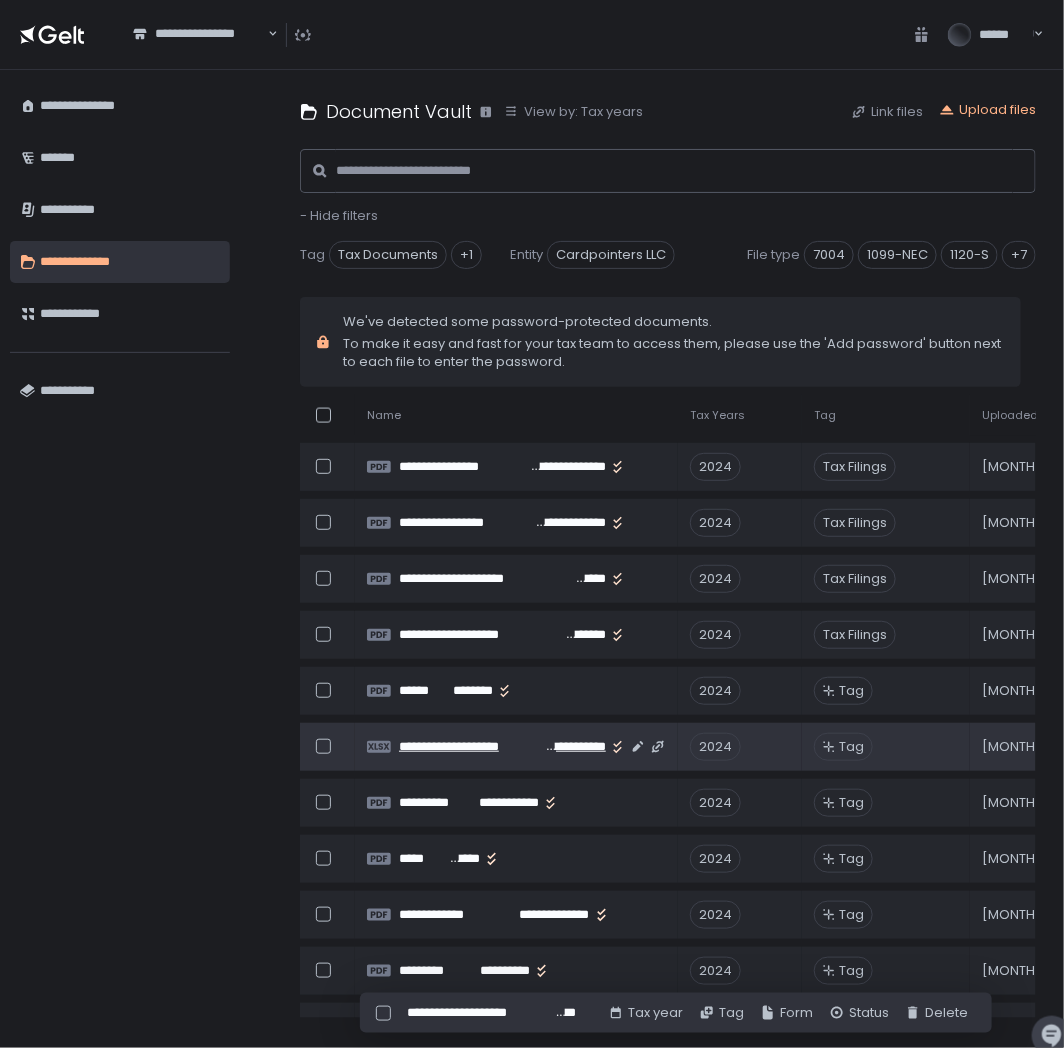 click on "**********" at bounding box center (472, 747) 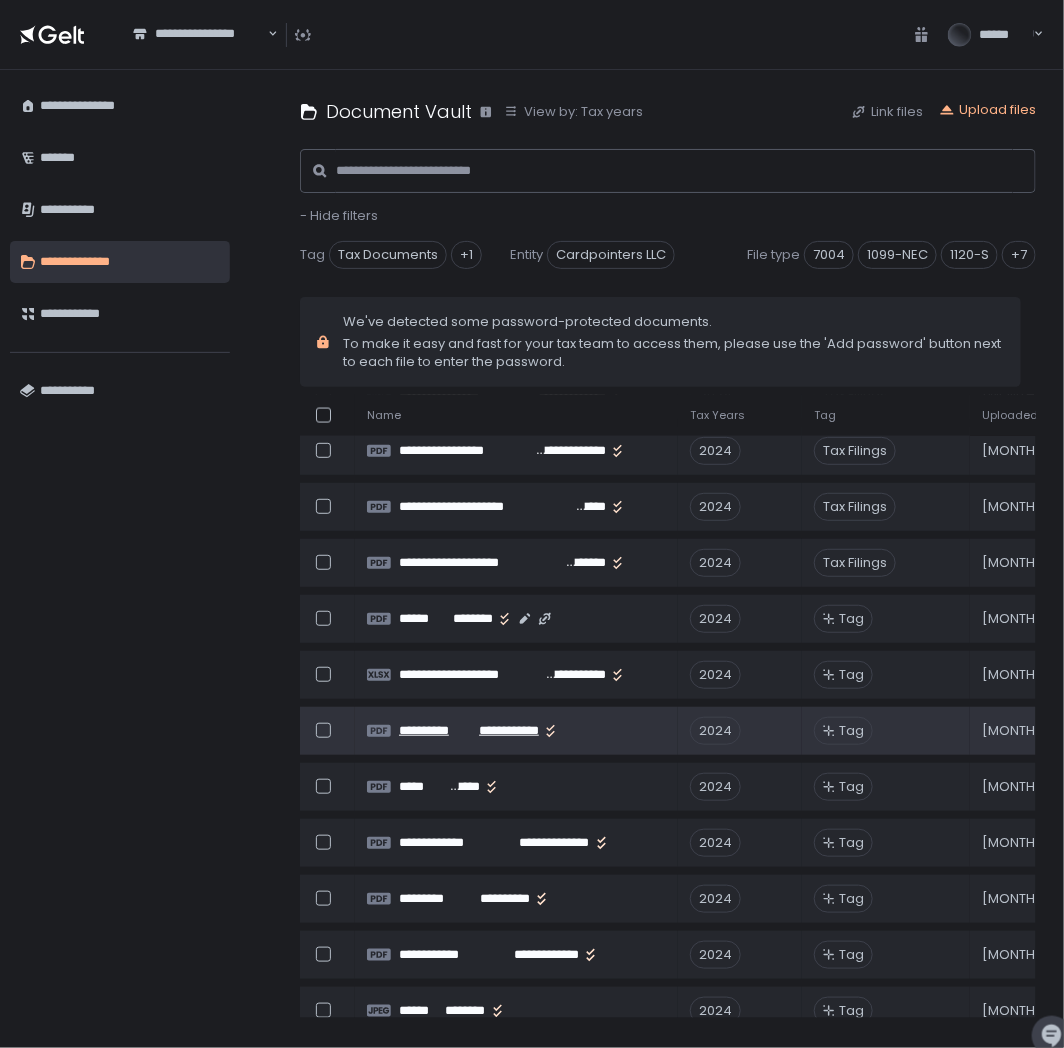 scroll, scrollTop: 1111, scrollLeft: 0, axis: vertical 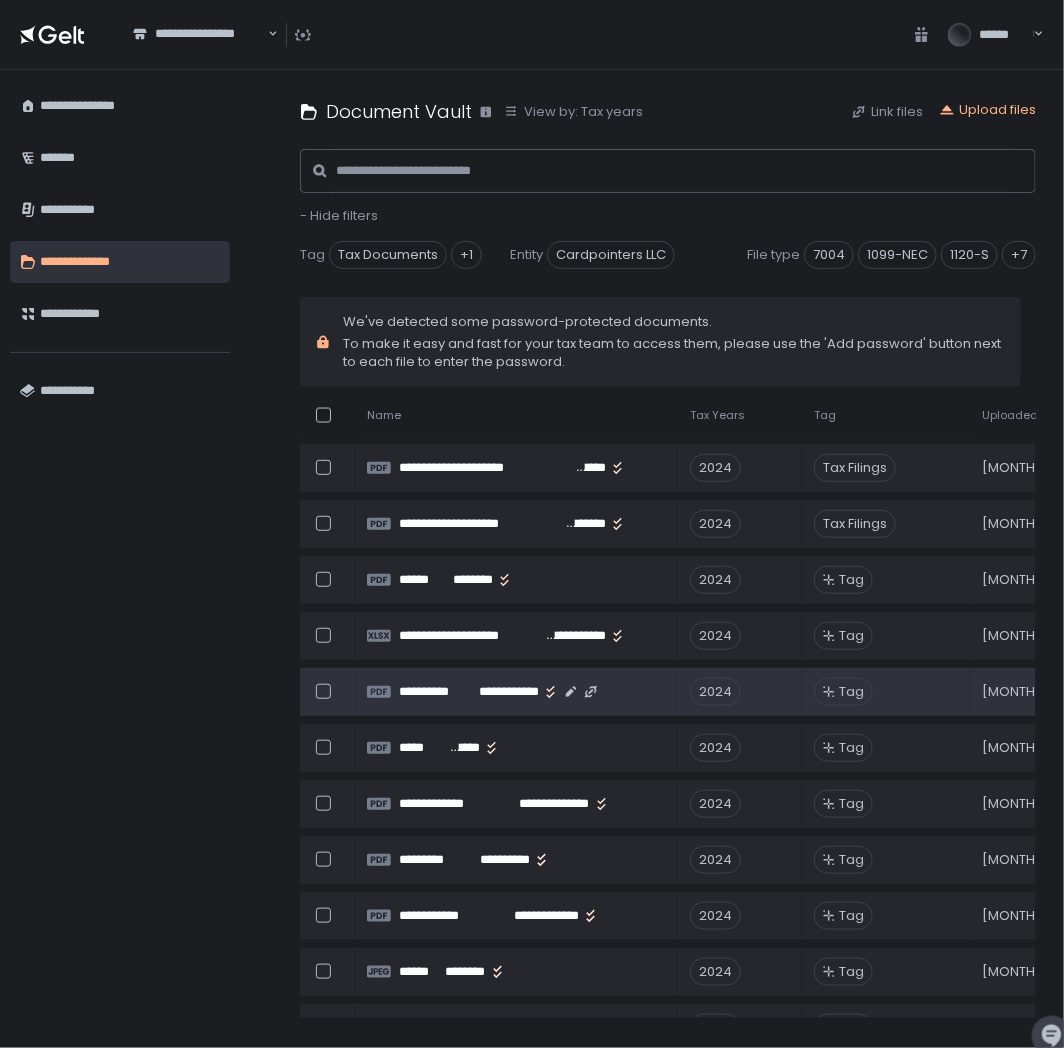 click on "**********" 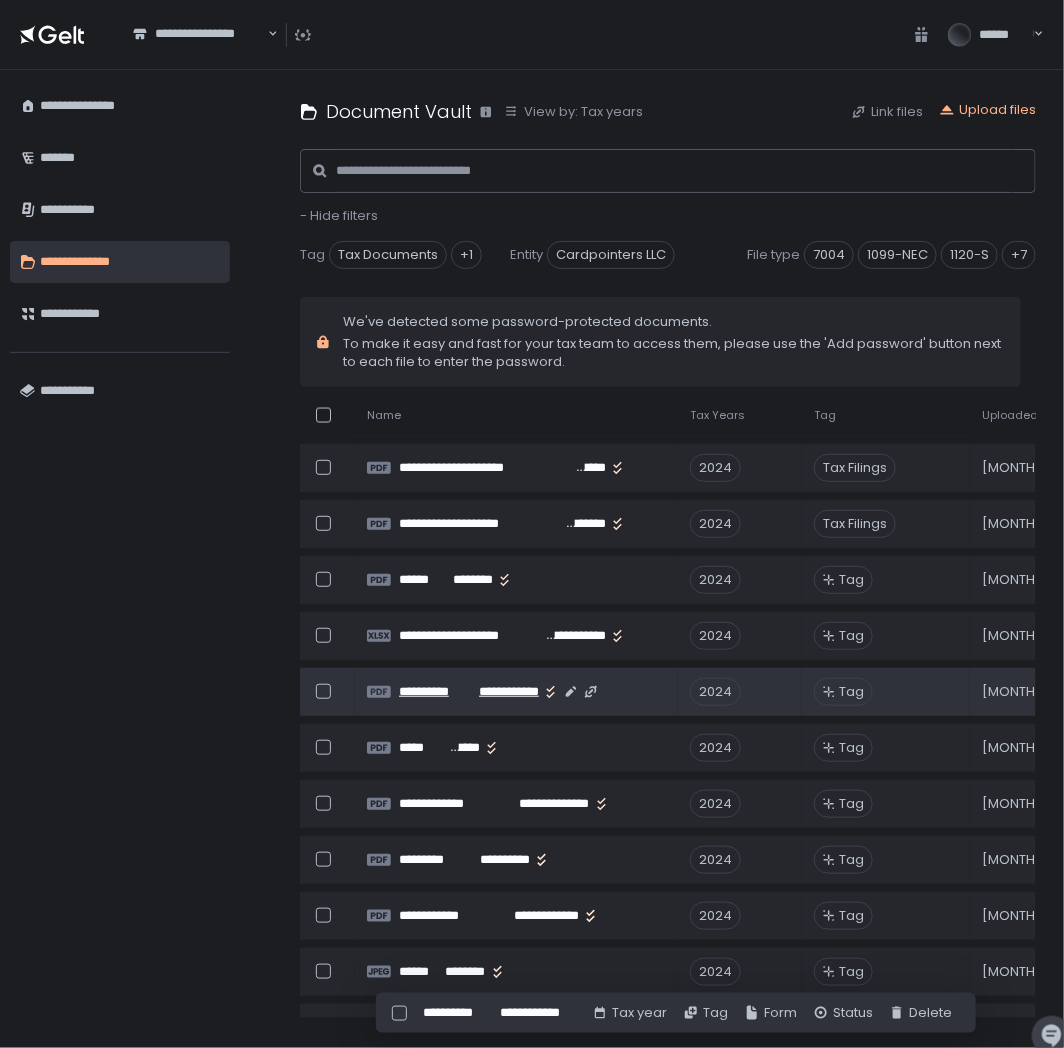 click on "**********" at bounding box center [432, 692] 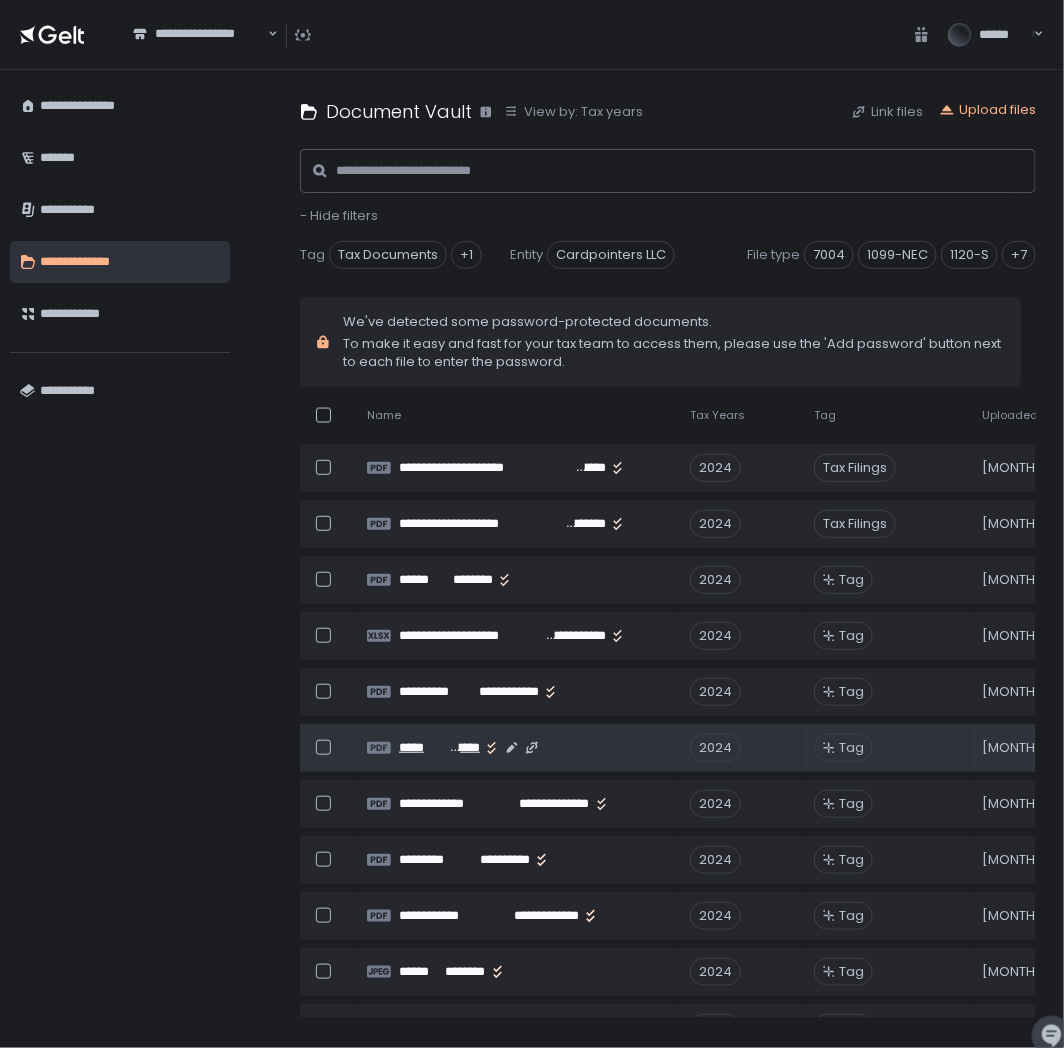 click on "*****" at bounding box center [423, 748] 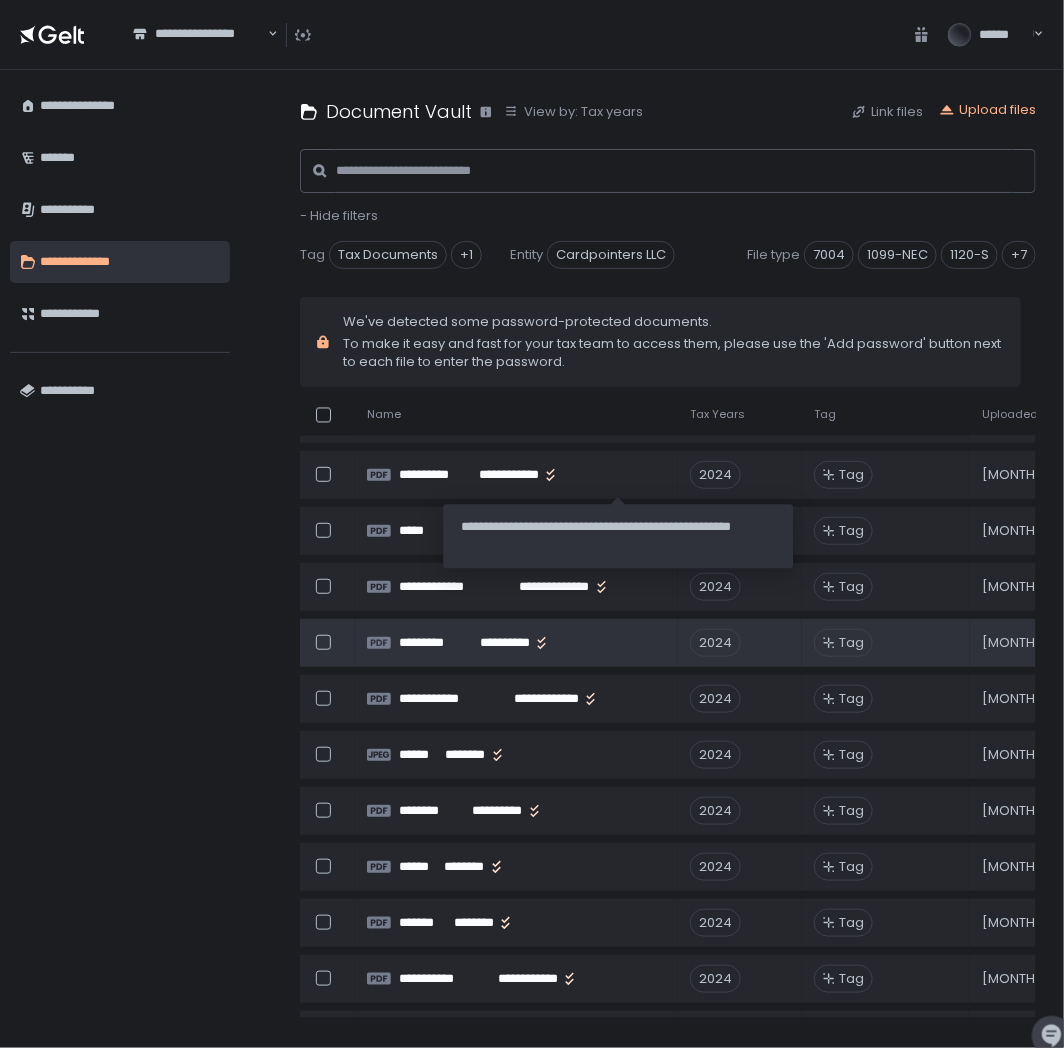 scroll, scrollTop: 1333, scrollLeft: 0, axis: vertical 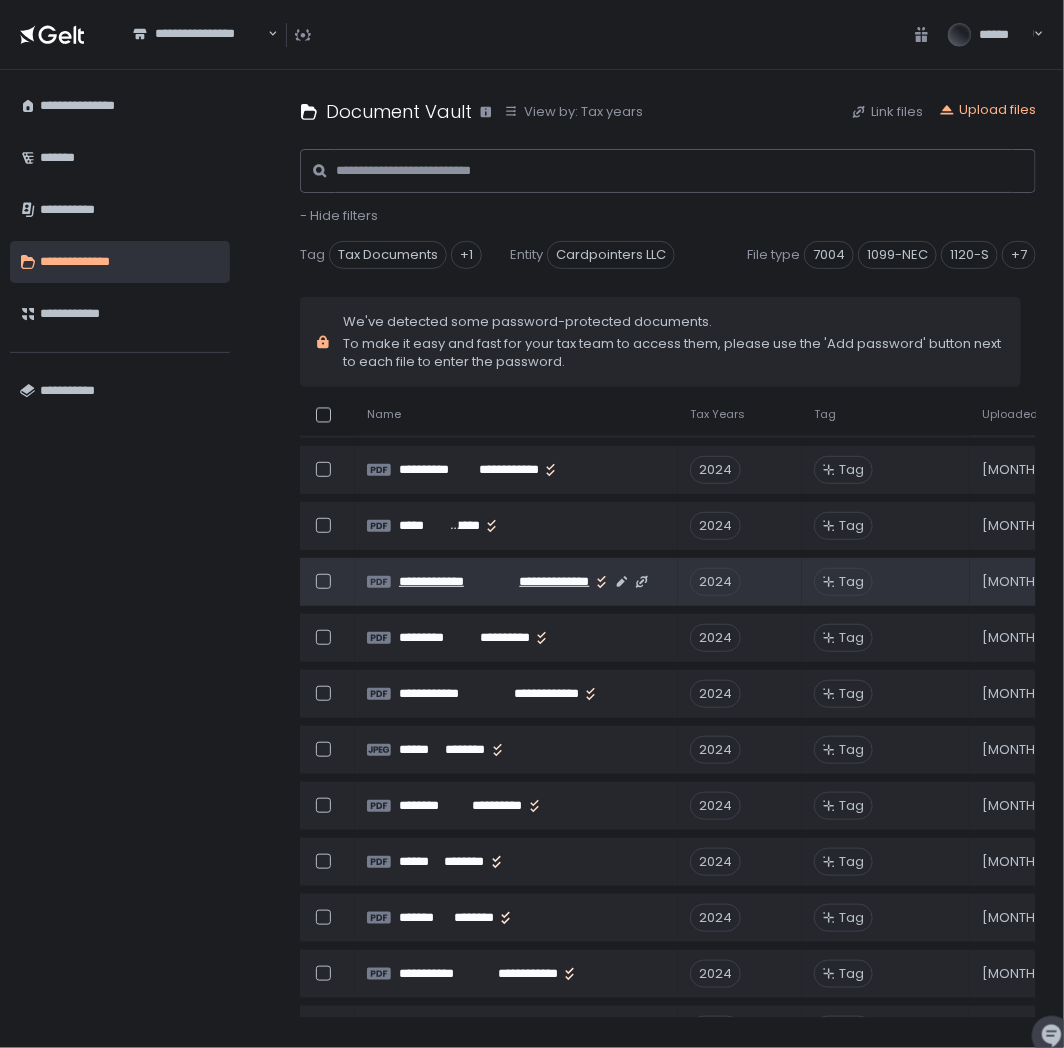 click on "**********" at bounding box center [450, 582] 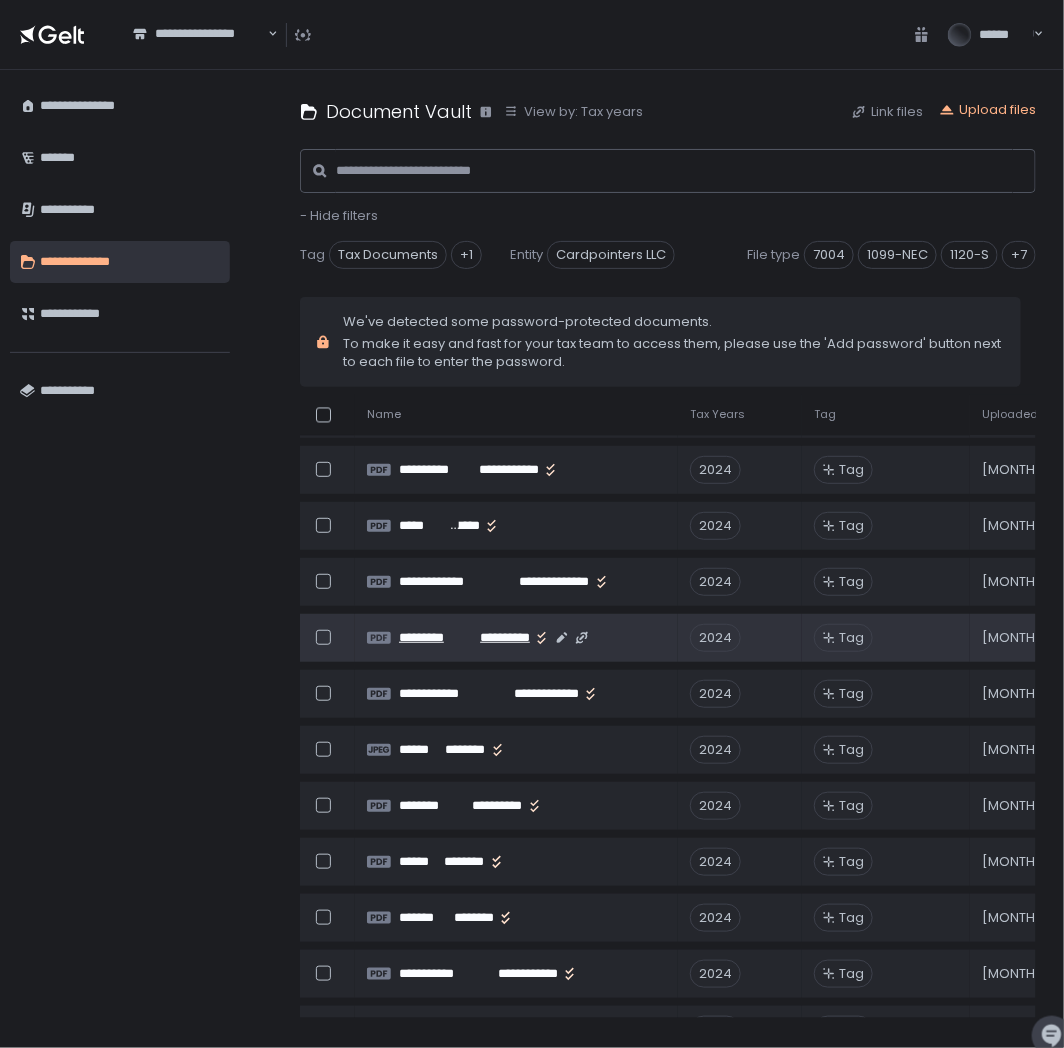 click on "*********" at bounding box center (433, 638) 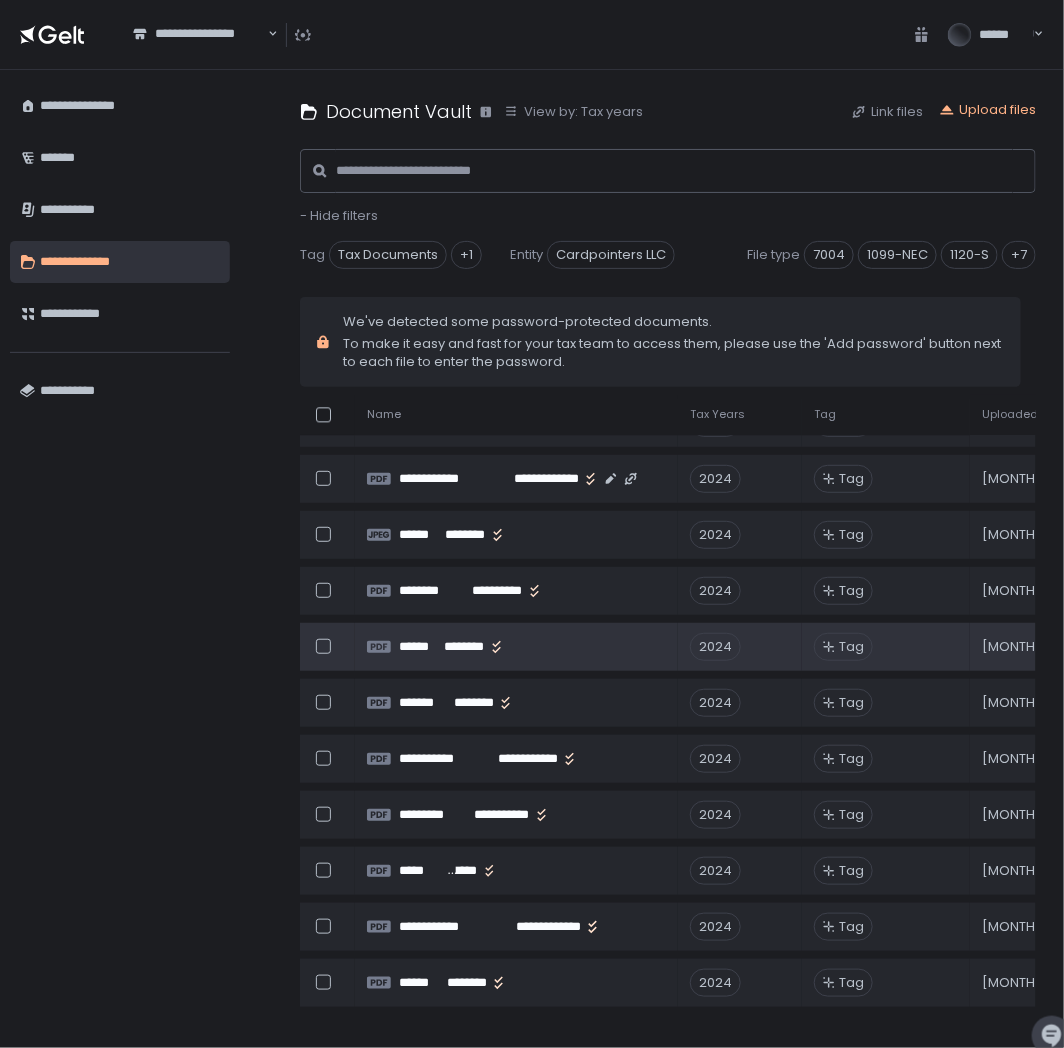 scroll, scrollTop: 1555, scrollLeft: 0, axis: vertical 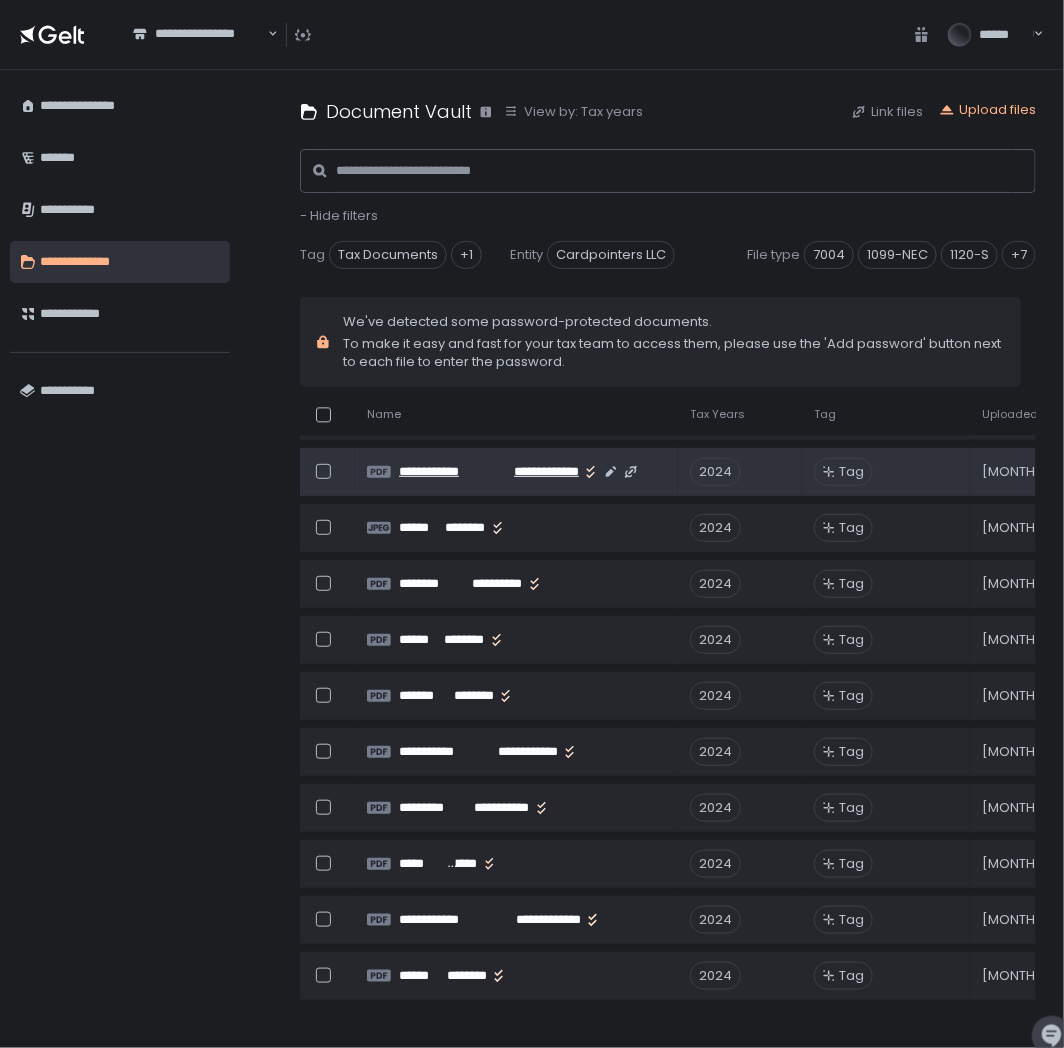 click on "**********" at bounding box center [530, 472] 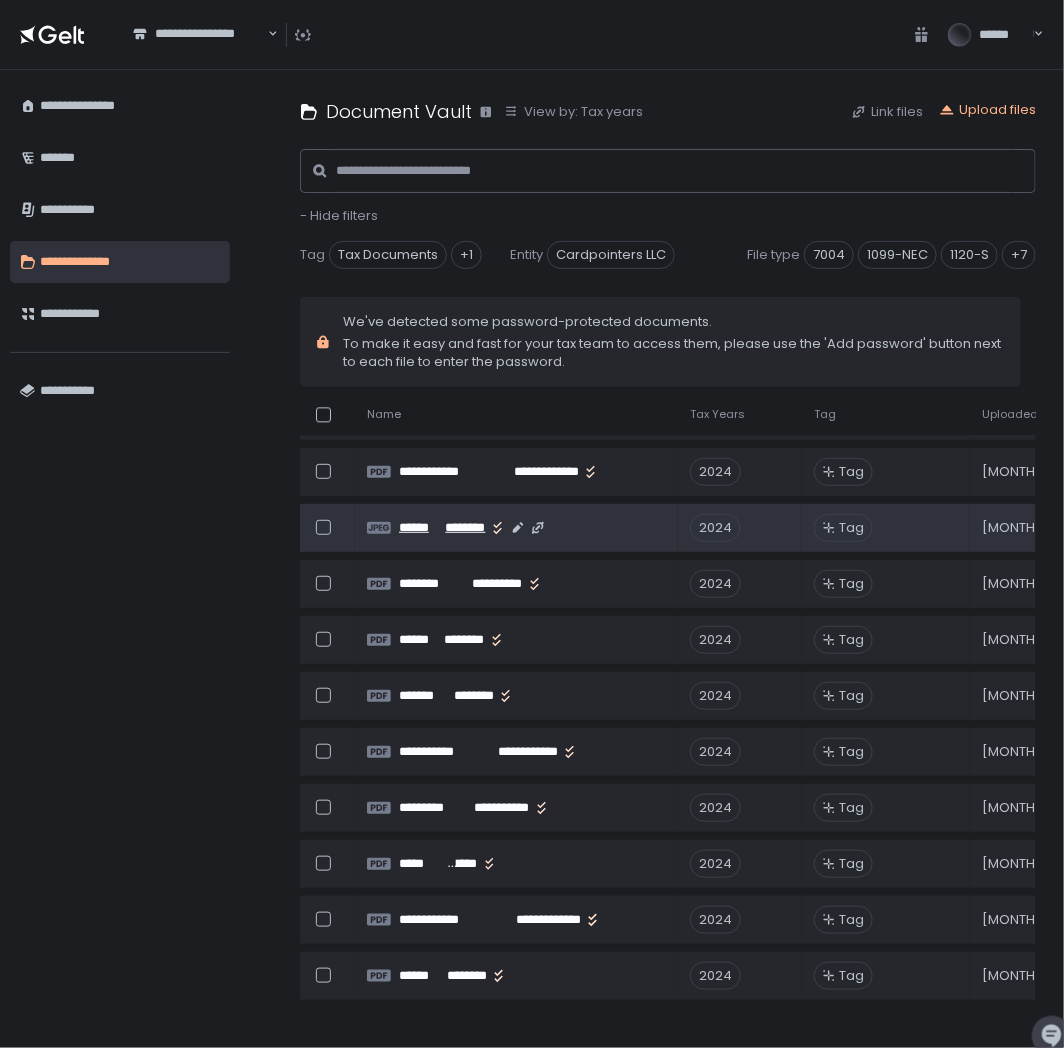 click on "******" at bounding box center [420, 528] 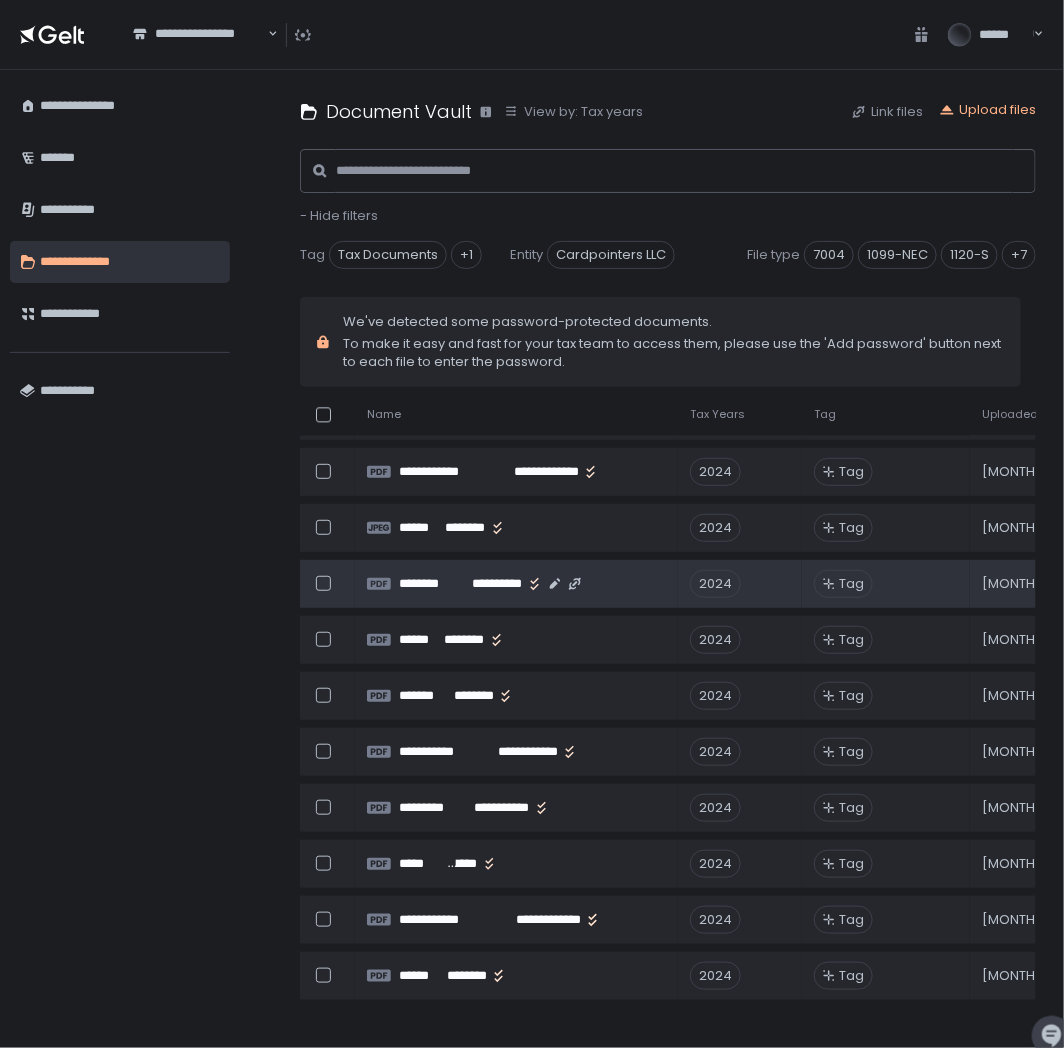click on "**********" 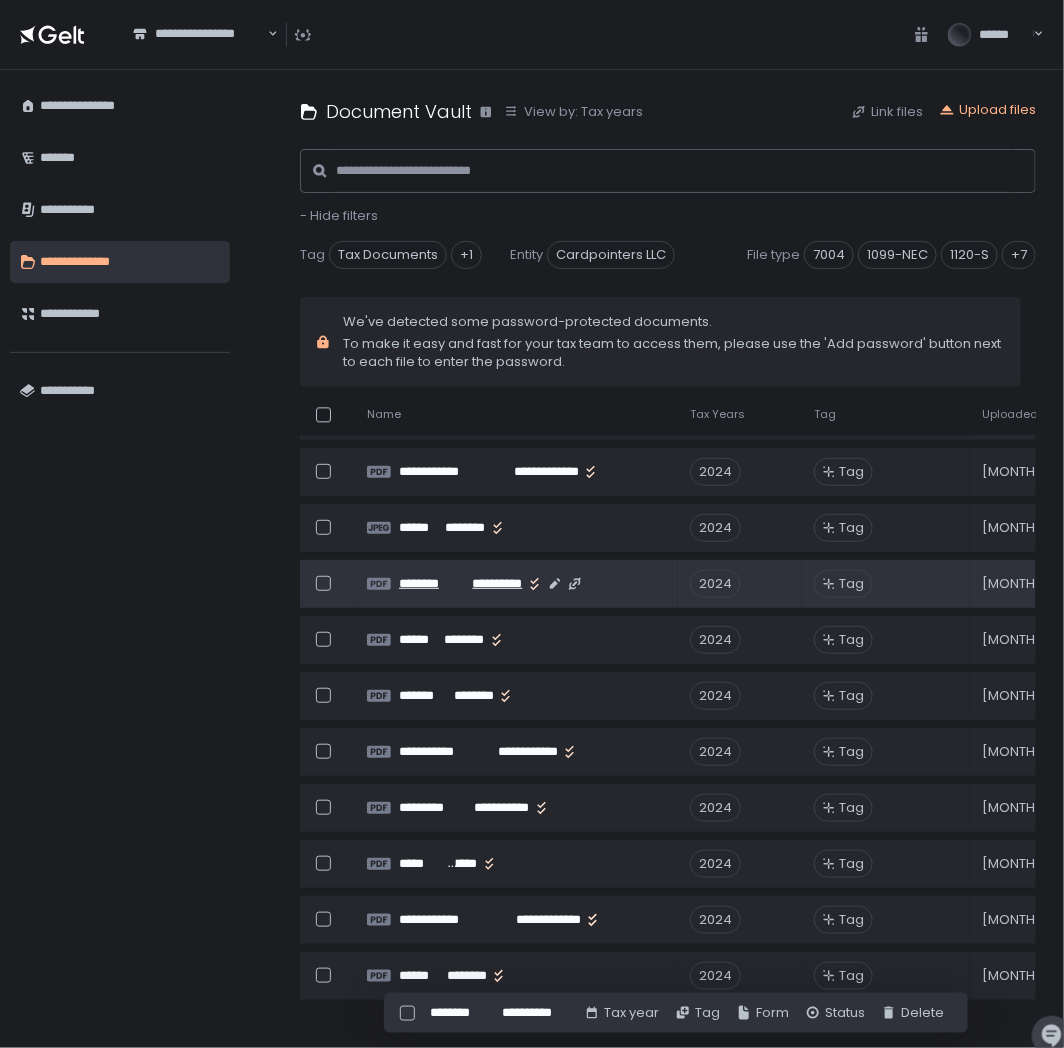 click on "********" at bounding box center [429, 584] 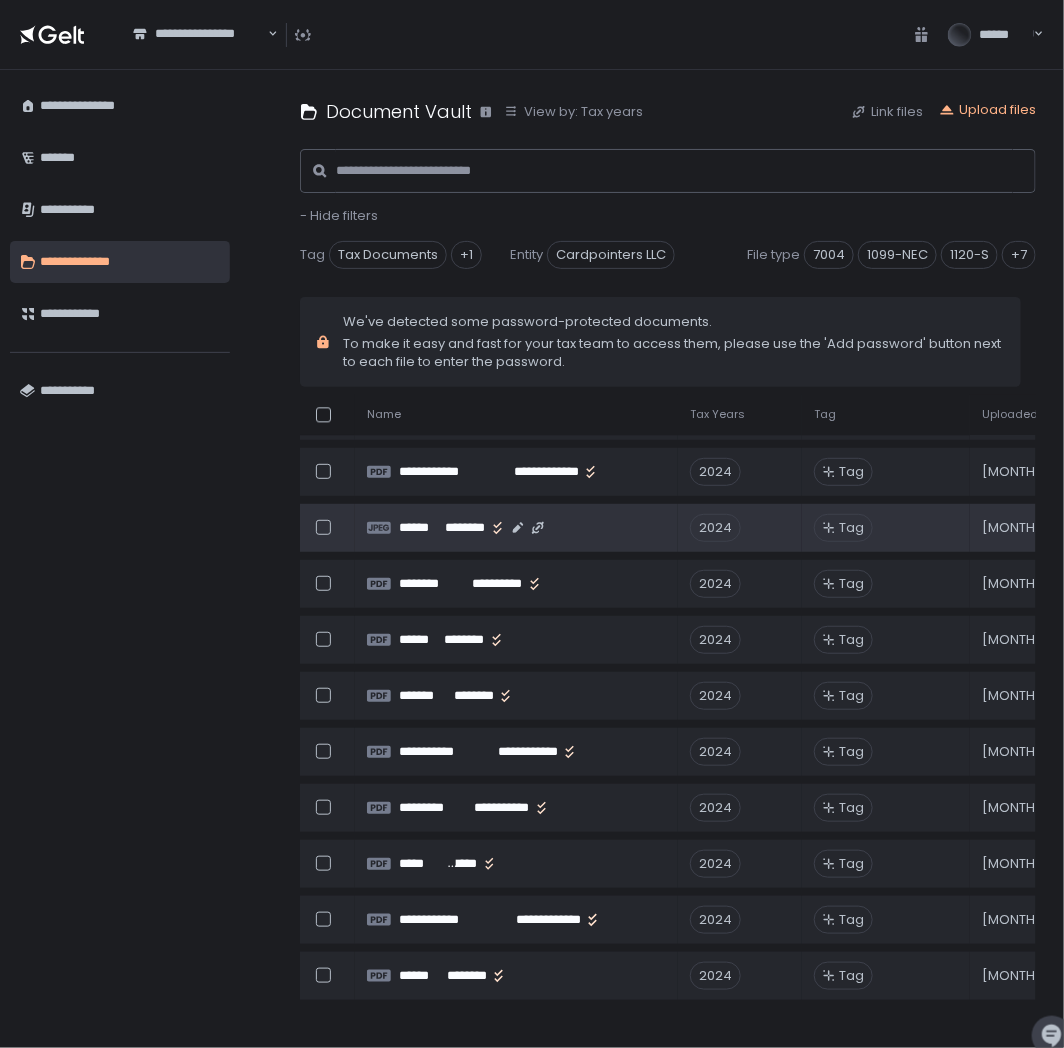 scroll, scrollTop: 1666, scrollLeft: 0, axis: vertical 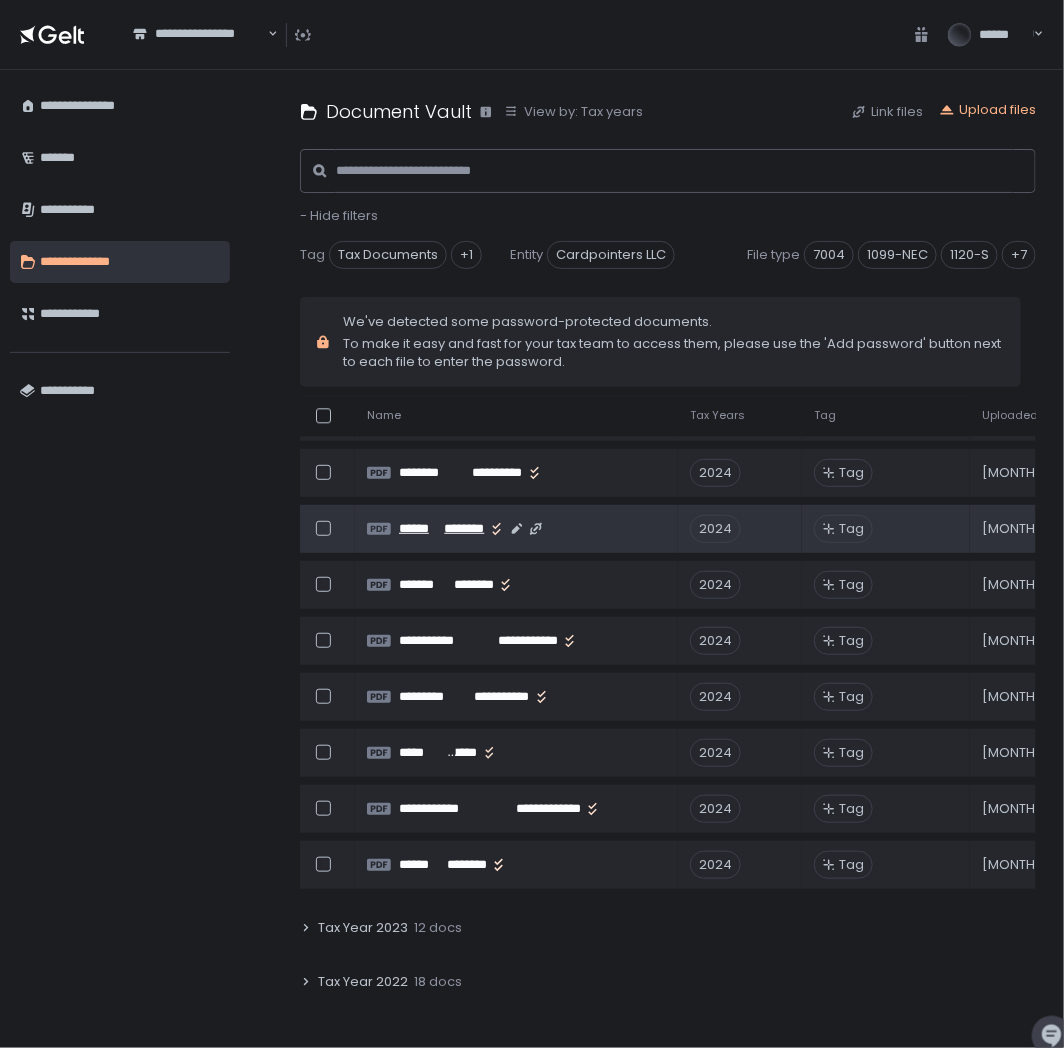 click on "********" at bounding box center (462, 529) 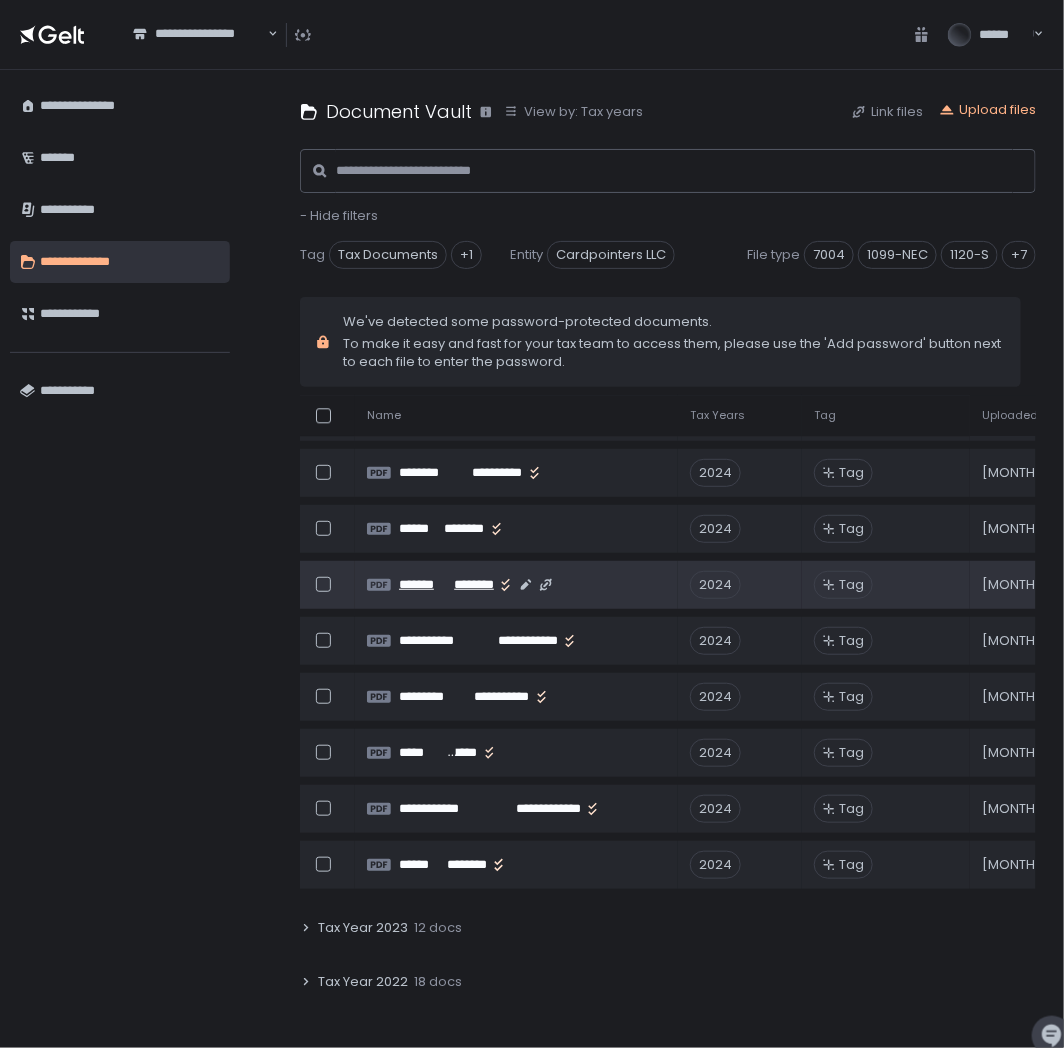 click on "*******" at bounding box center [424, 585] 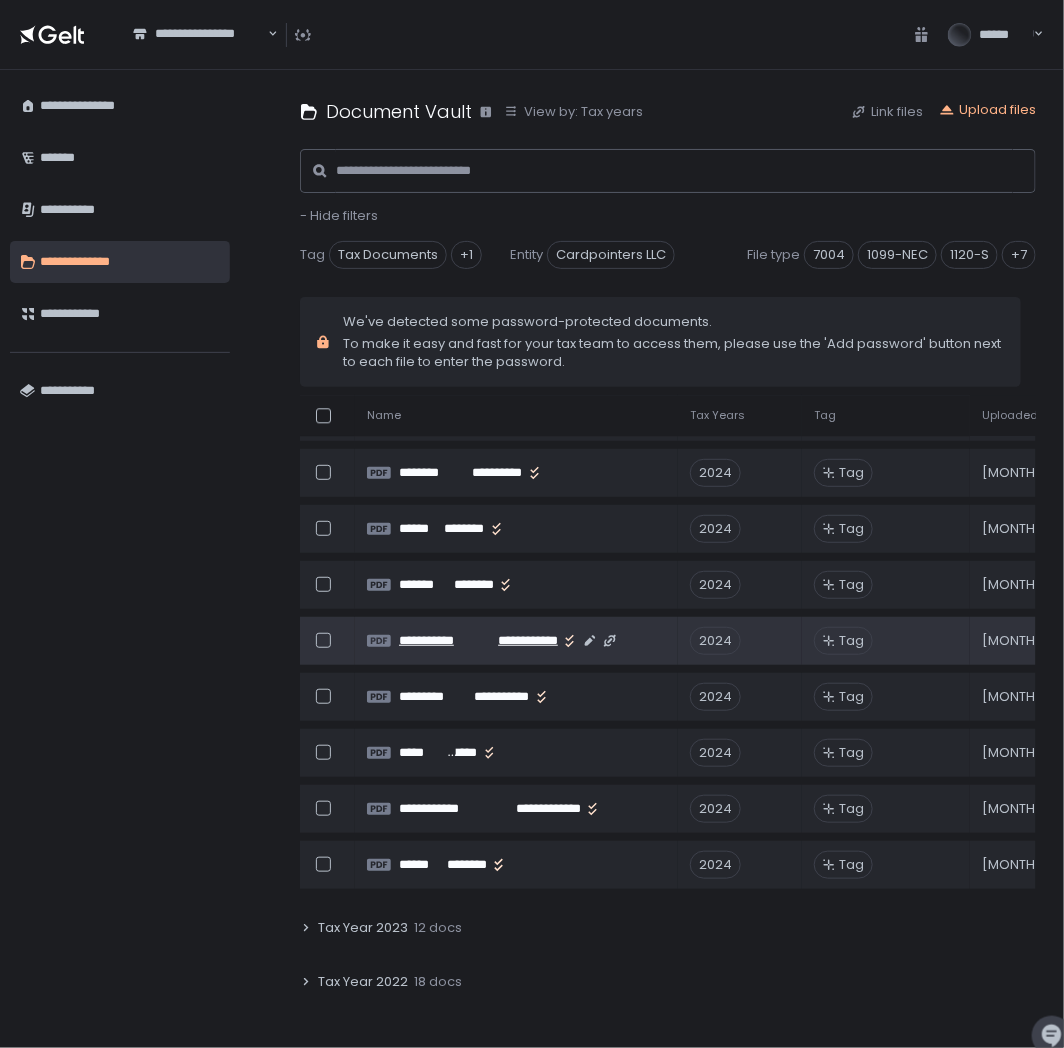 click on "**********" at bounding box center (441, 641) 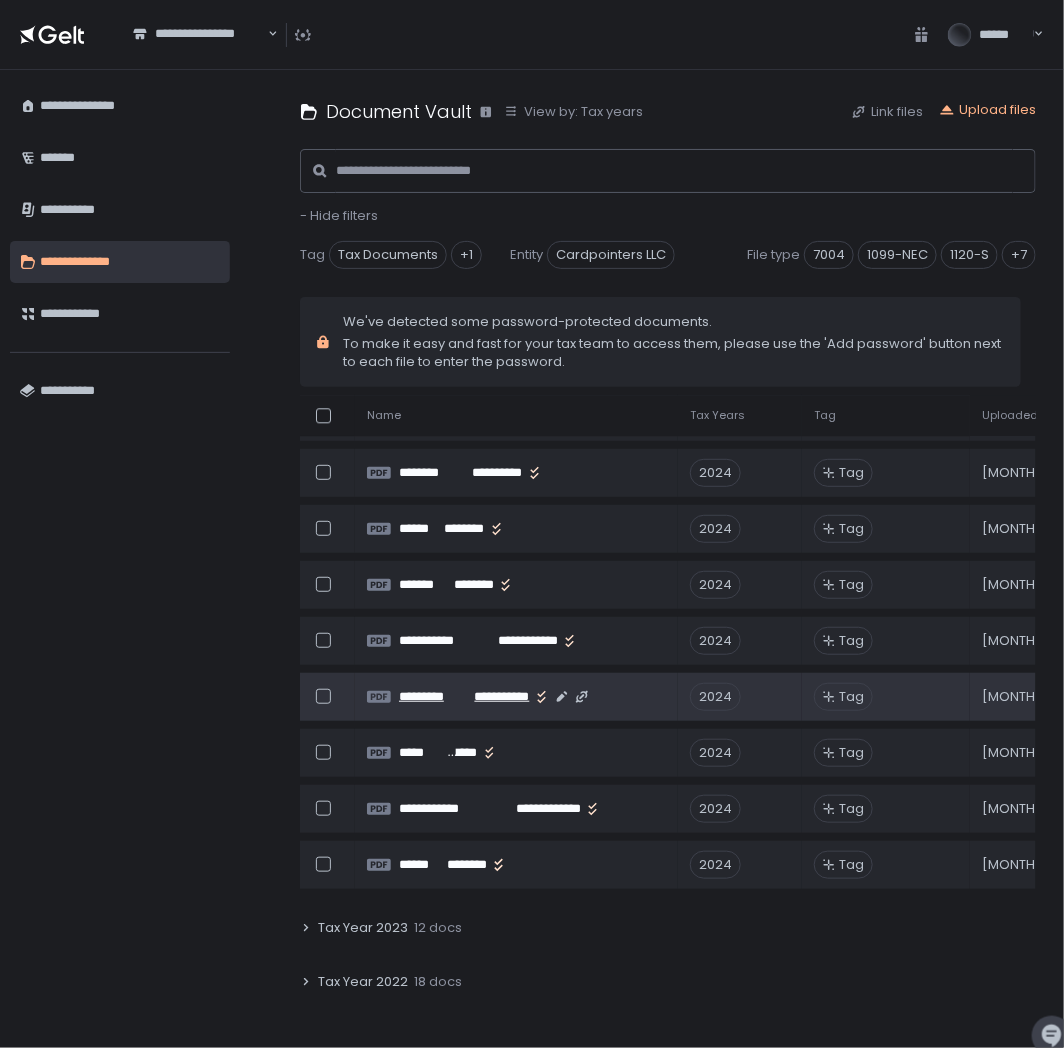 click on "*********" at bounding box center (430, 697) 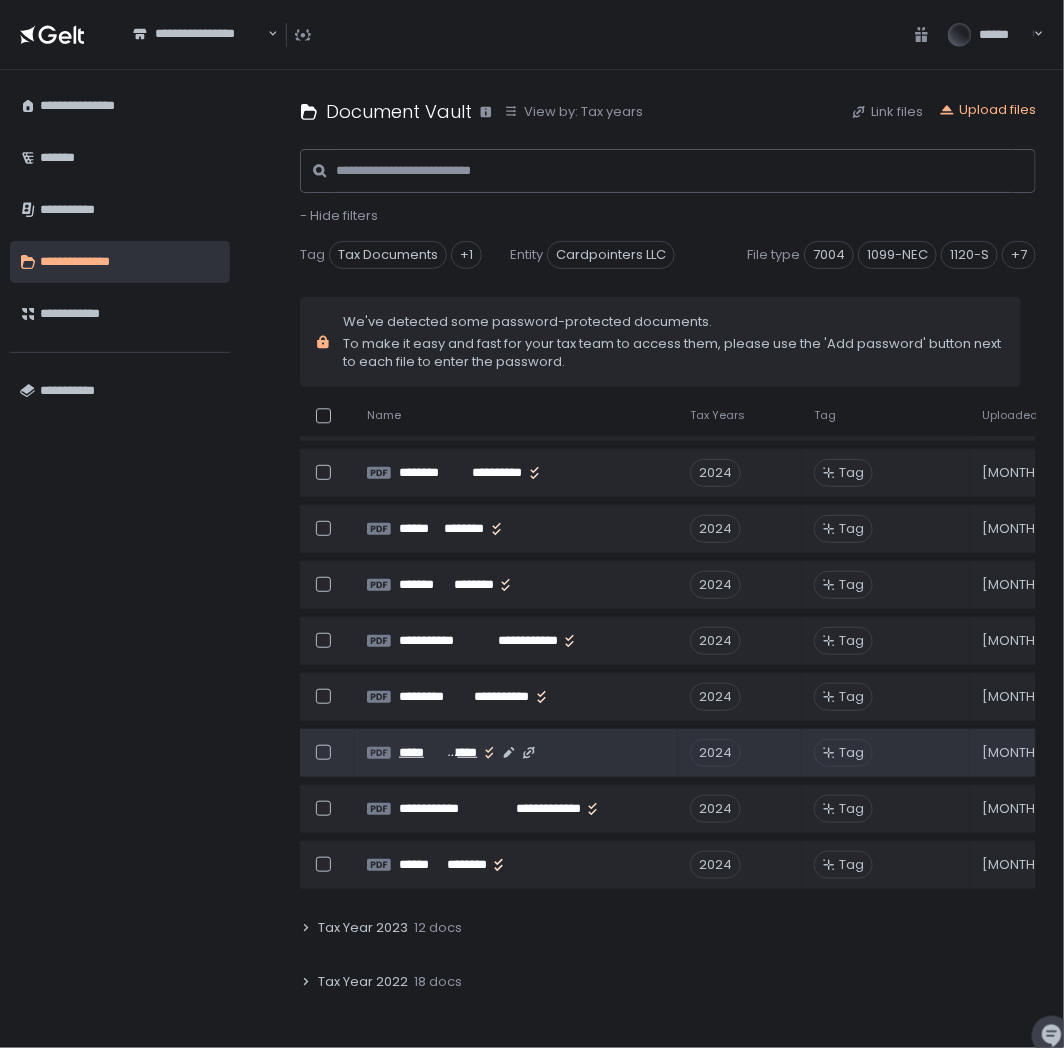 click on "*******" at bounding box center (460, 753) 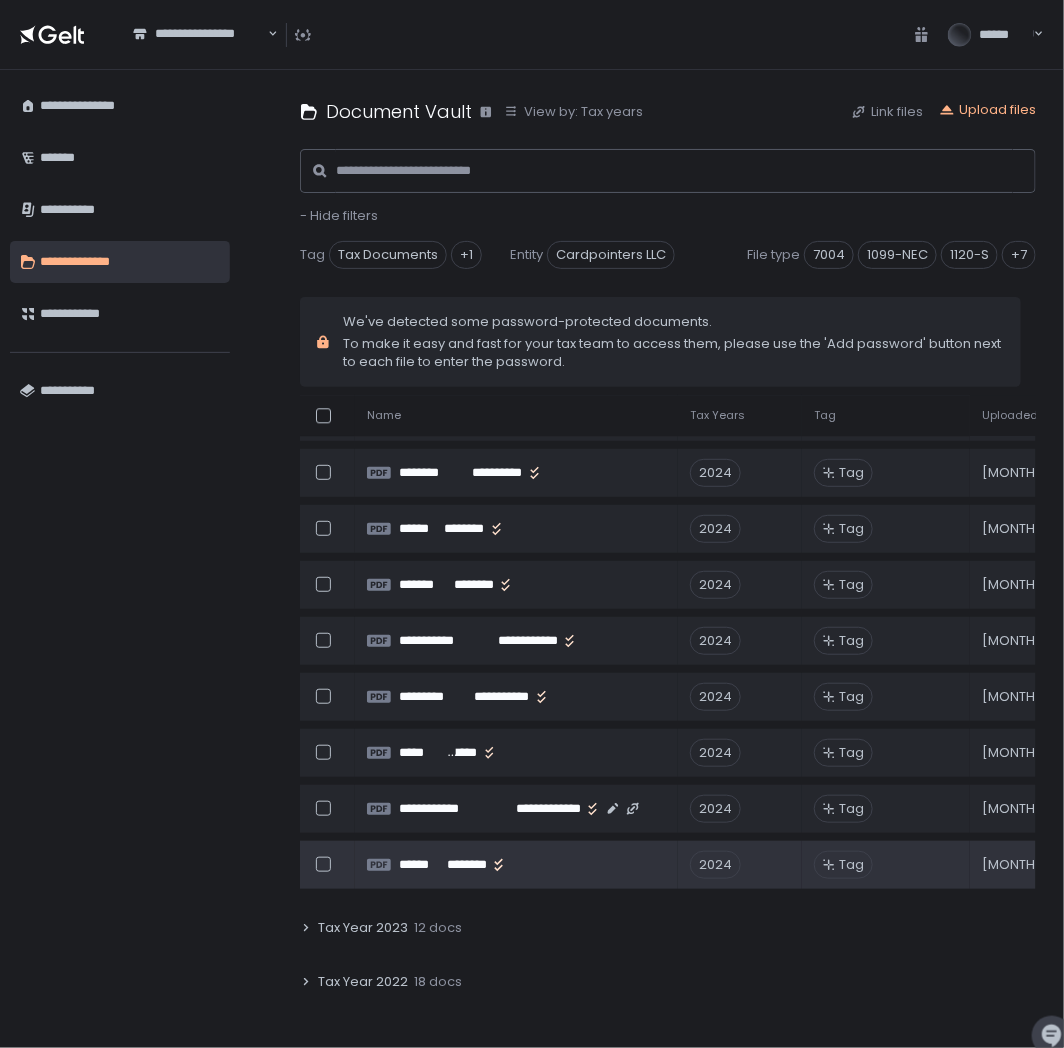 drag, startPoint x: 448, startPoint y: 813, endPoint x: 447, endPoint y: 840, distance: 27.018513 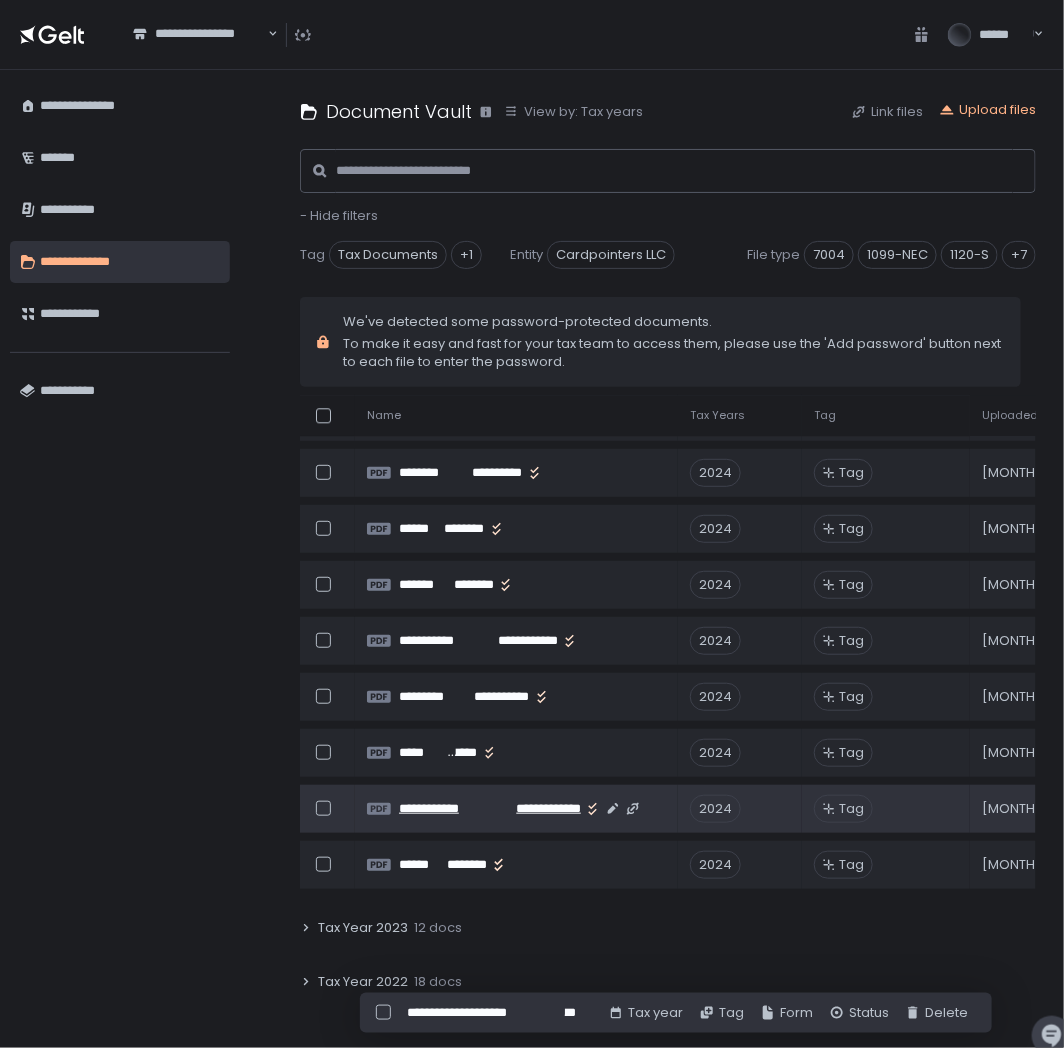 click on "**********" at bounding box center (447, 809) 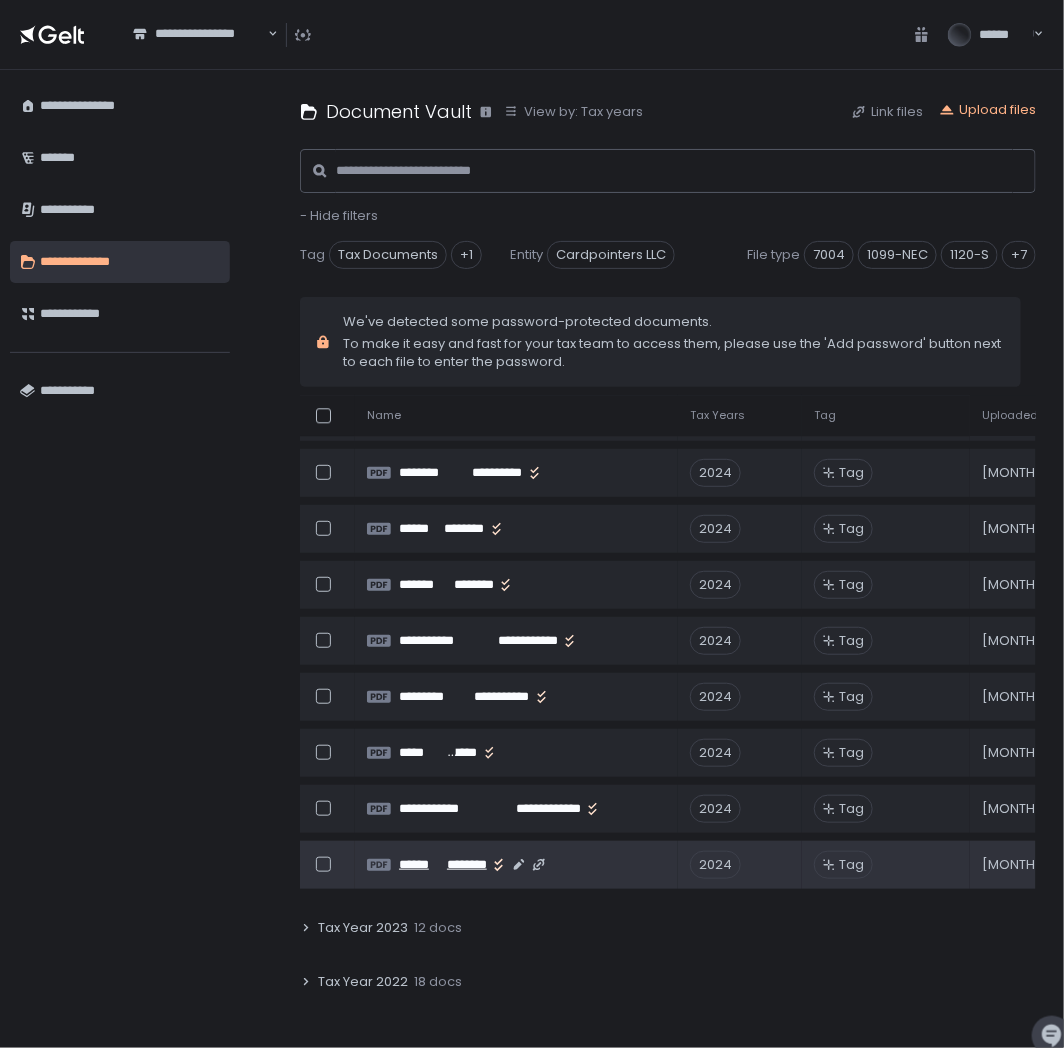 click on "******" at bounding box center [421, 865] 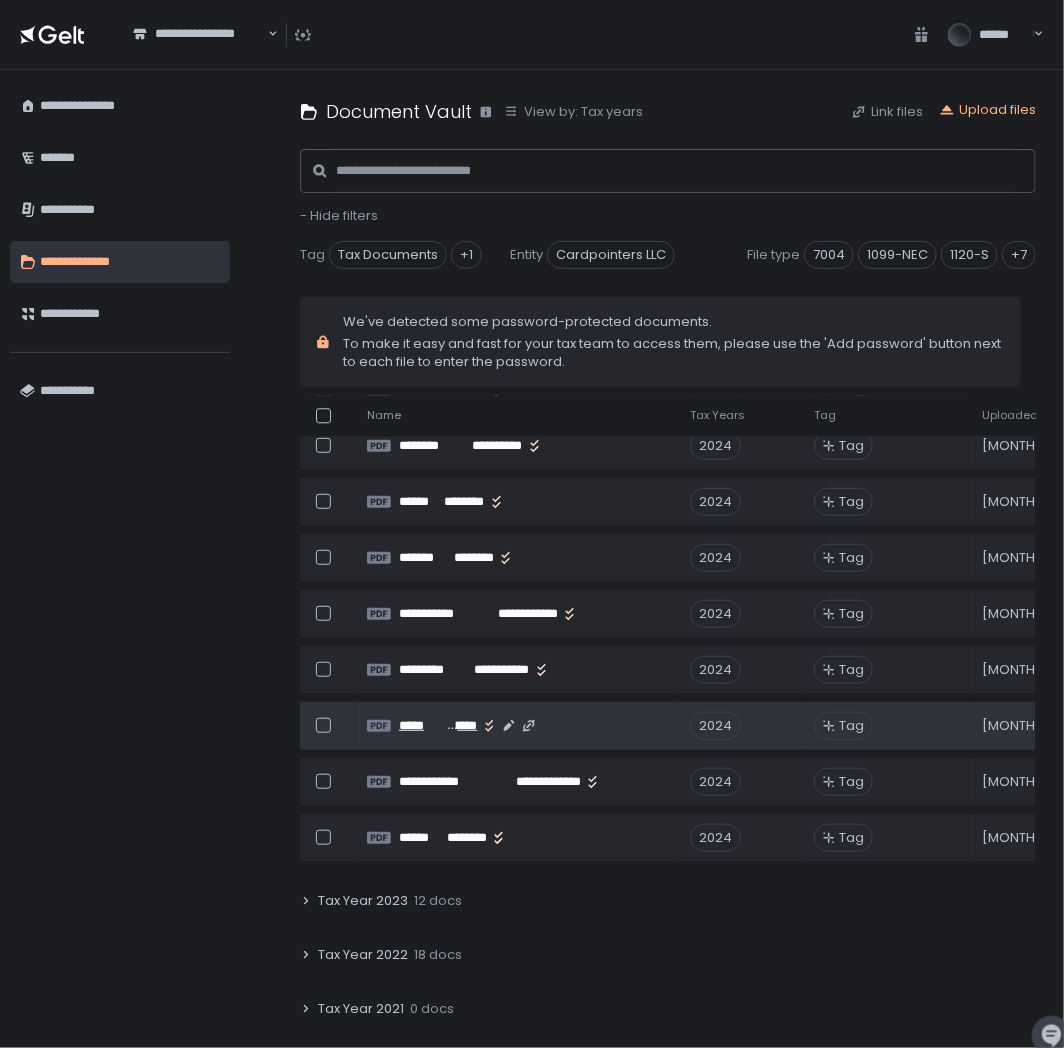 scroll, scrollTop: 1701, scrollLeft: 0, axis: vertical 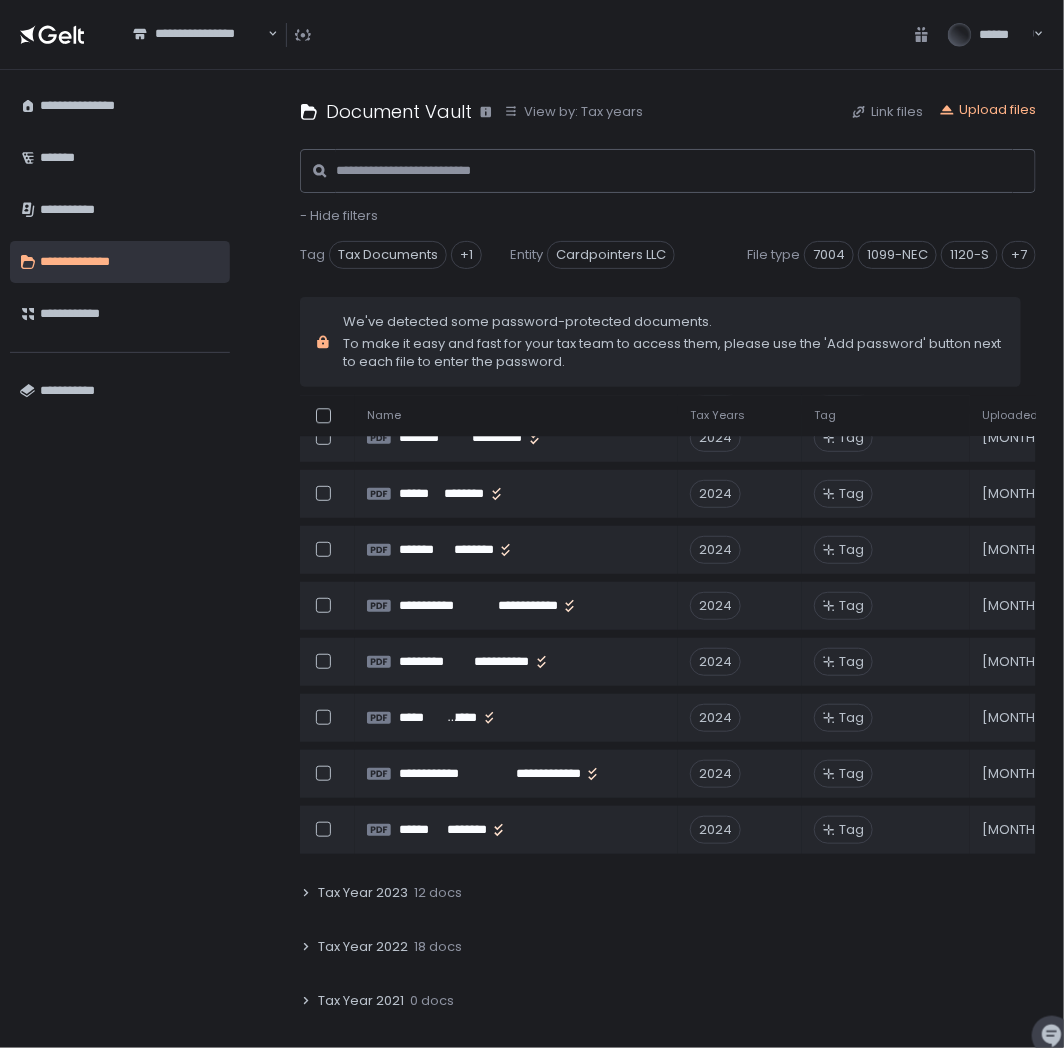 click on "**********" at bounding box center [668, 559] 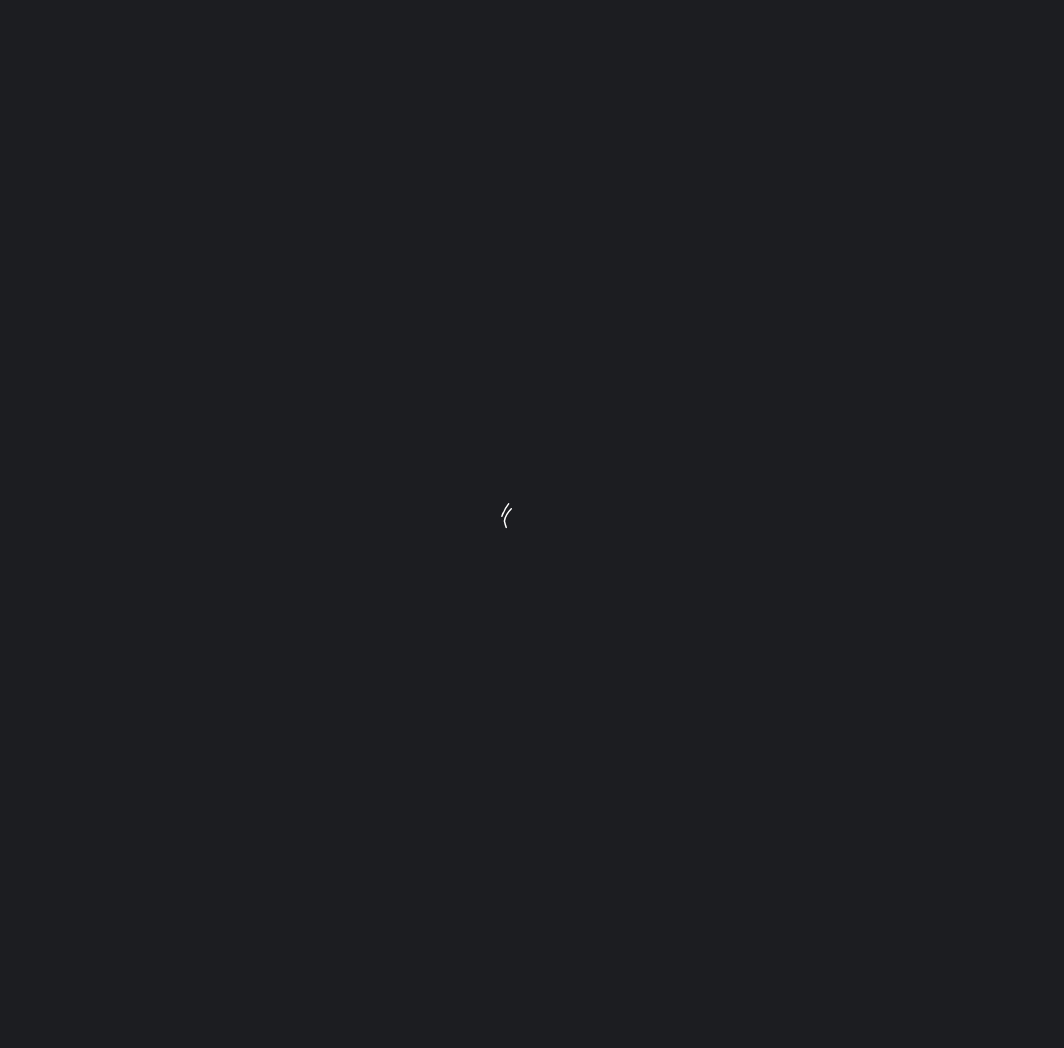 scroll, scrollTop: 0, scrollLeft: 0, axis: both 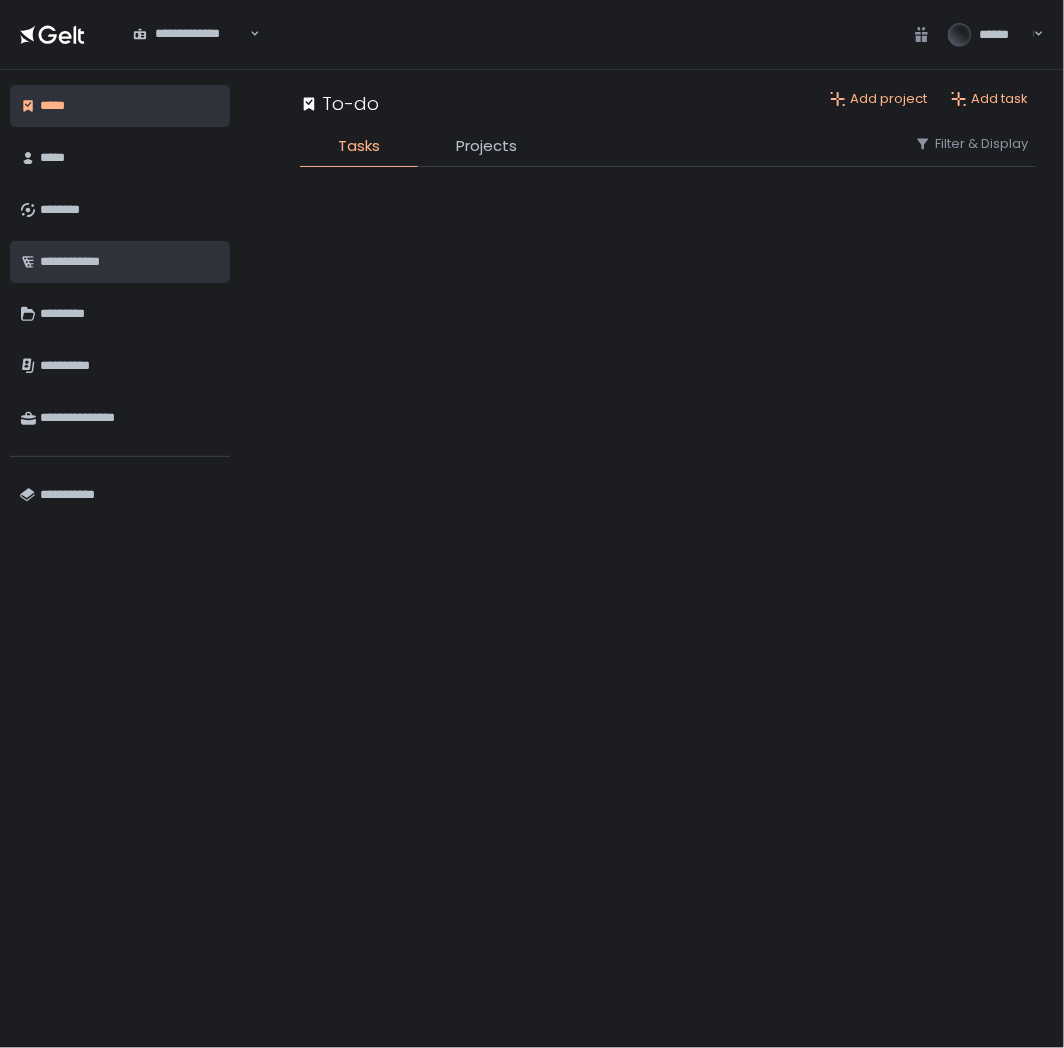 click on "**********" at bounding box center [130, 262] 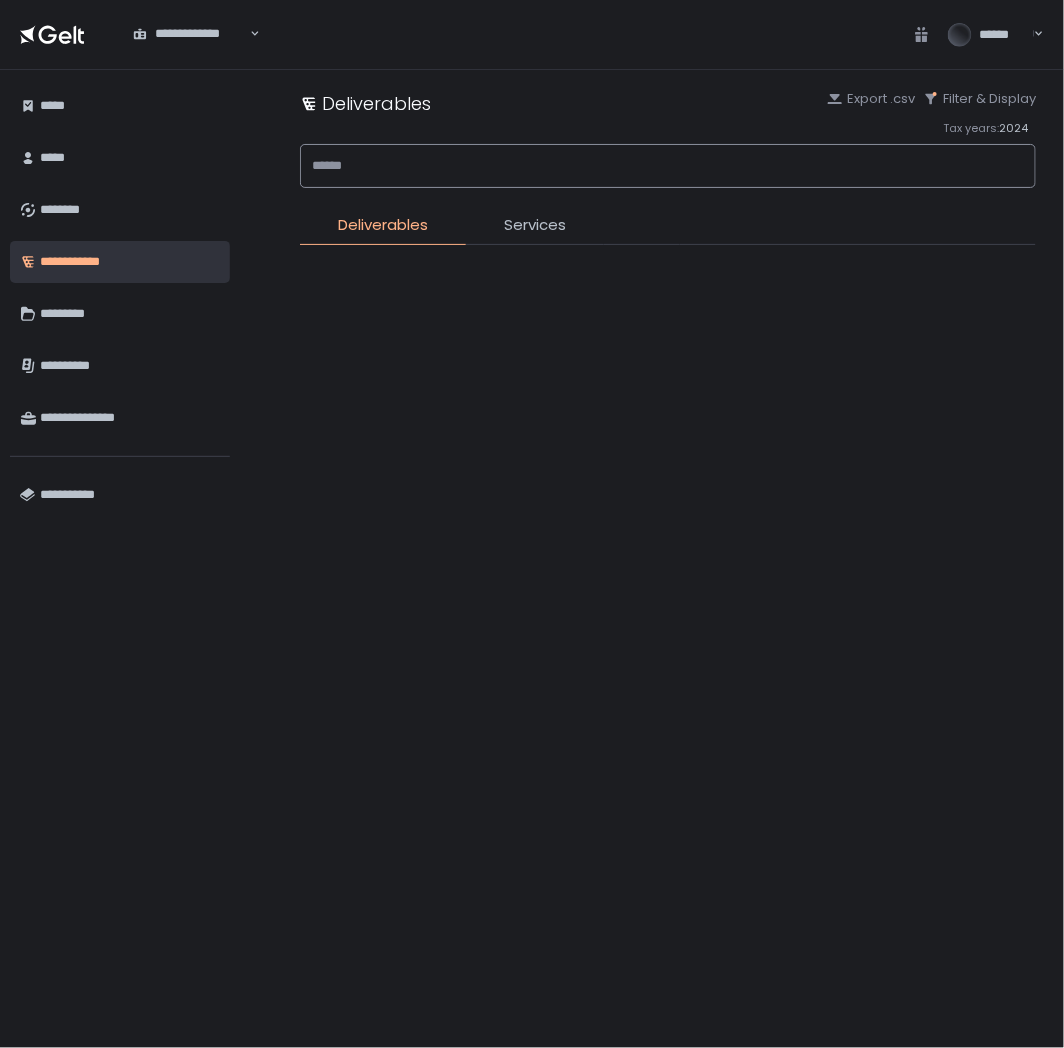 click 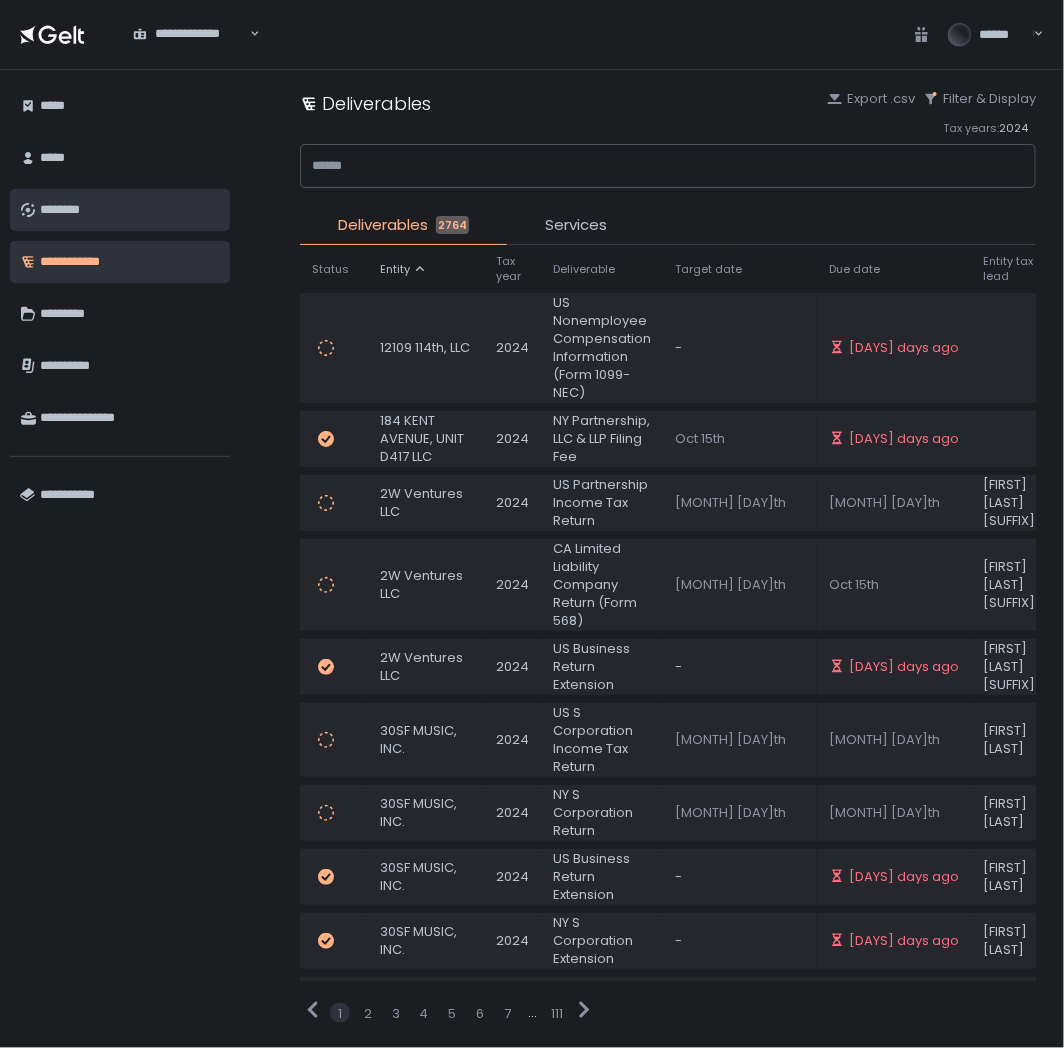 click on "********" at bounding box center [130, 210] 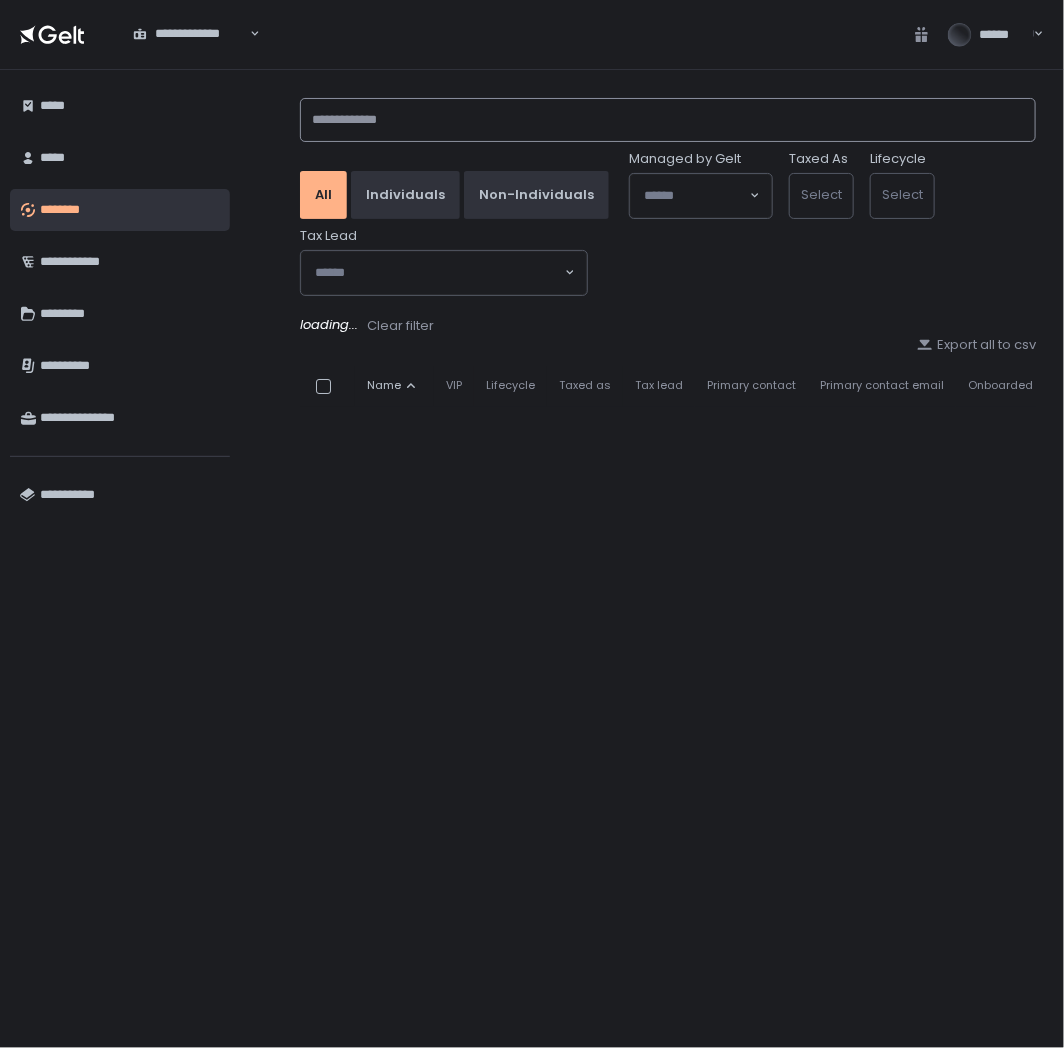 click 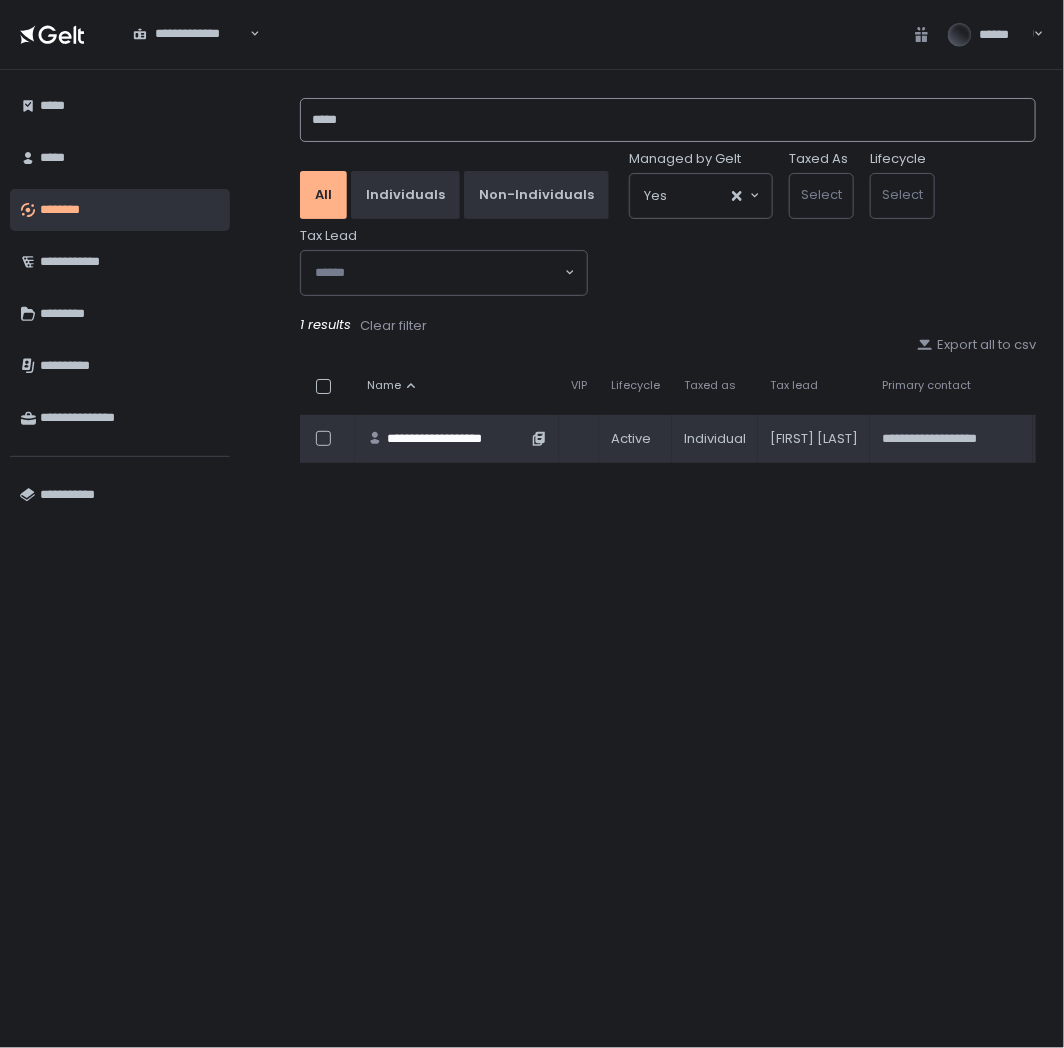 type on "*****" 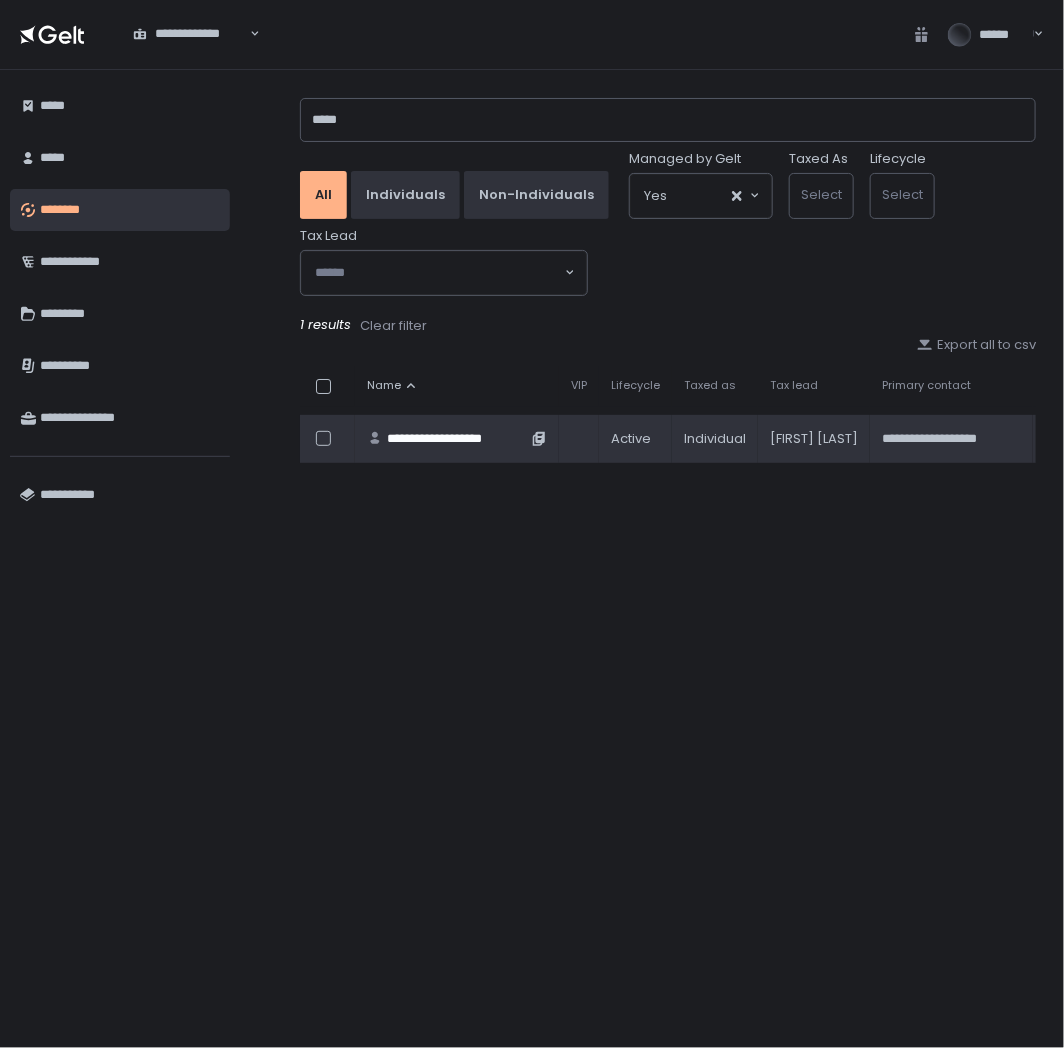click on "**********" at bounding box center [457, 439] 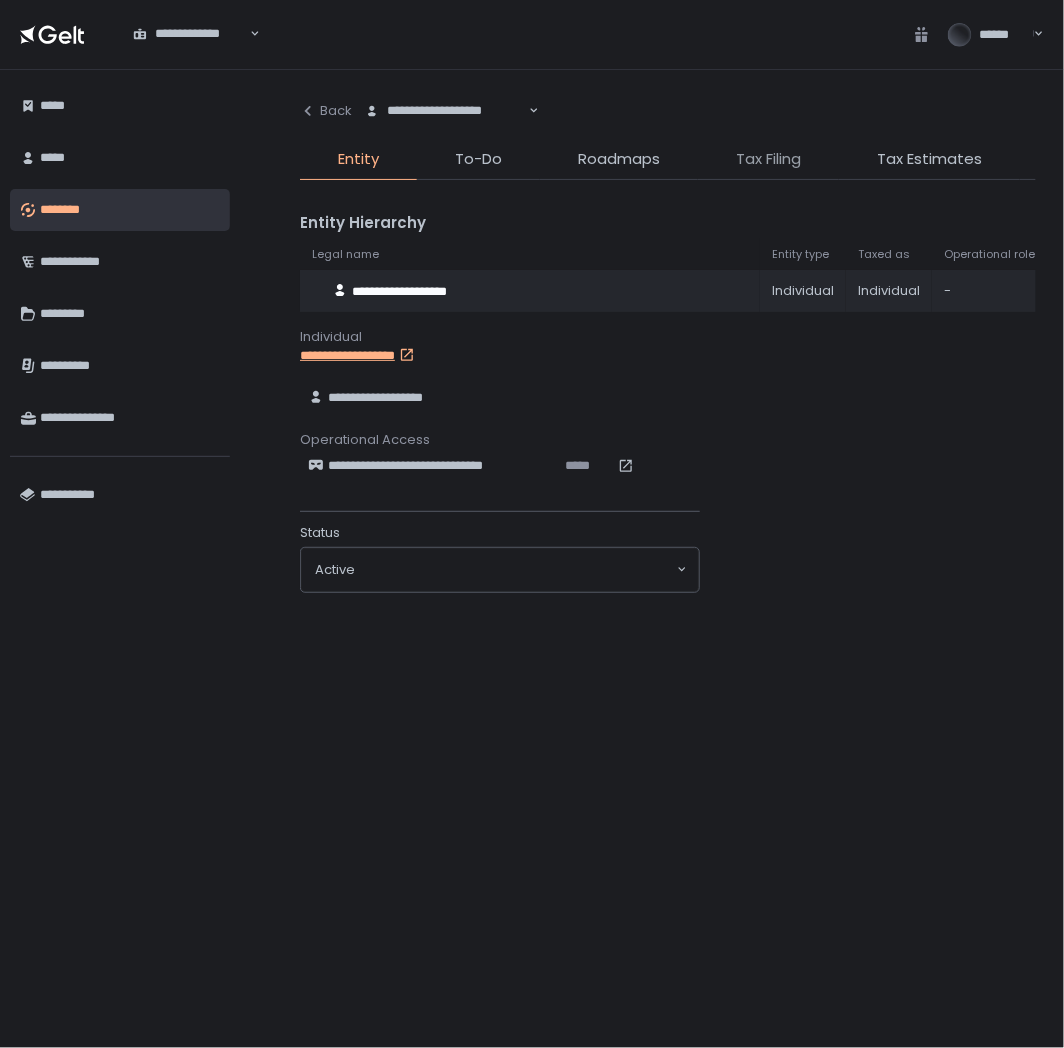 click on "Tax Filing" at bounding box center [768, 159] 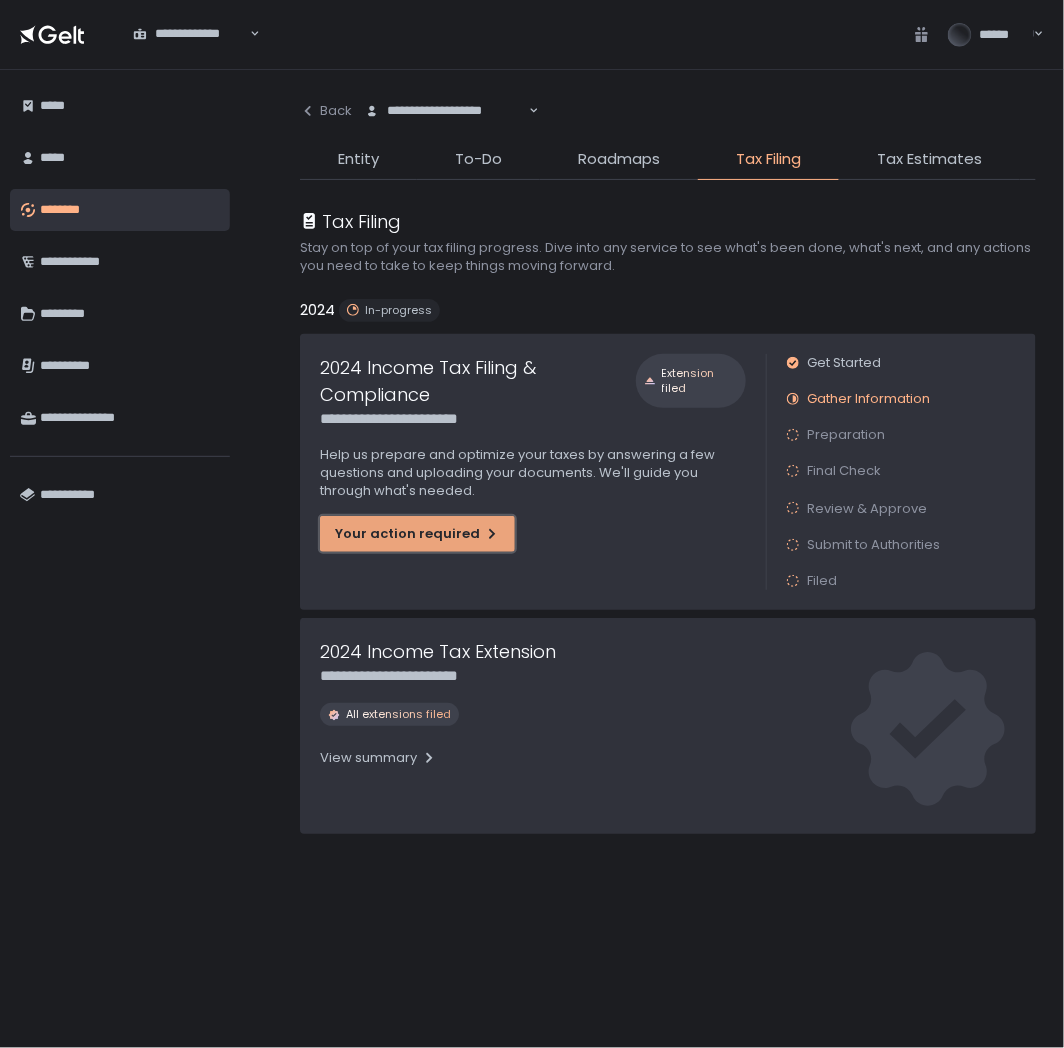 click on "Your action required" 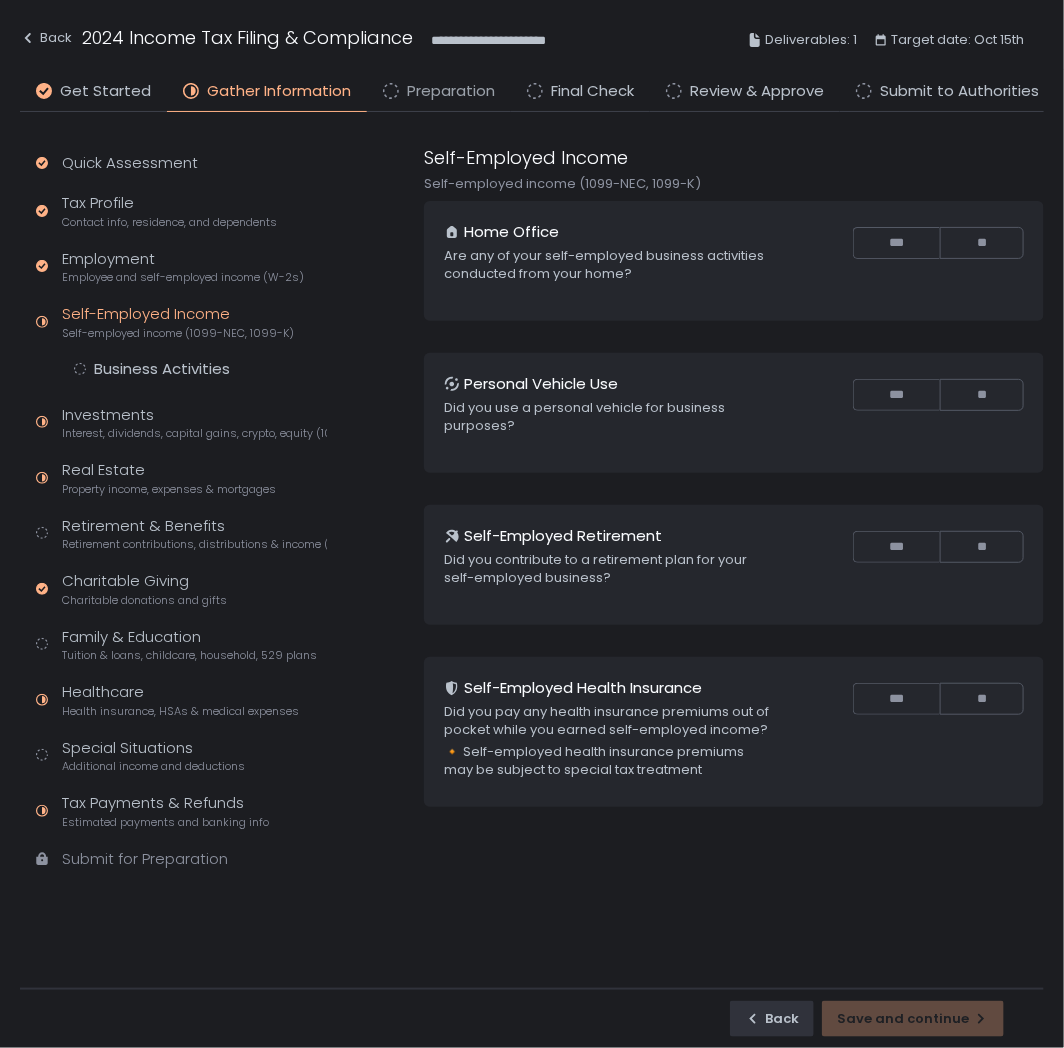 click on "Preparation" at bounding box center (451, 91) 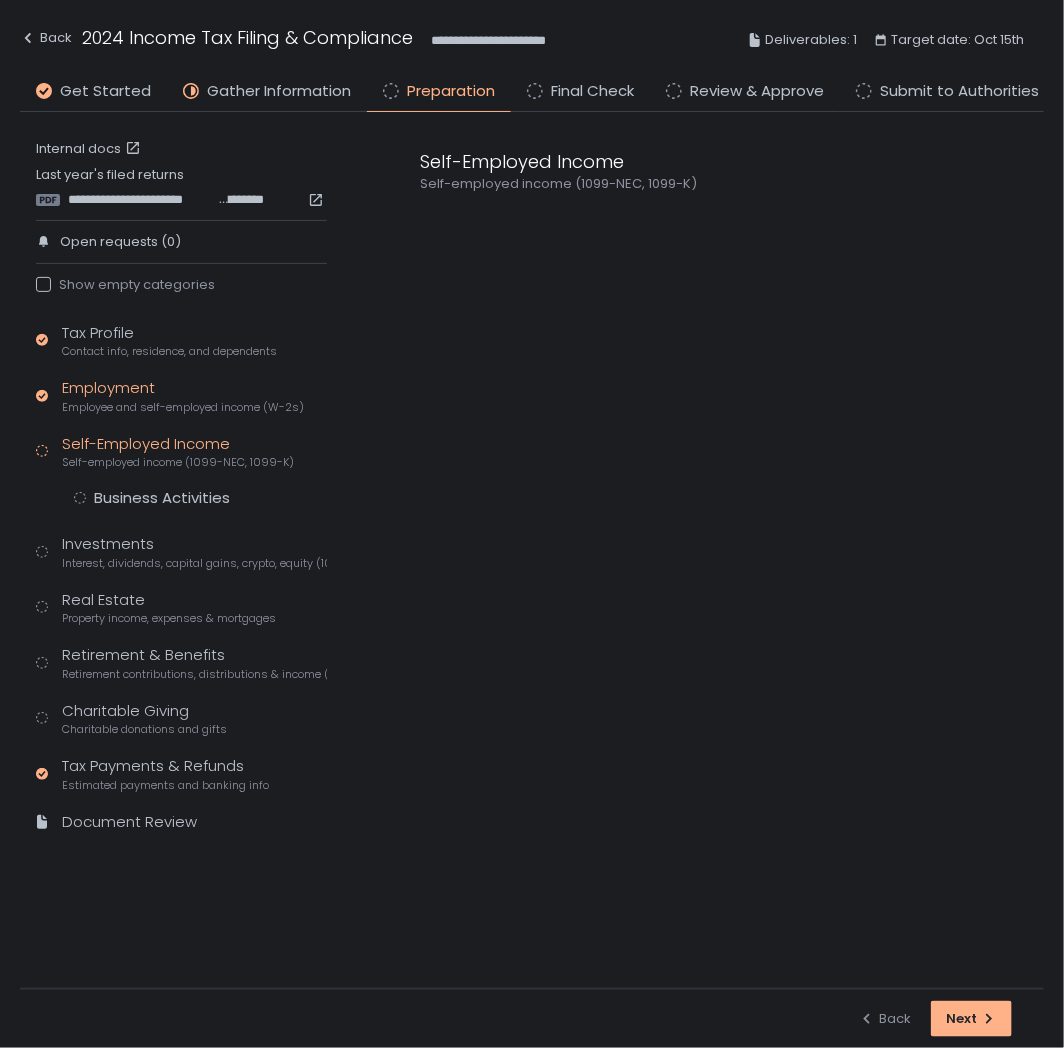 click on "Employment Employee and self-employed income (W-2s)" 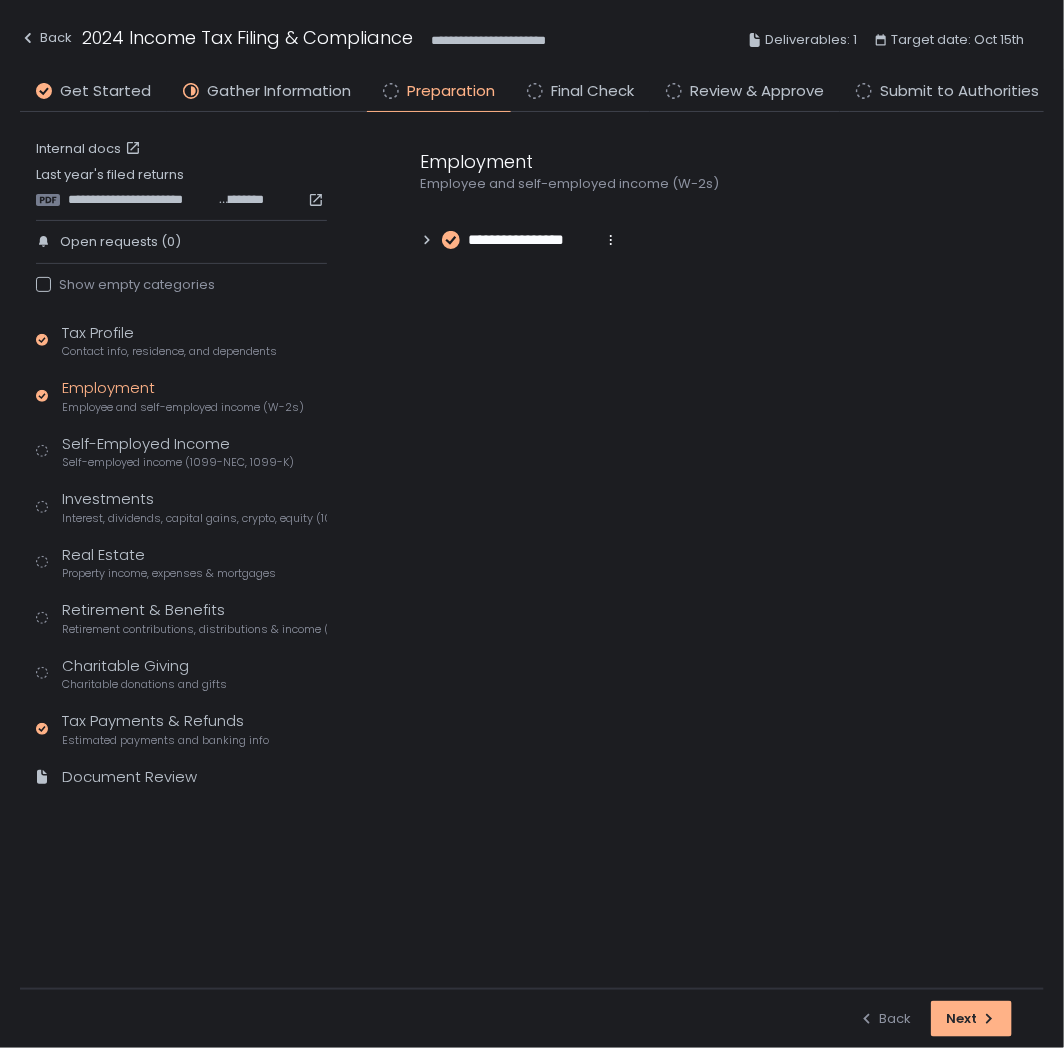click 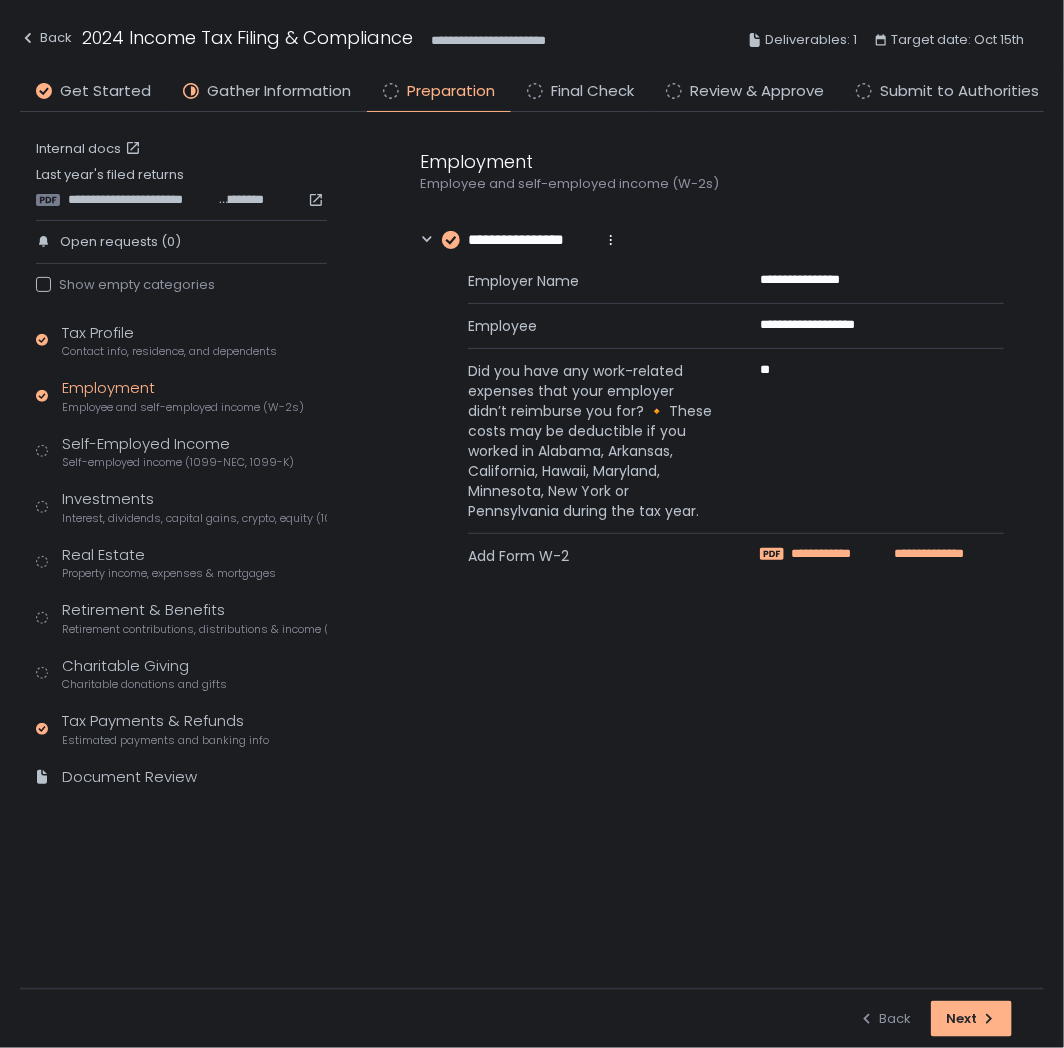 click on "**********" at bounding box center (837, 554) 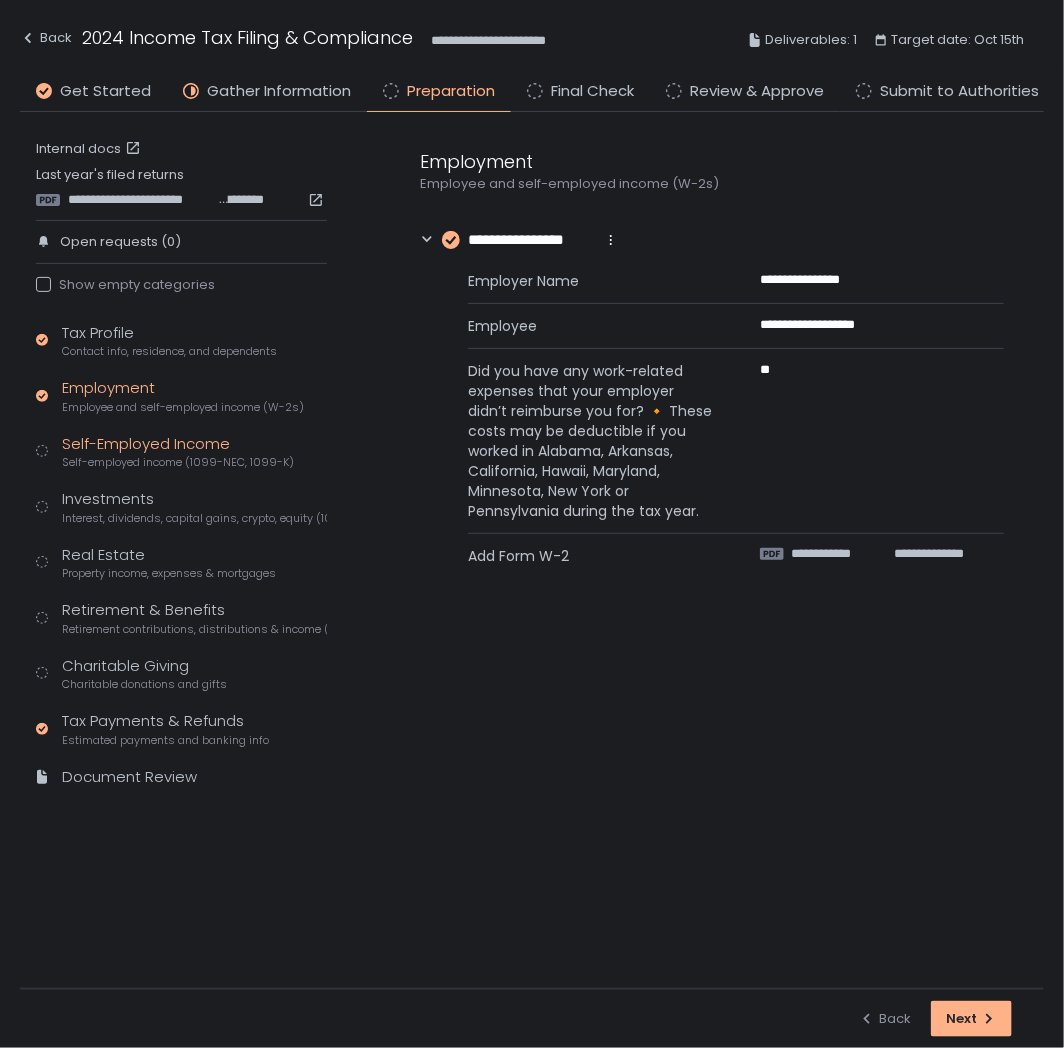 click on "Self-employed income (1099-NEC, 1099-K)" 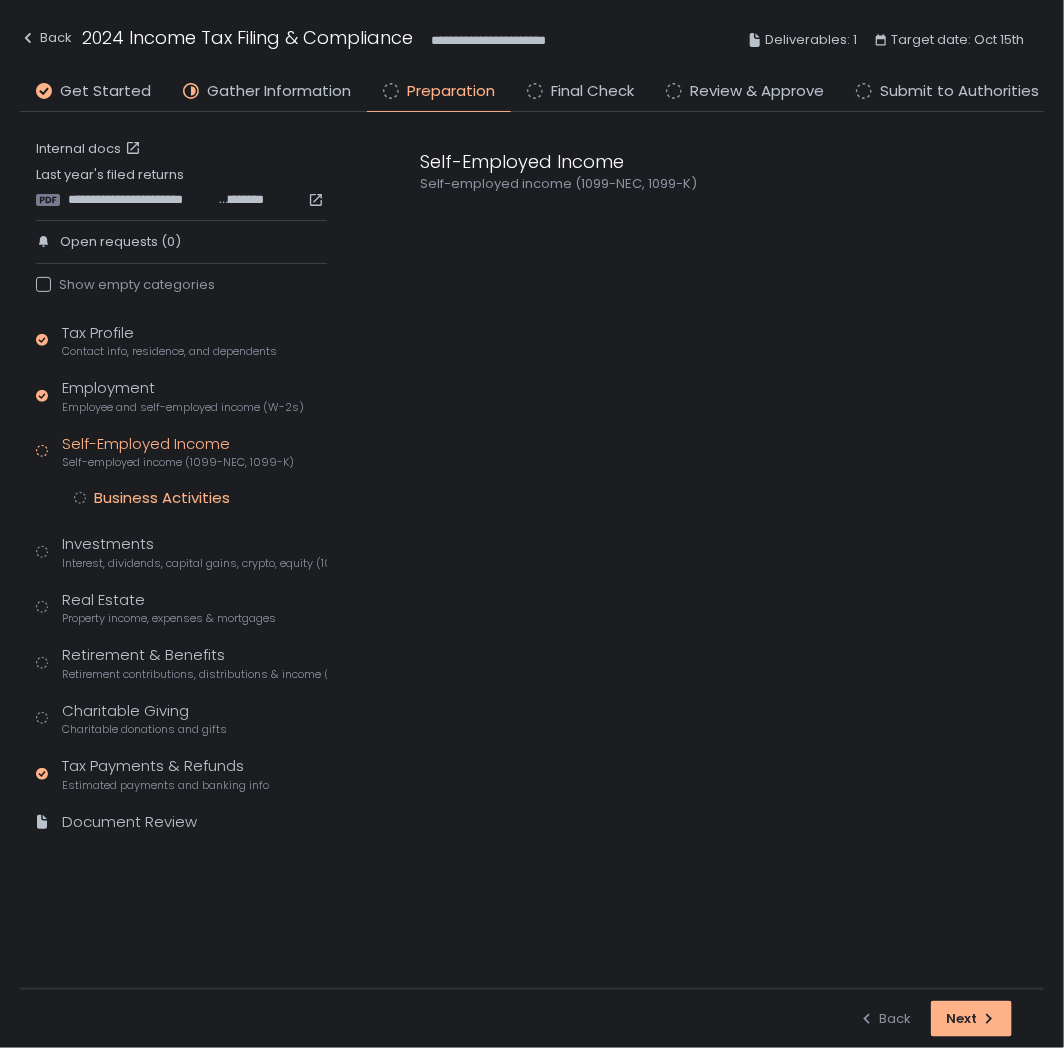 click on "Business Activities" 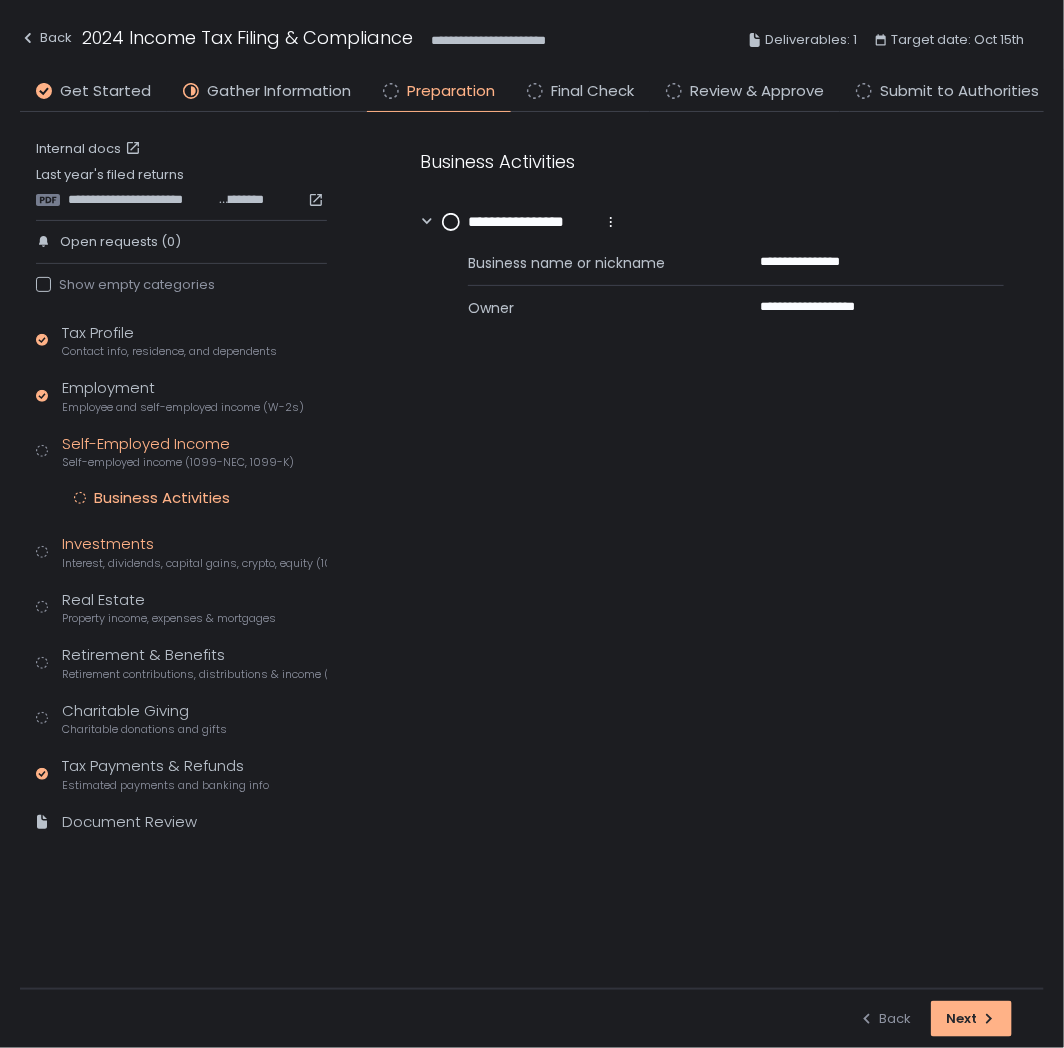 click on "Investments Interest, dividends, capital gains, crypto, equity (1099s, K-1s)" 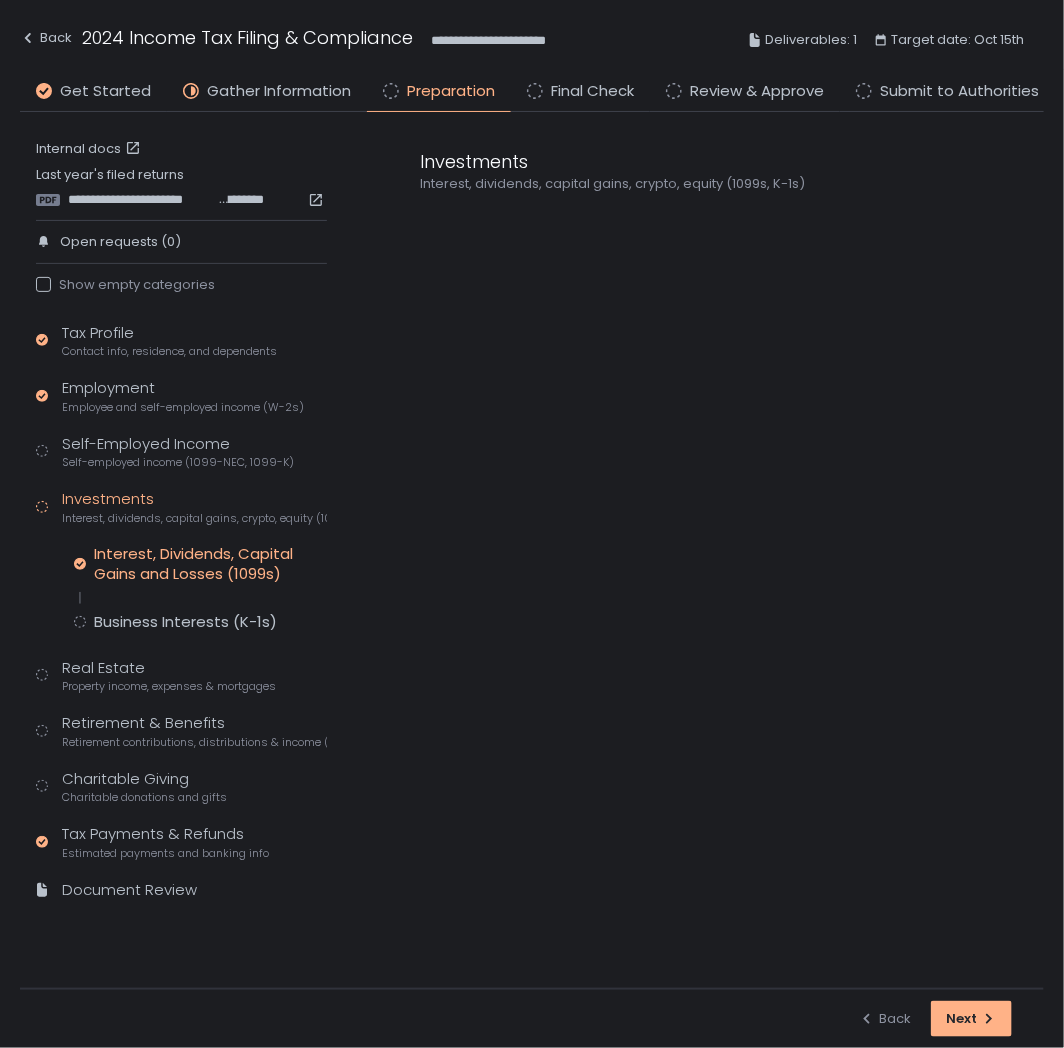 click on "Interest, Dividends, Capital Gains and Losses (1099s)" 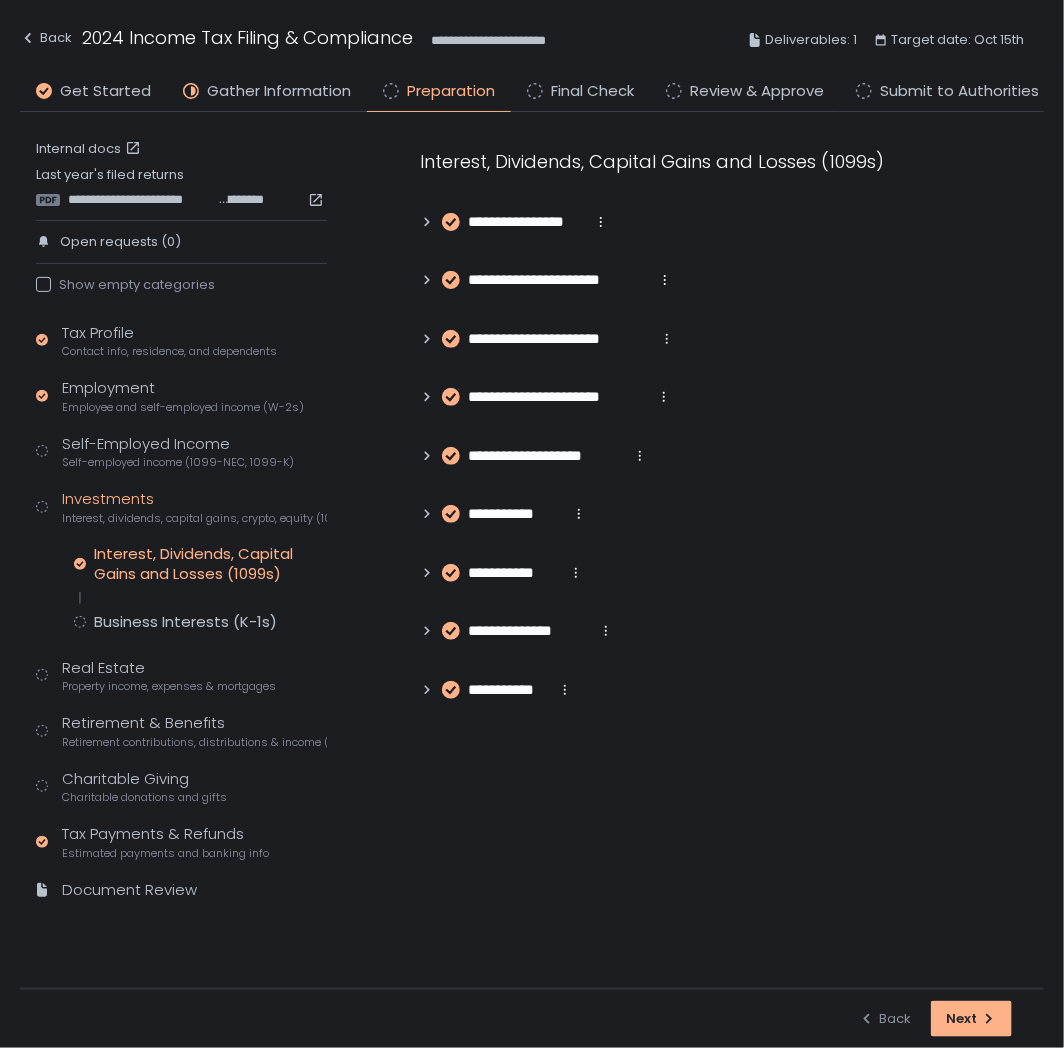 click 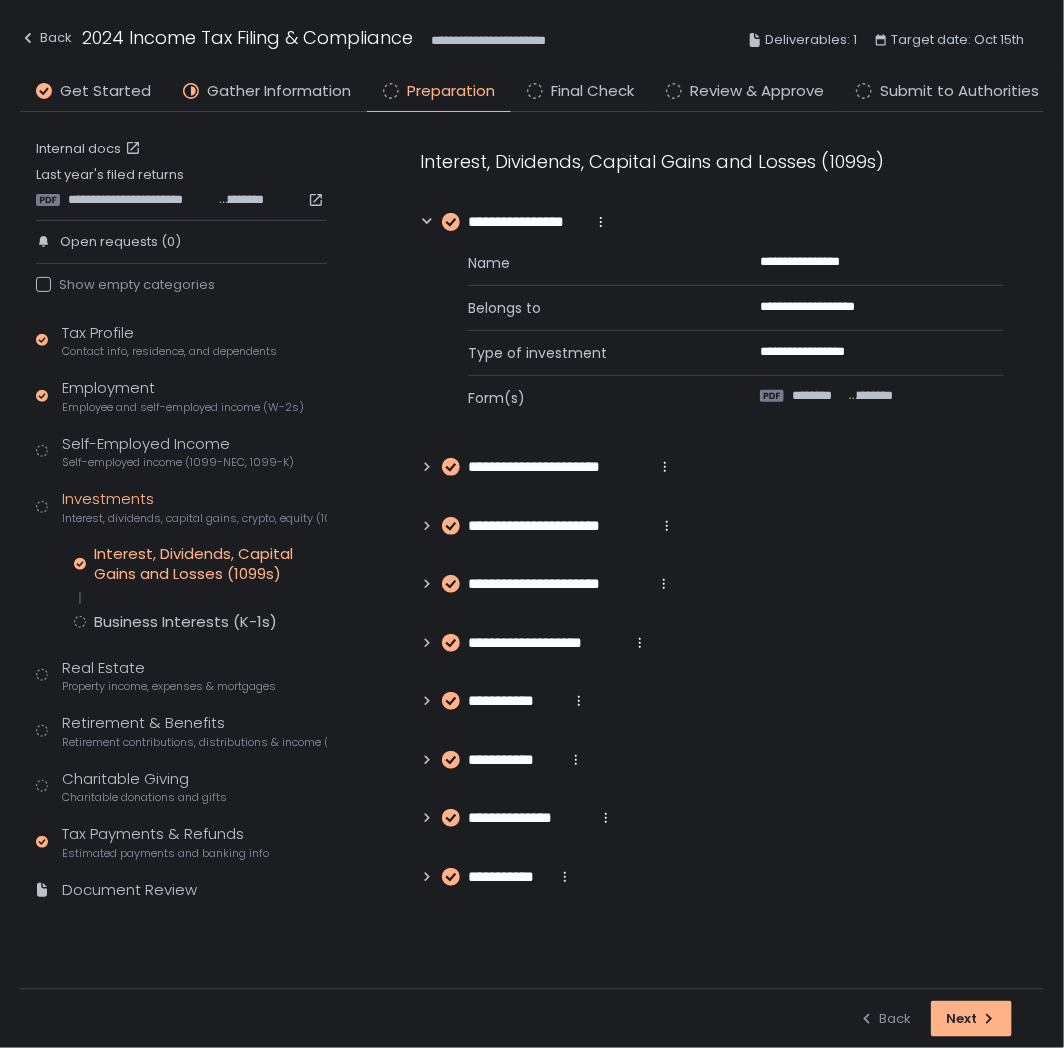 click 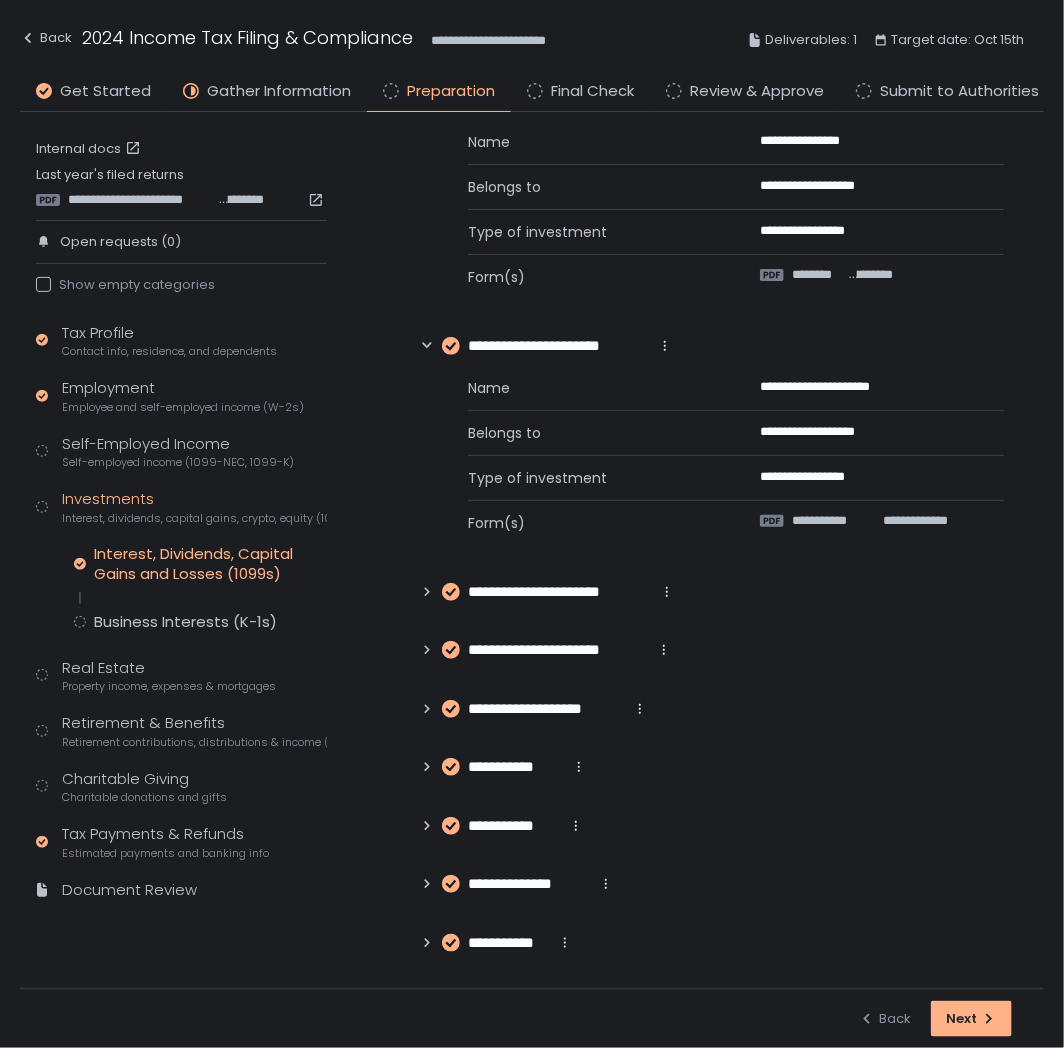 scroll, scrollTop: 122, scrollLeft: 0, axis: vertical 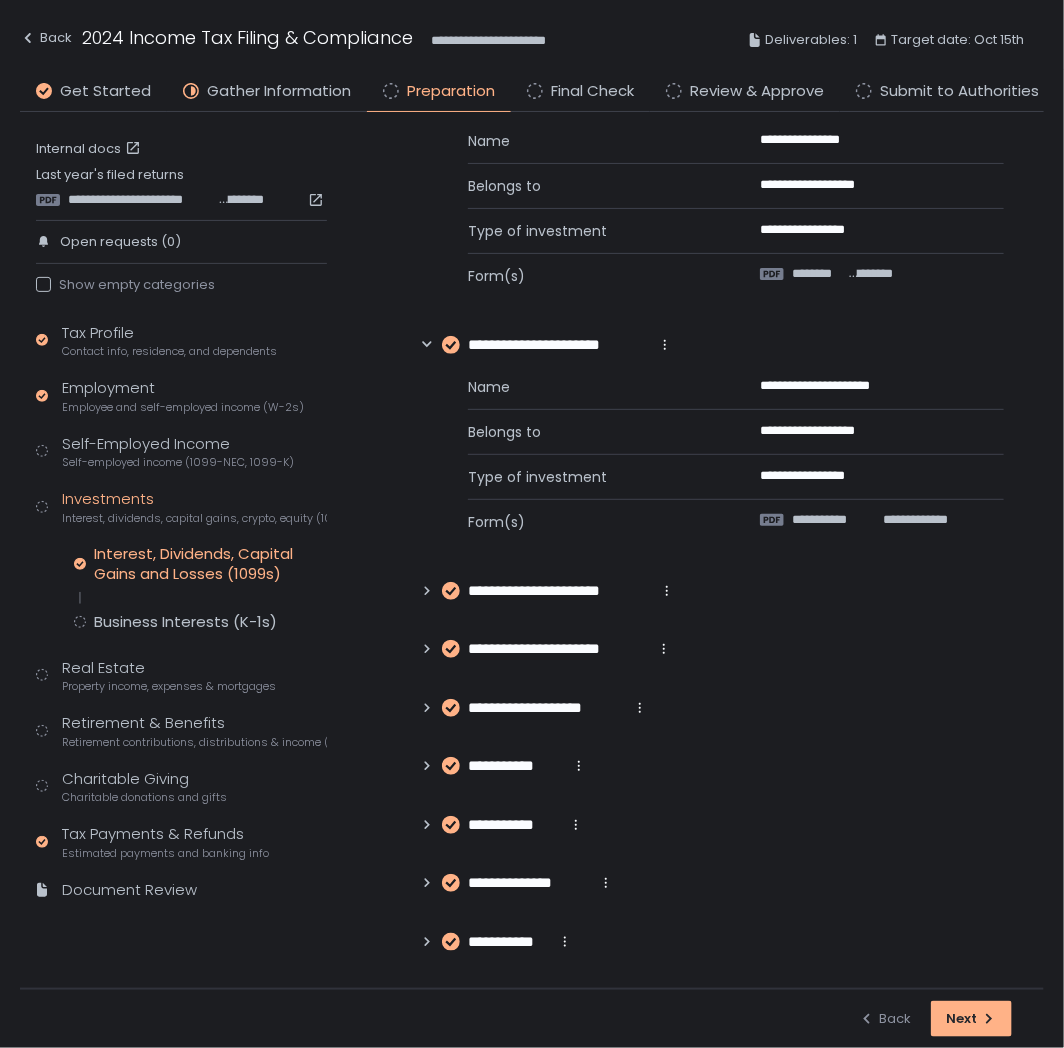 click 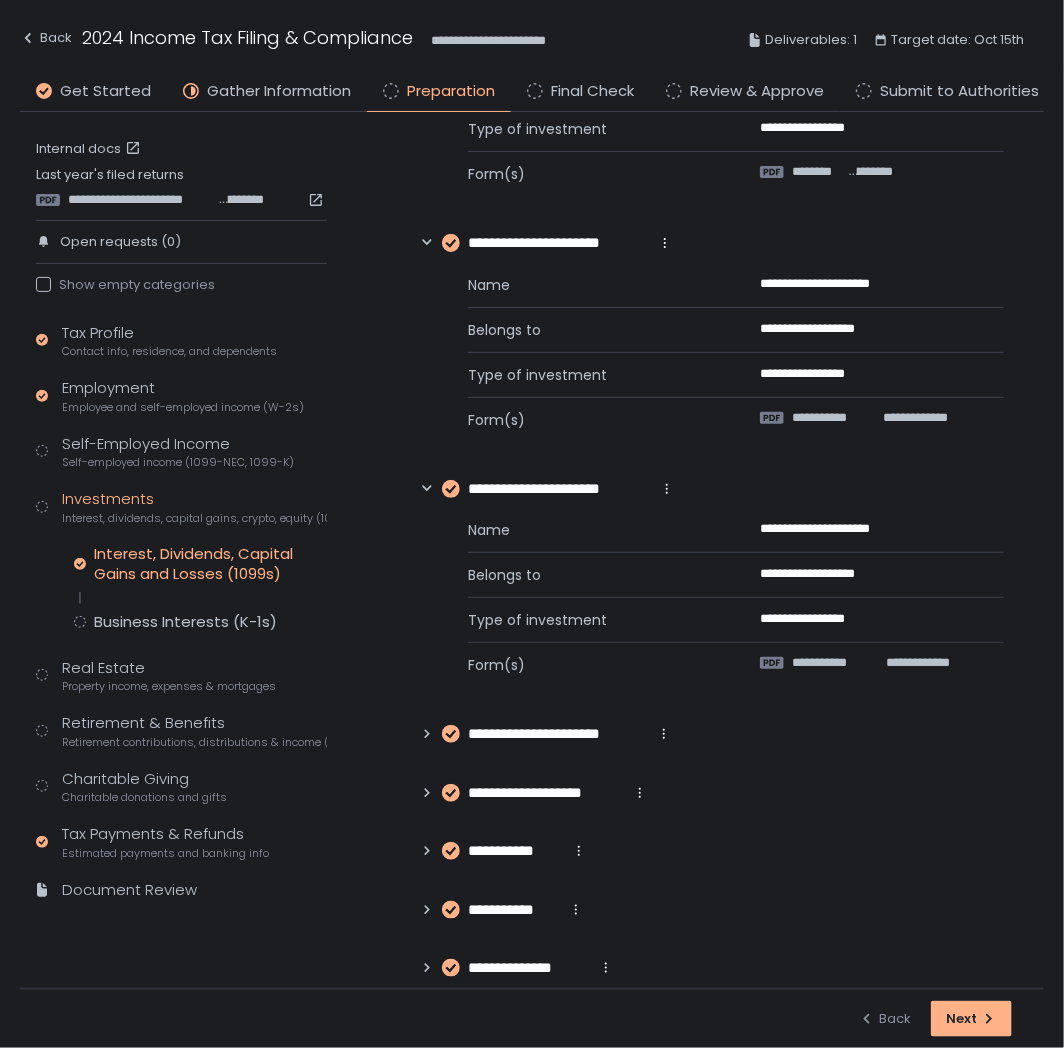 scroll, scrollTop: 310, scrollLeft: 0, axis: vertical 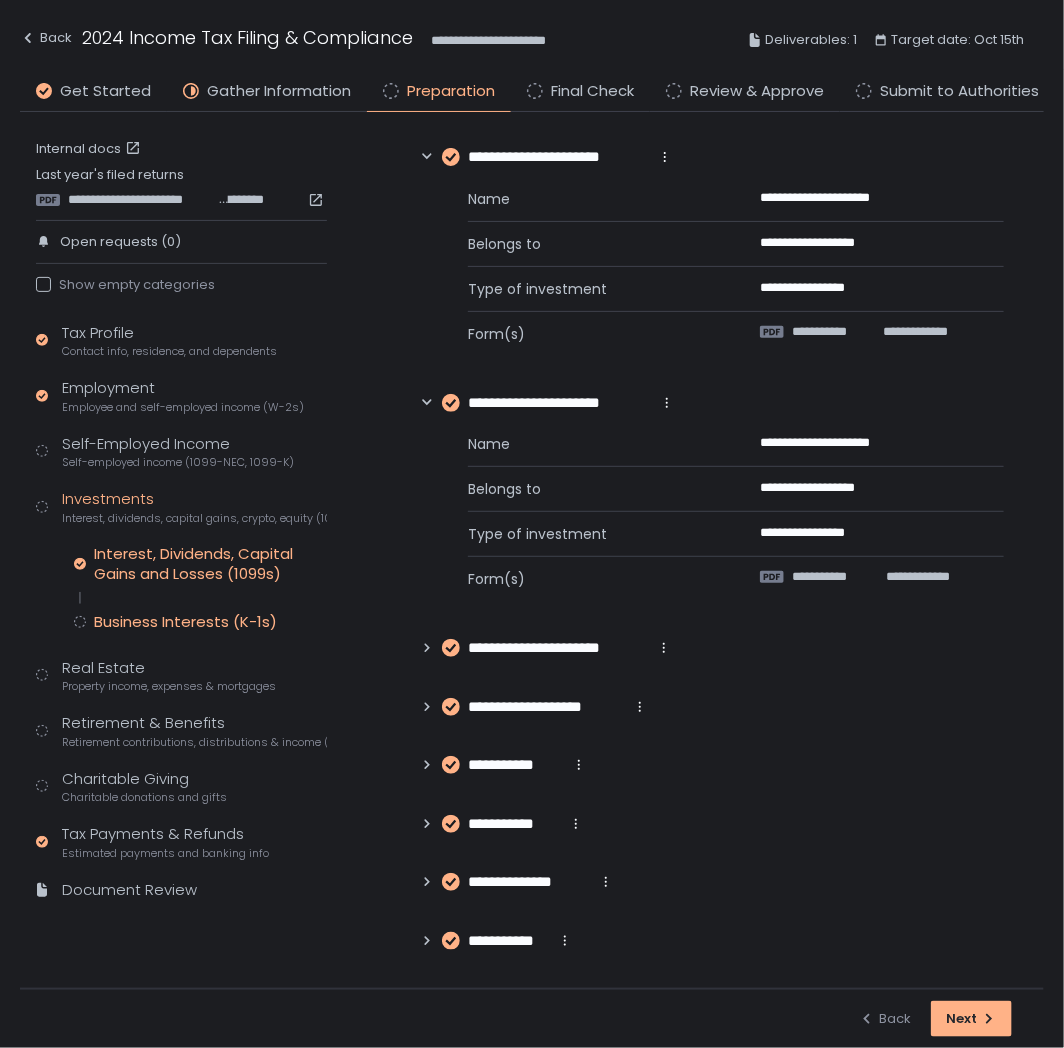 click on "Business Interests (K-1s)" 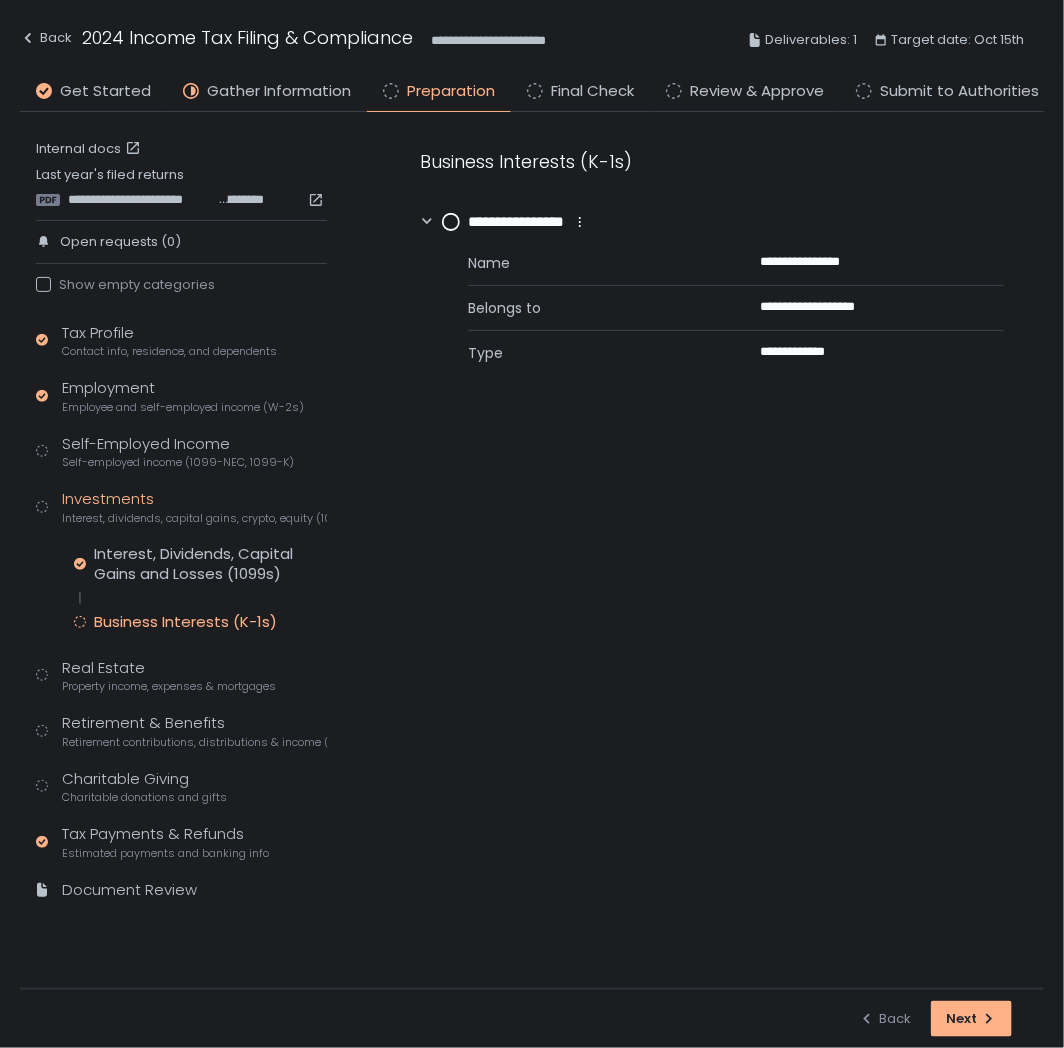 scroll, scrollTop: 0, scrollLeft: 0, axis: both 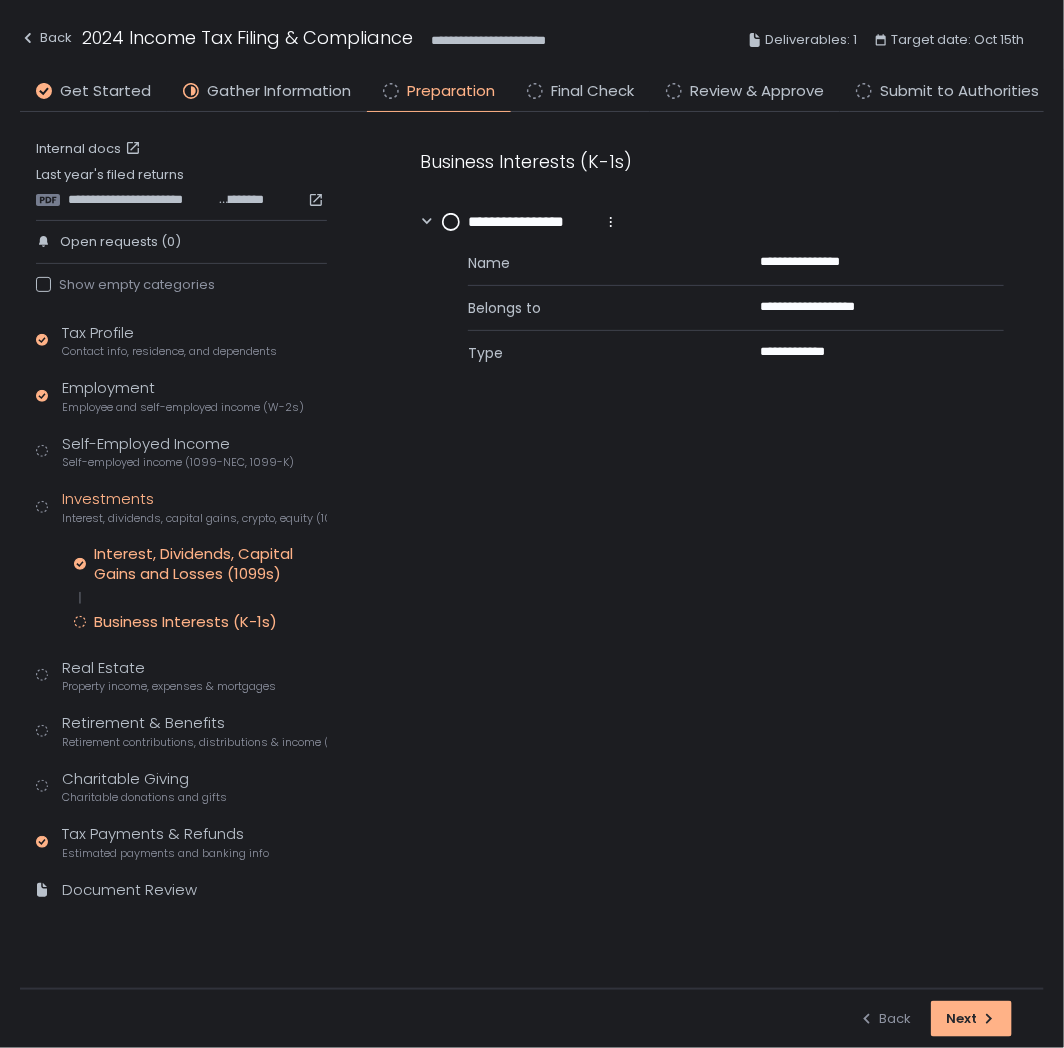 click on "Interest, Dividends, Capital Gains and Losses (1099s)" 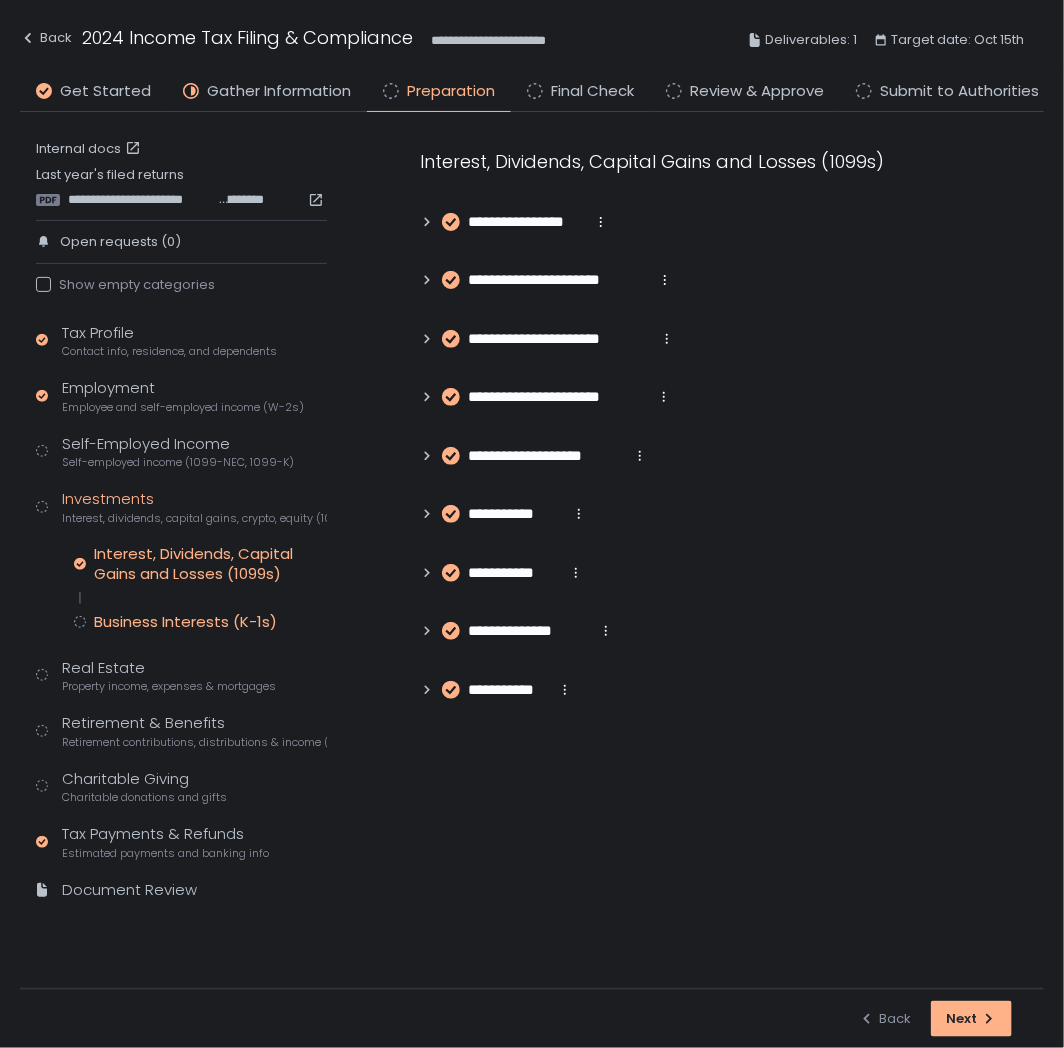click on "Business Interests (K-1s)" 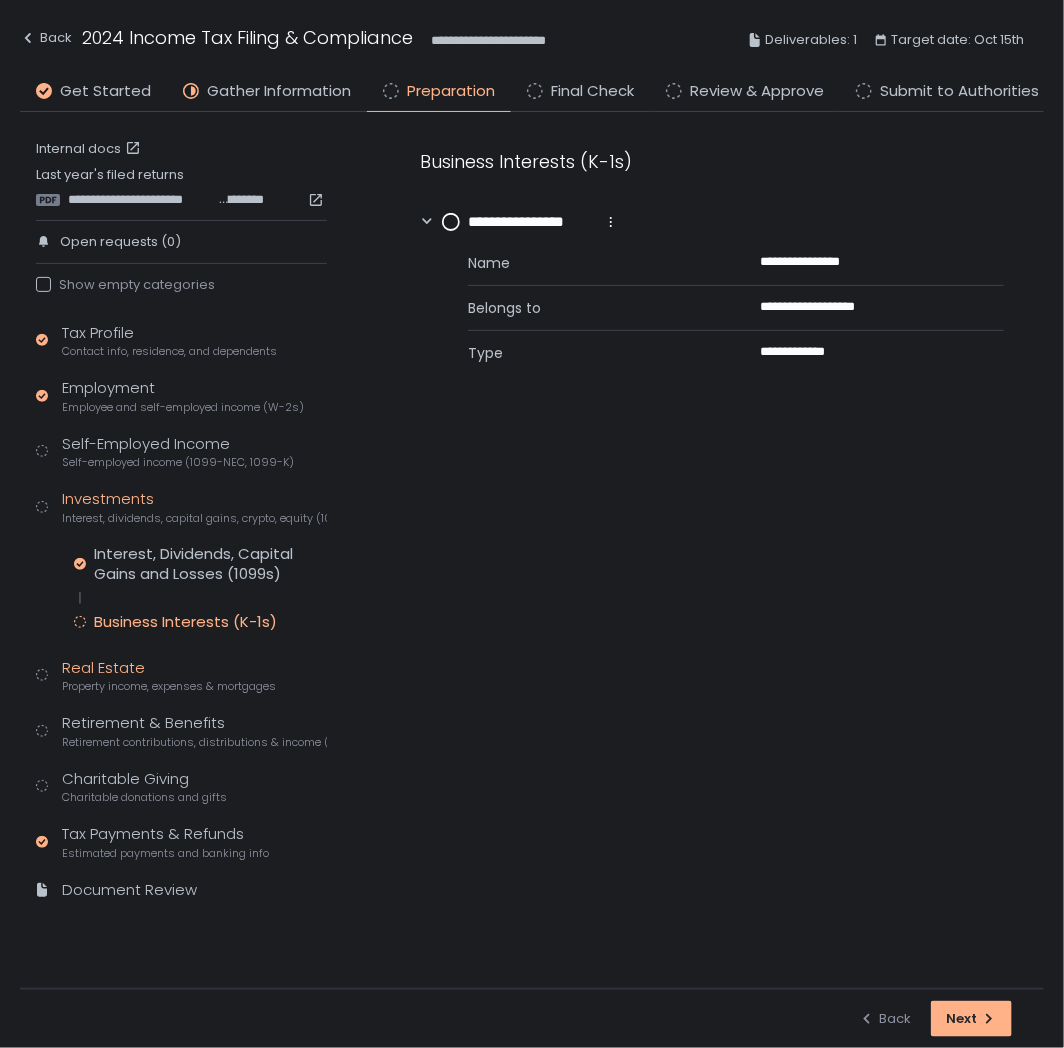 click on "Real Estate Property income, expenses & mortgages" 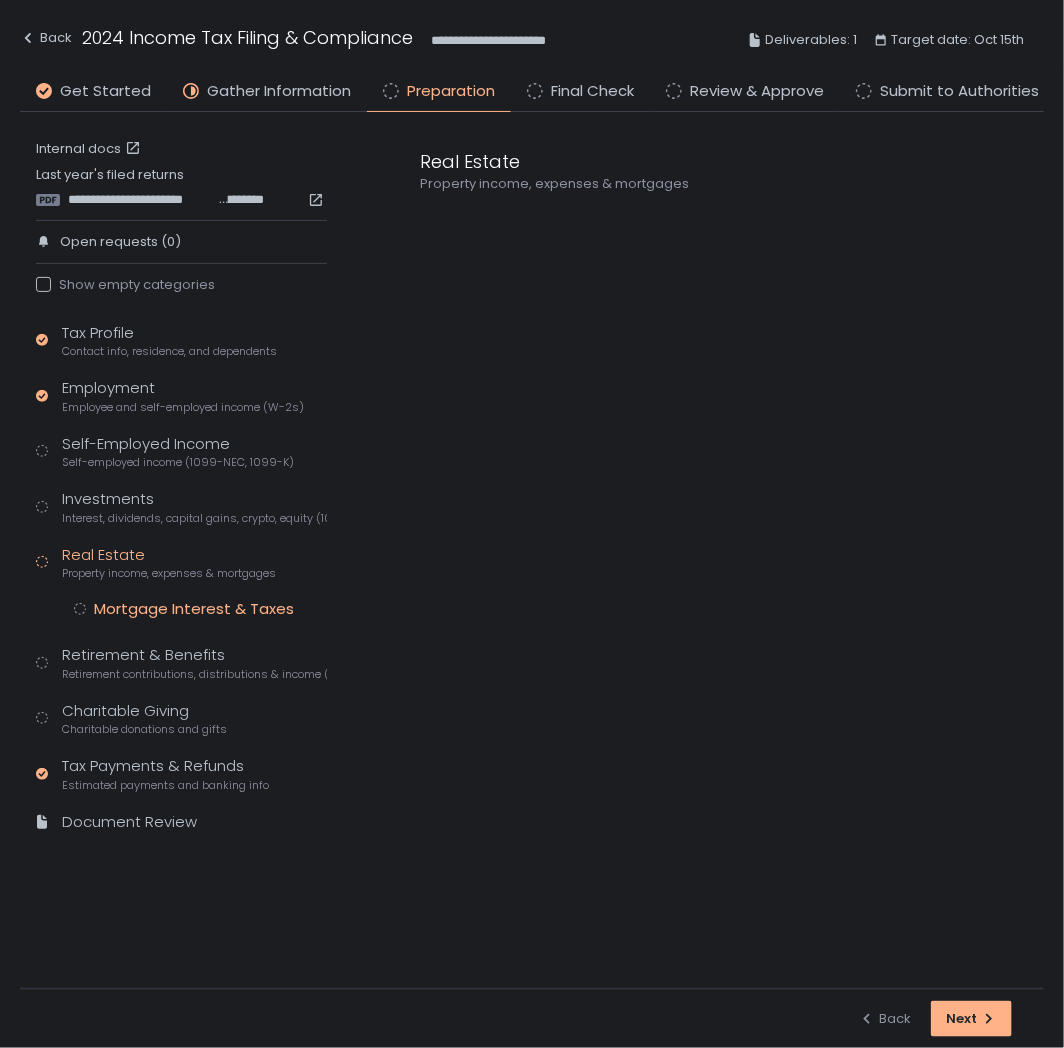 click on "Mortgage Interest & Taxes" 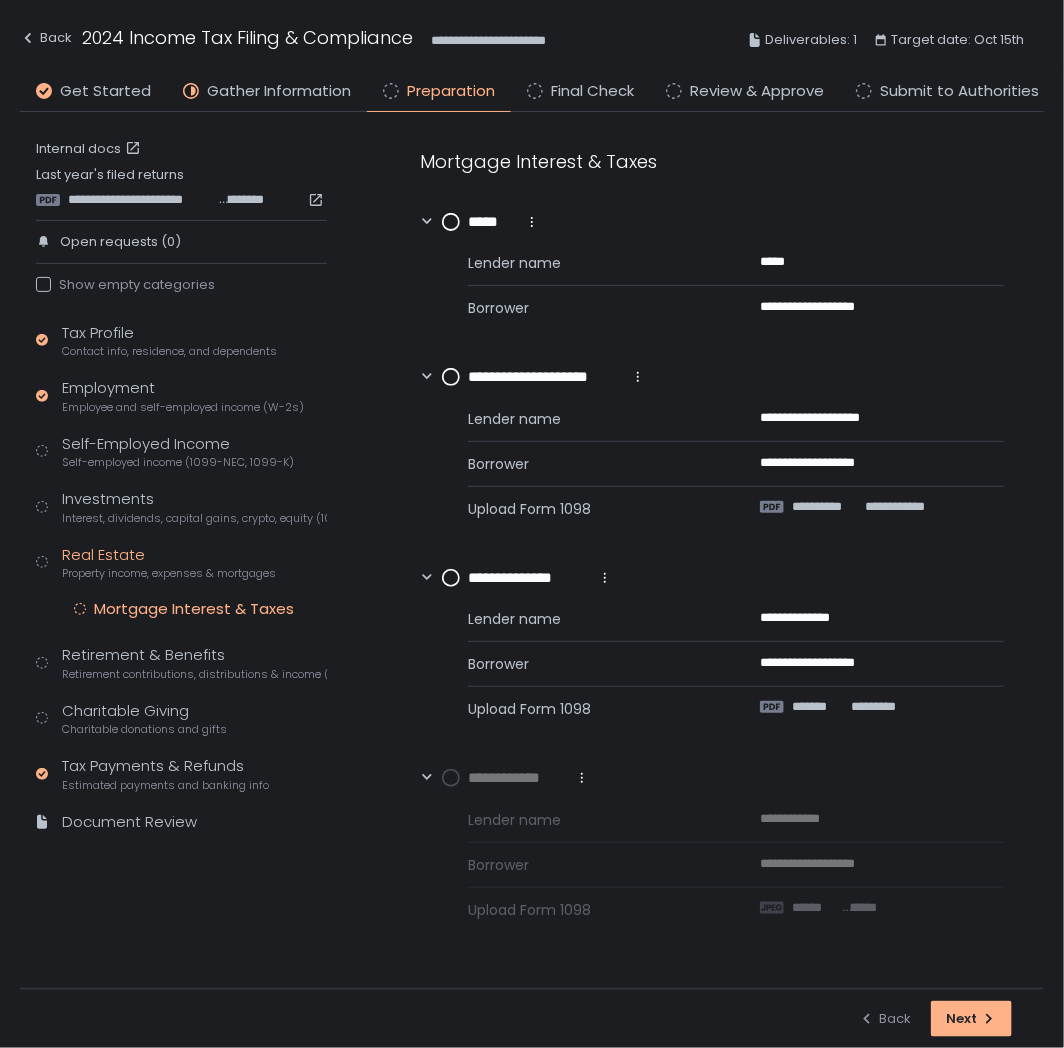click on "Mortgage Interest & Taxes" 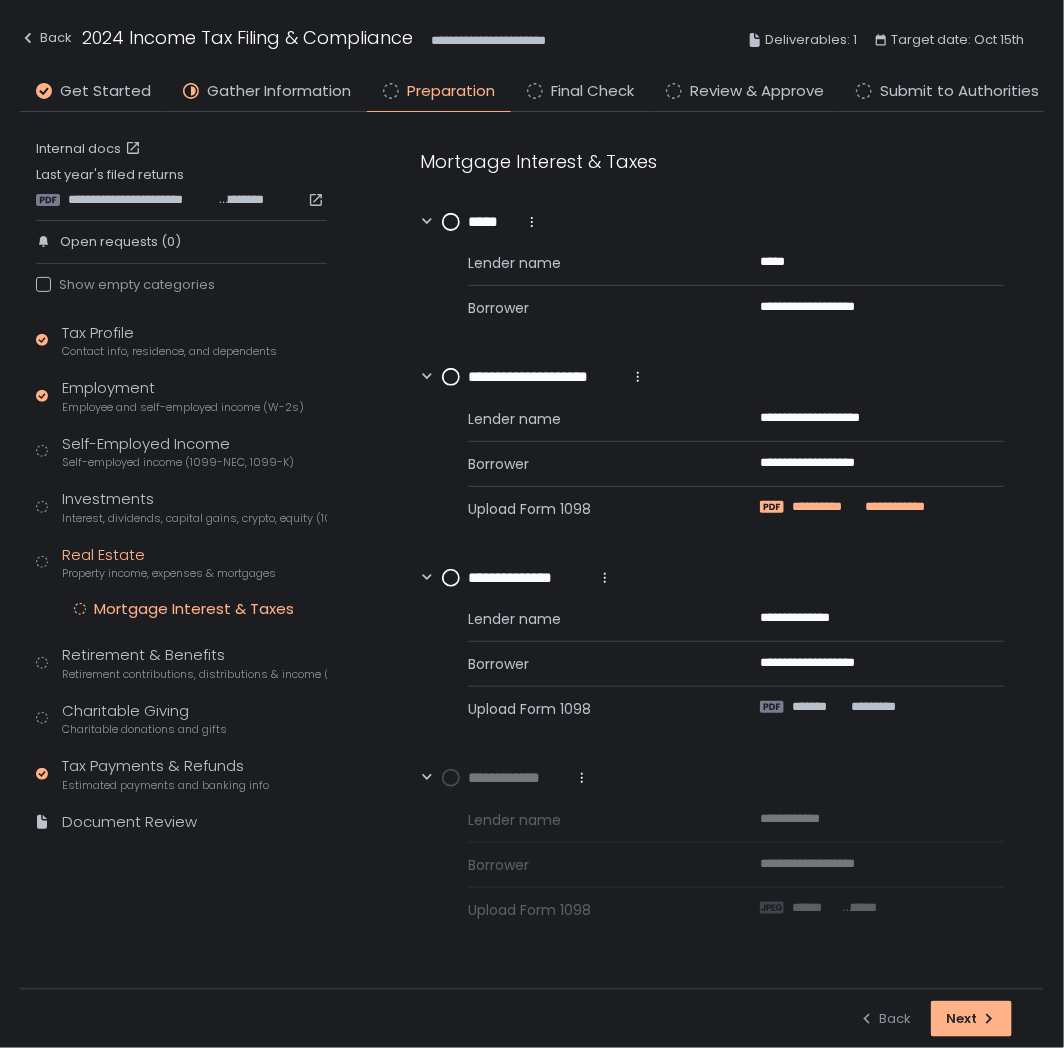 click on "**********" at bounding box center (827, 507) 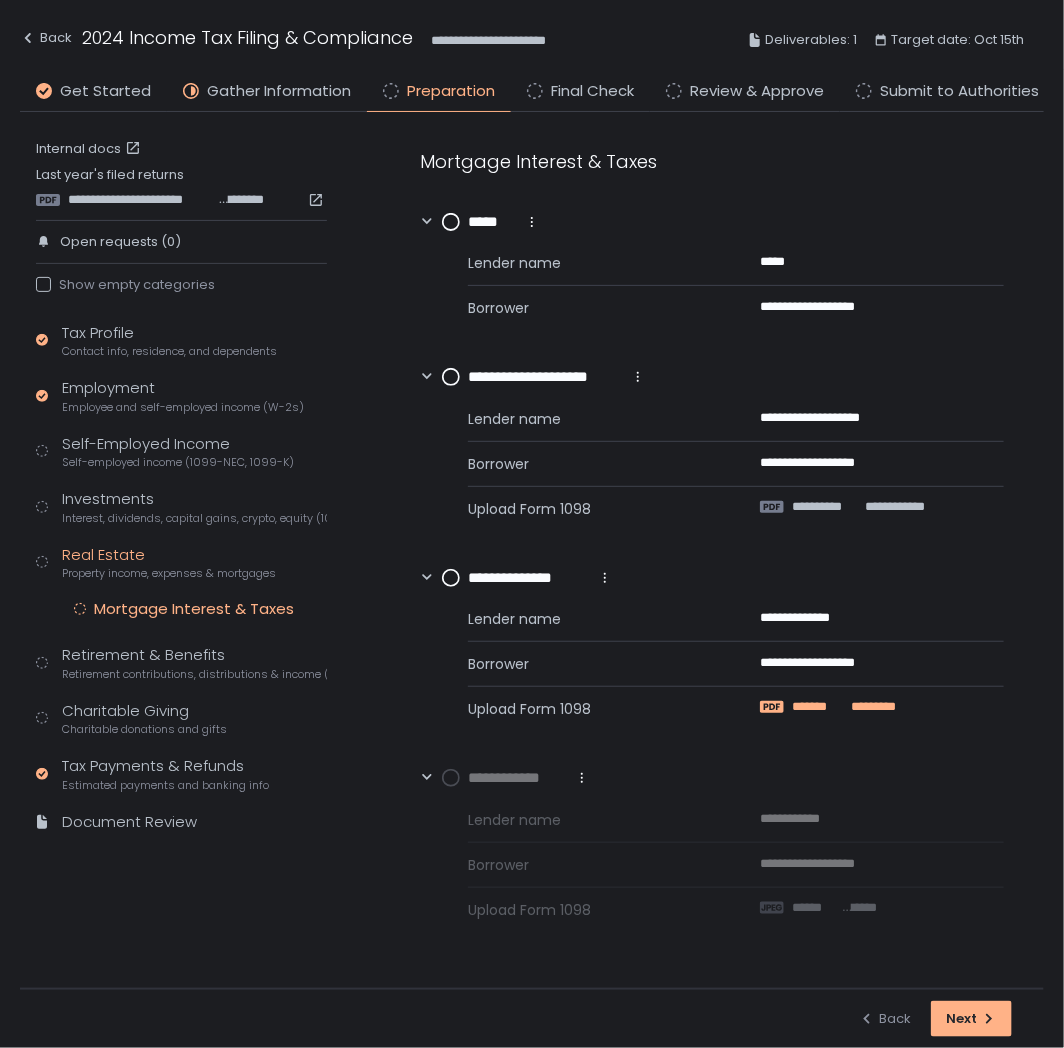 click on "*******" at bounding box center (819, 707) 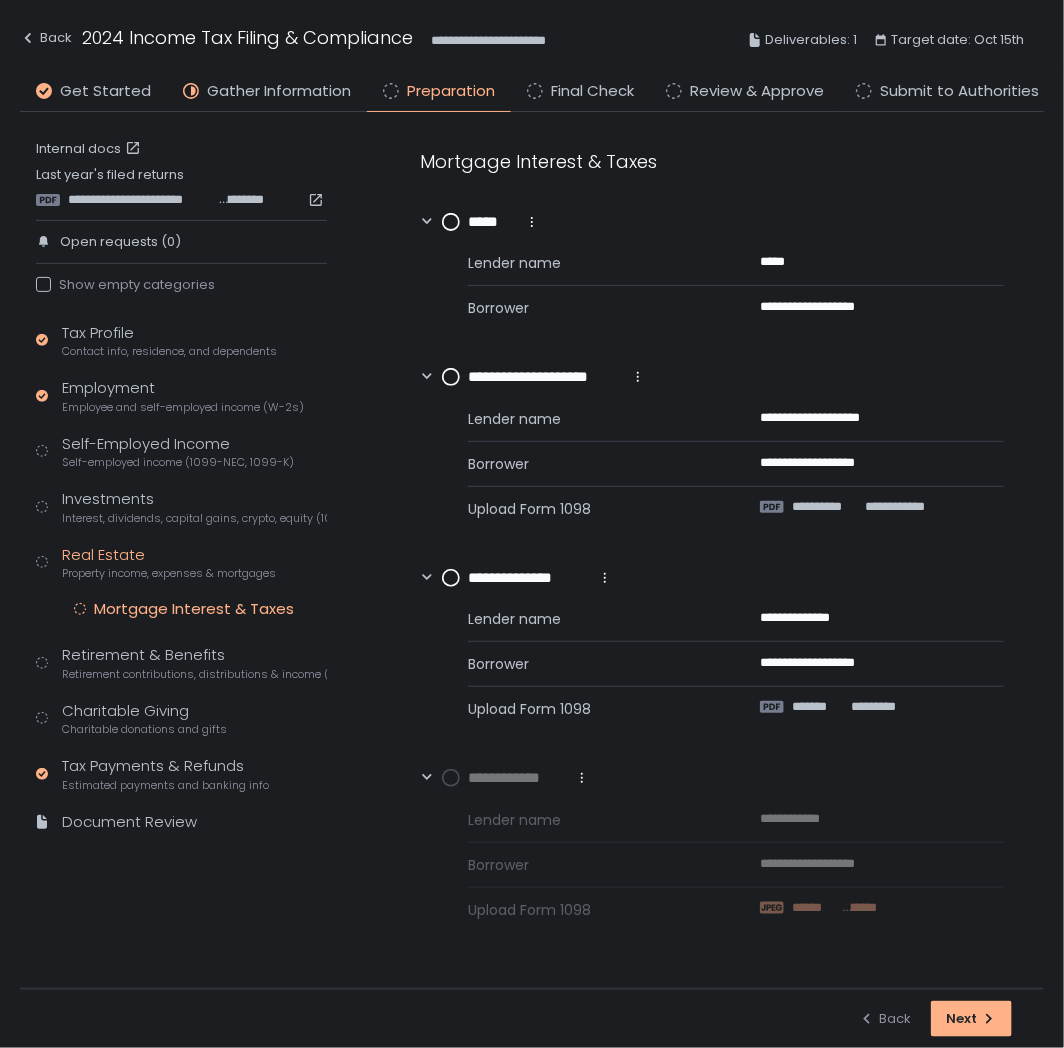 click on "******" at bounding box center (815, 908) 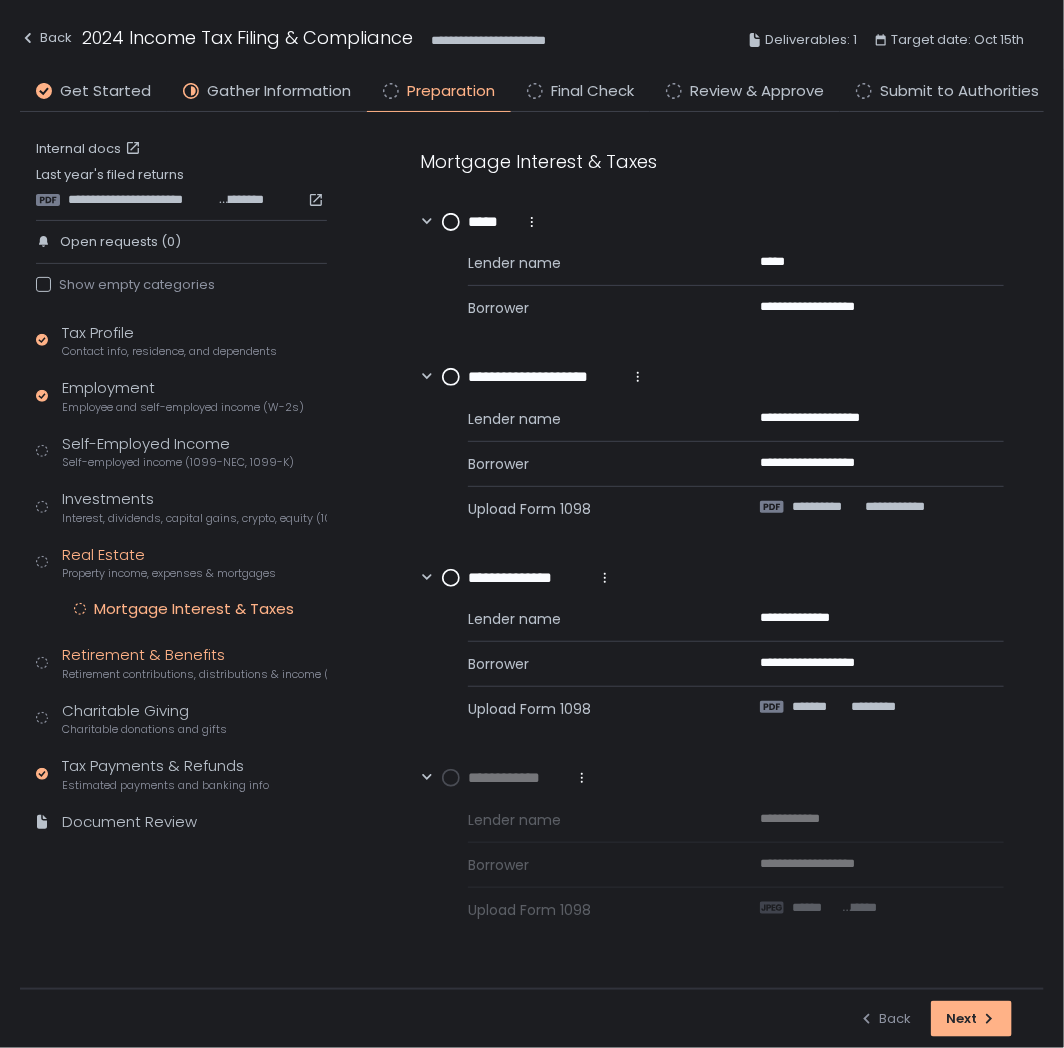click on "Retirement & Benefits Retirement contributions, distributions & income (1099-R, 5498)" 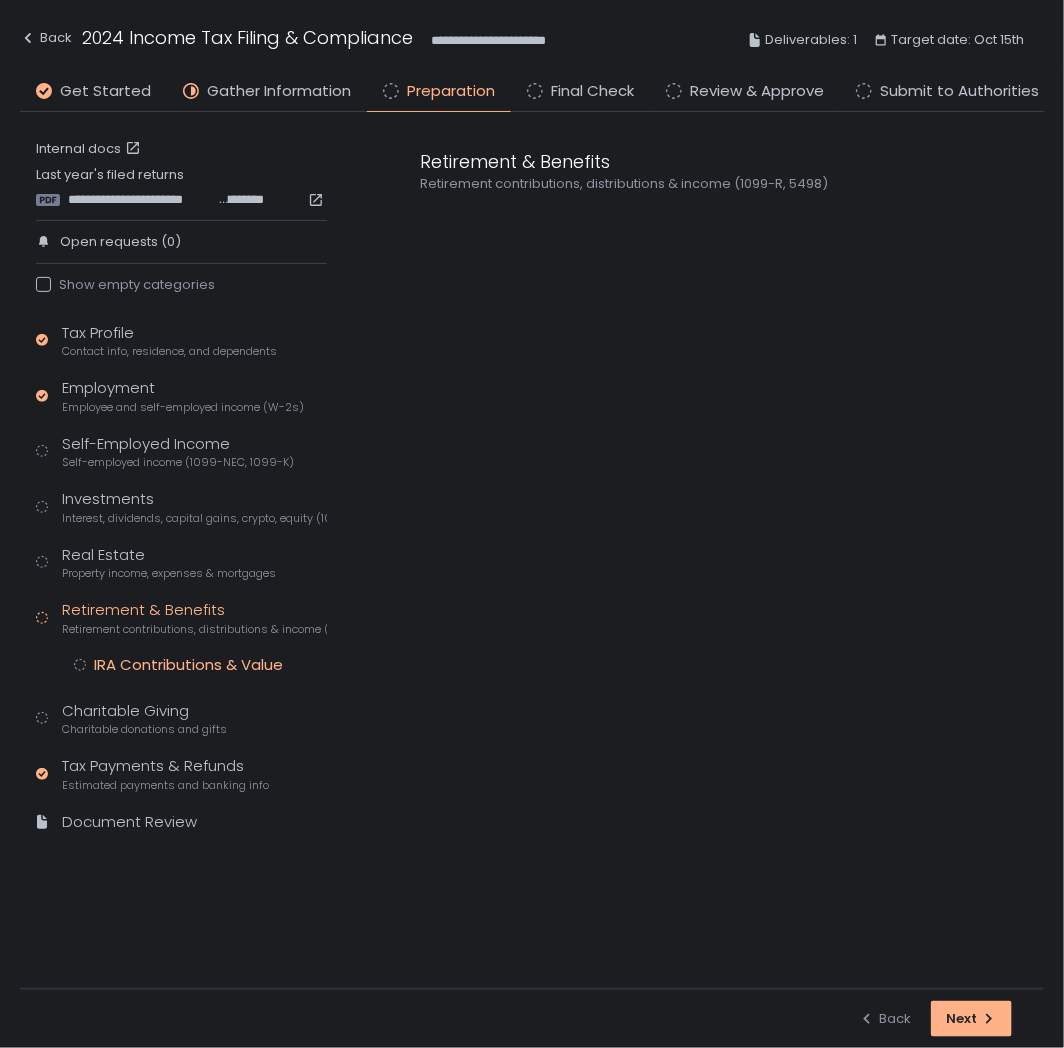 click on "IRA Contributions & Value" 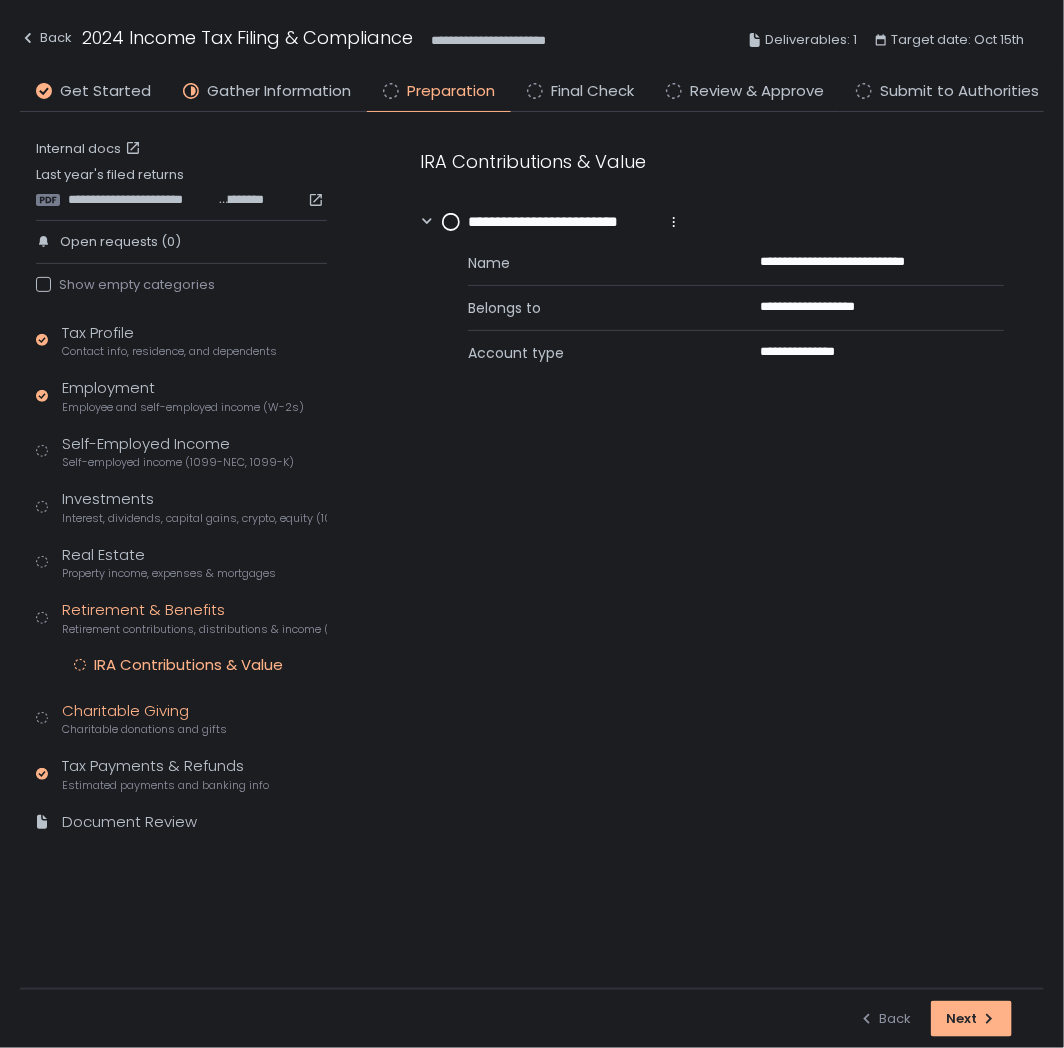 click on "Charitable donations and gifts" 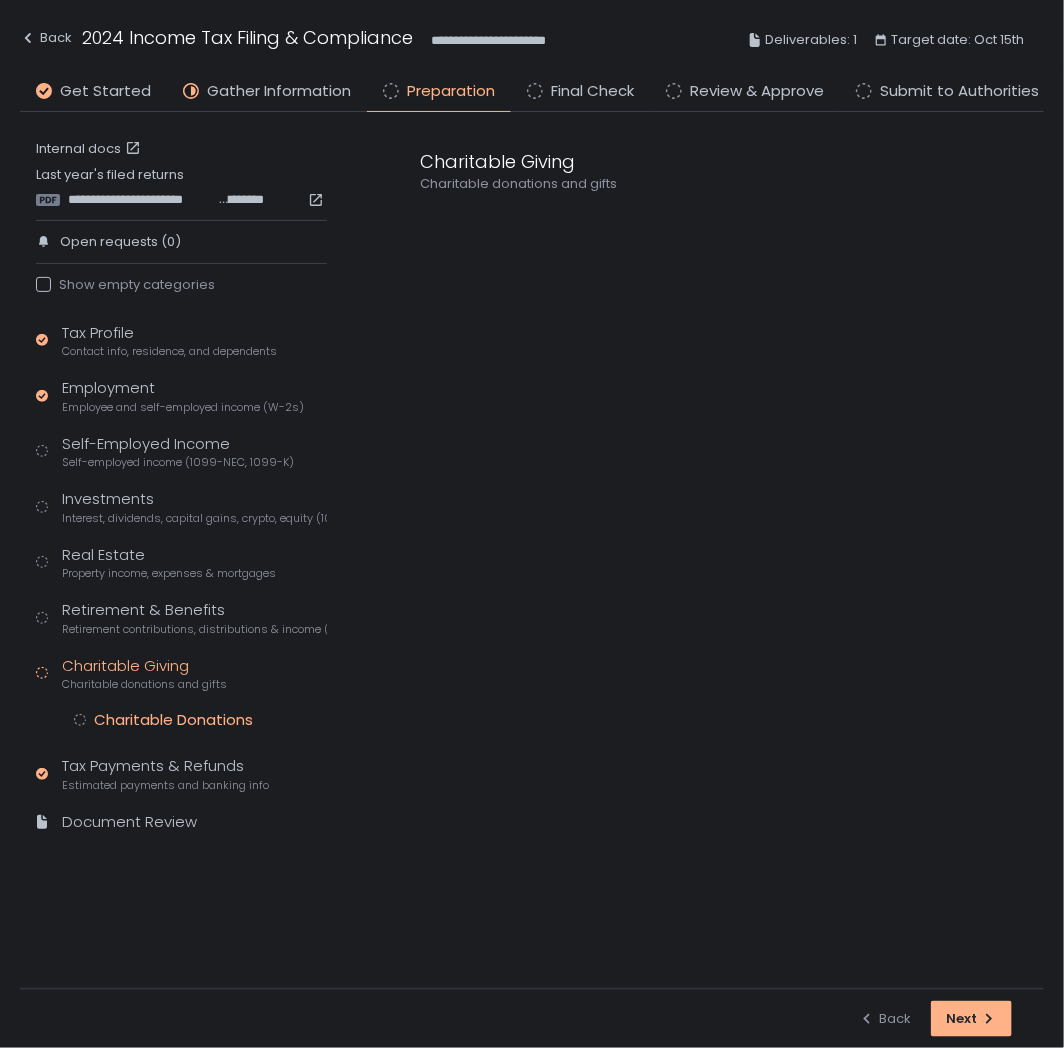 click on "Charitable Donations" 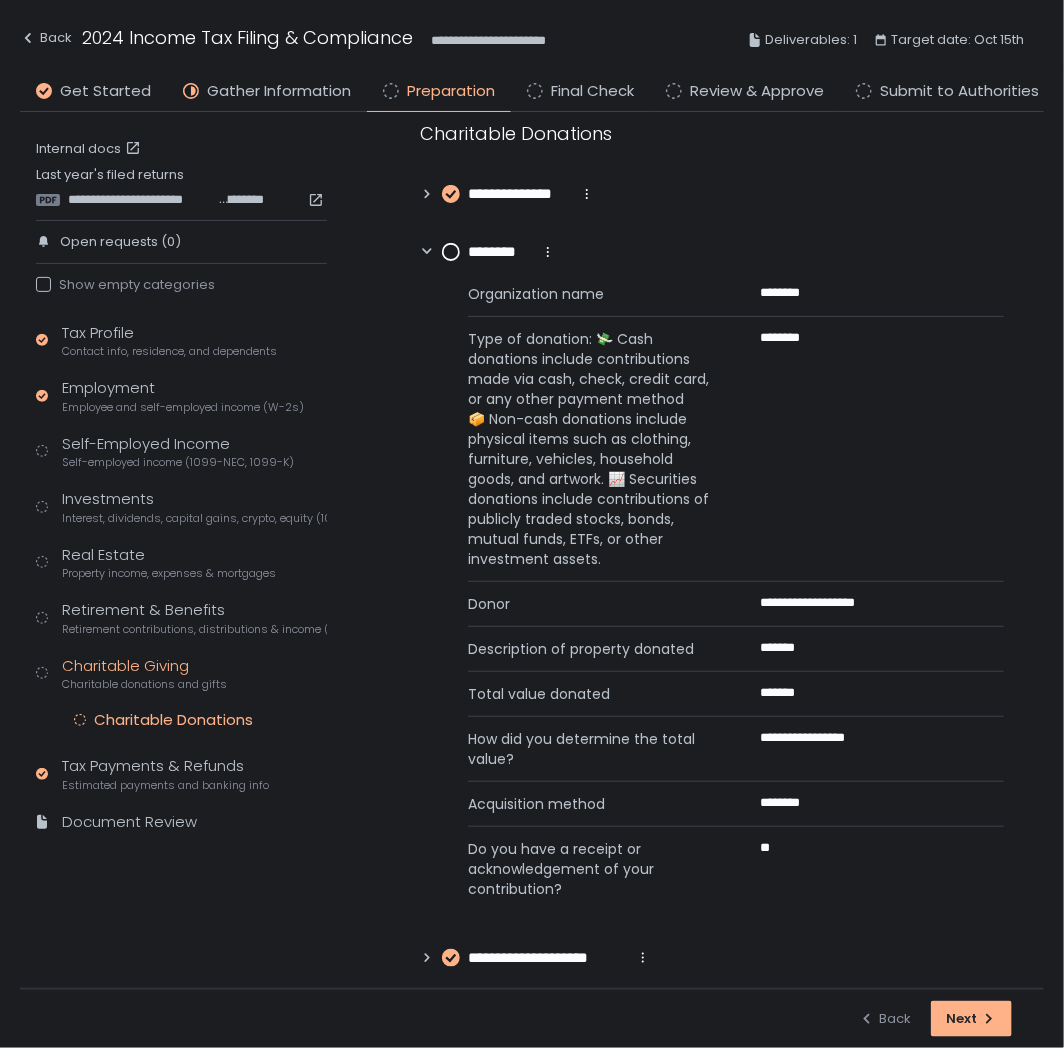 scroll, scrollTop: 44, scrollLeft: 0, axis: vertical 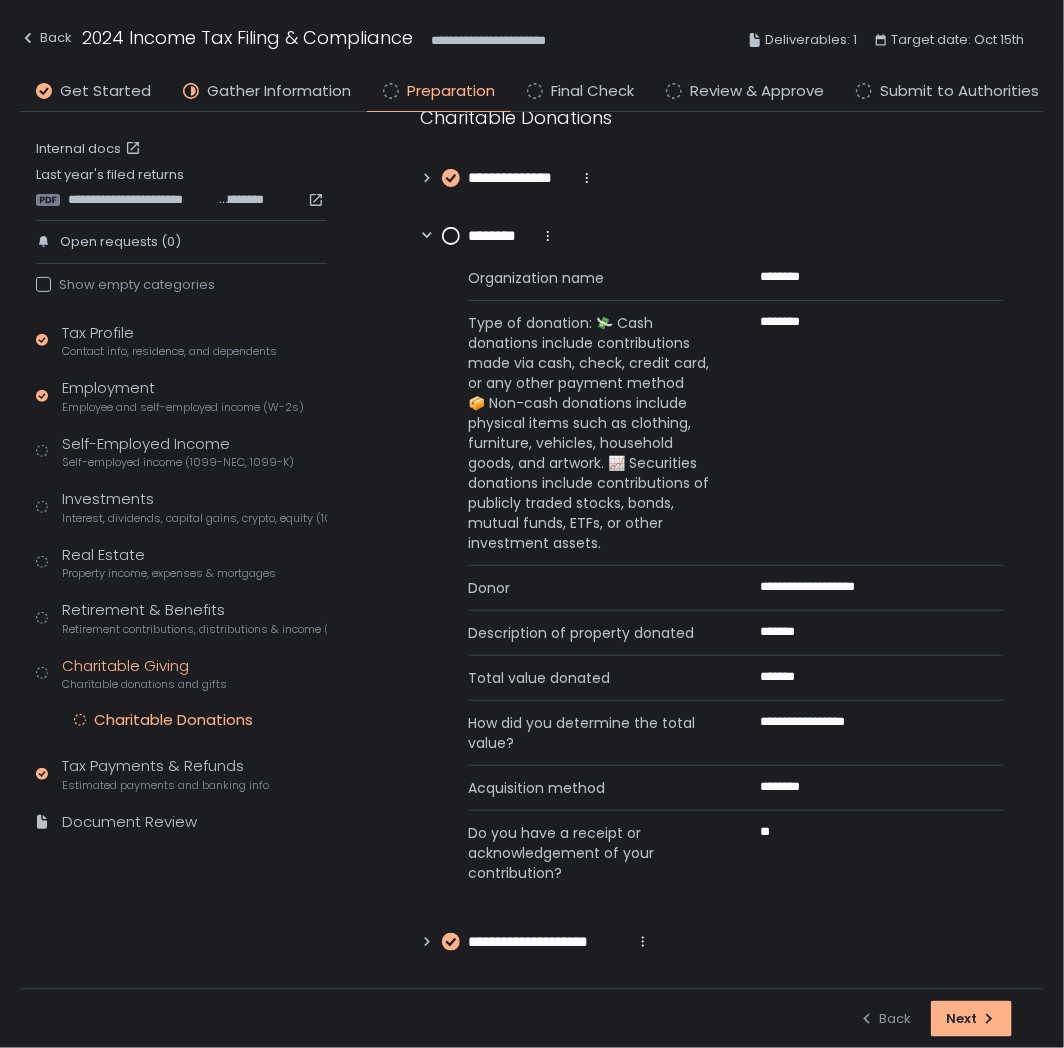 click 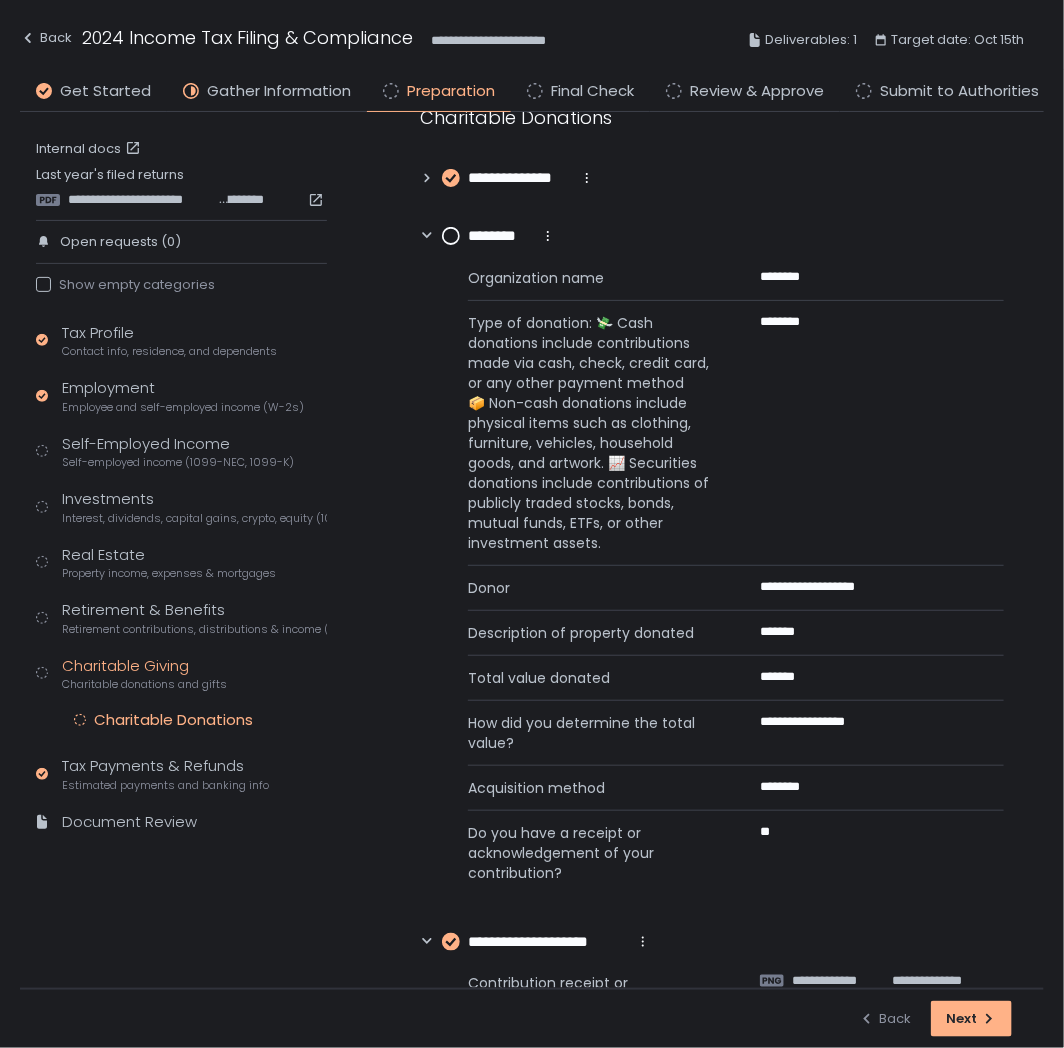scroll, scrollTop: 116, scrollLeft: 0, axis: vertical 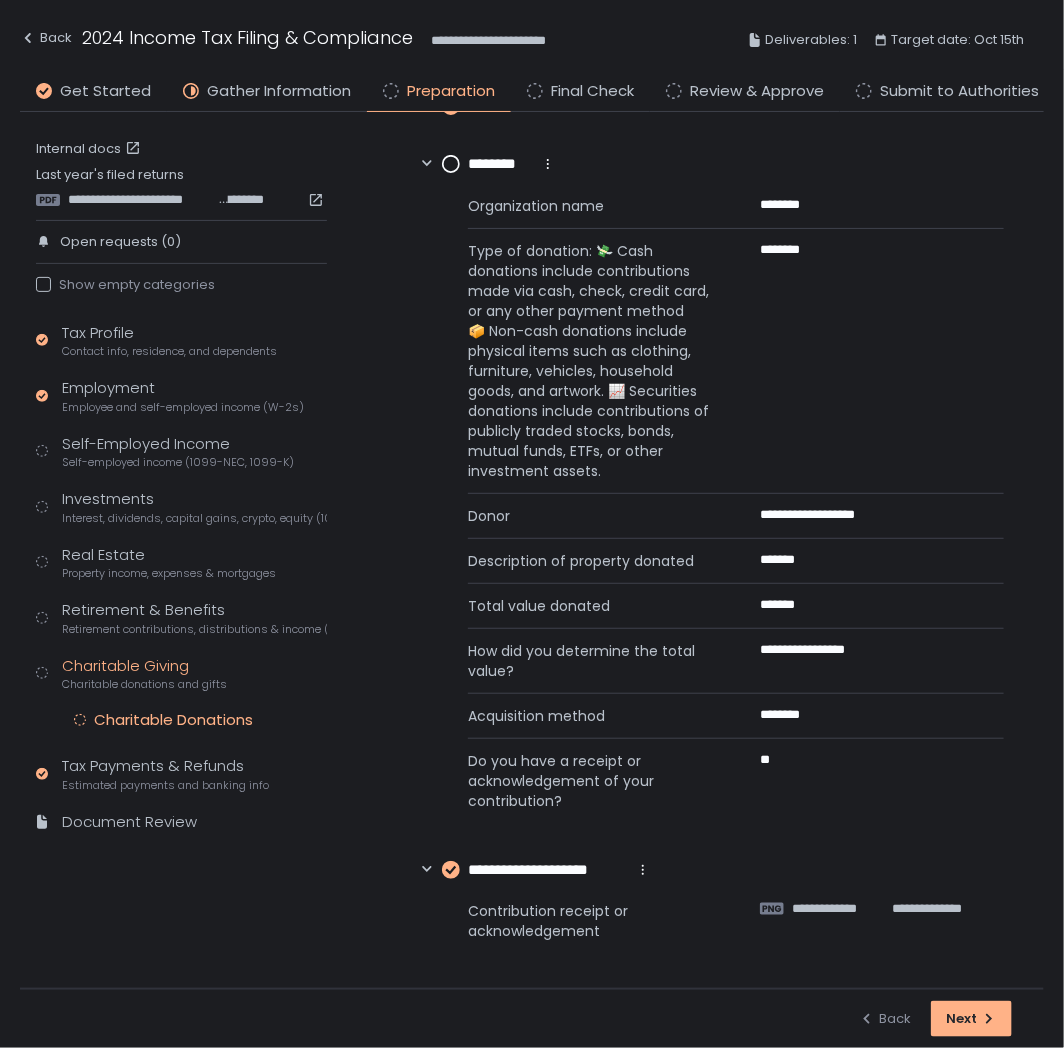 click on "Charitable Giving Charitable donations and gifts" 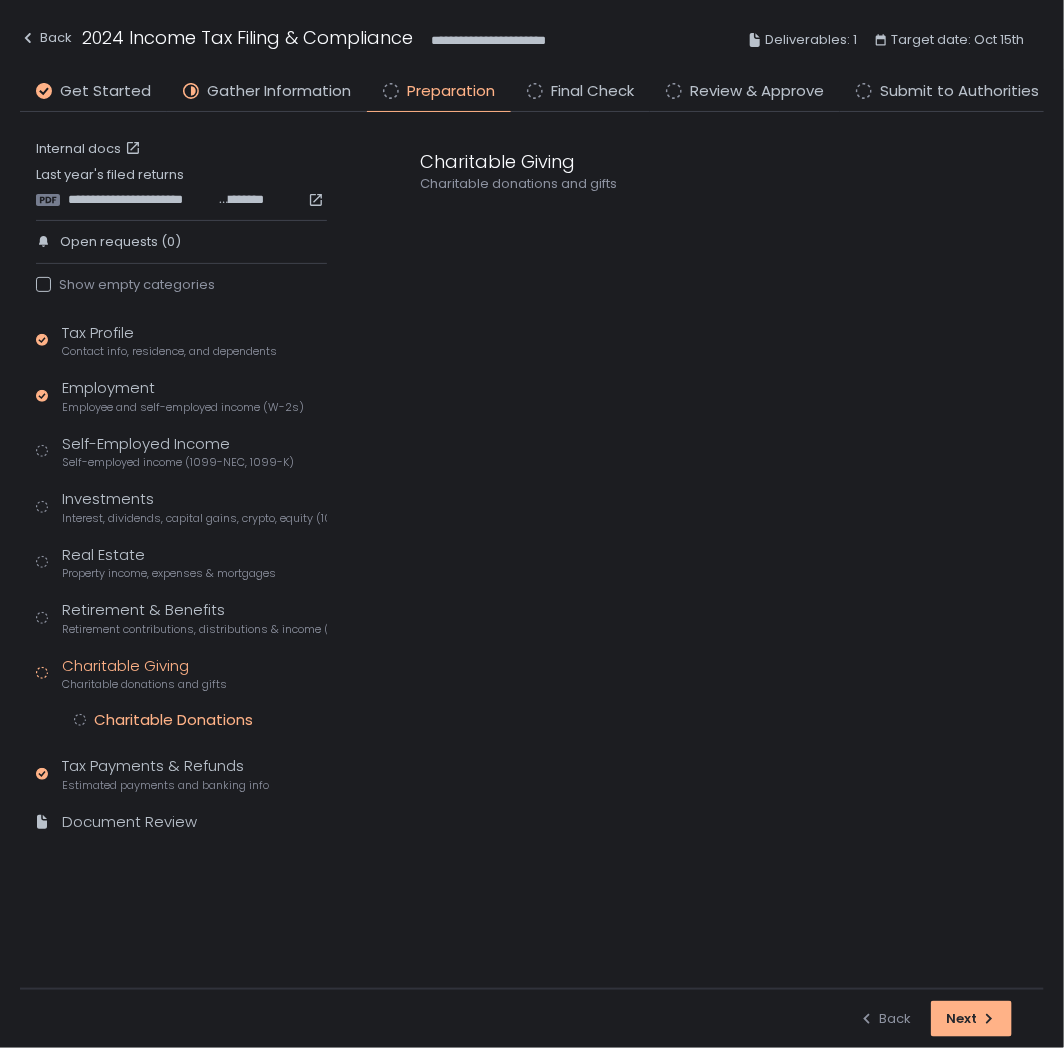 click on "Charitable Donations" 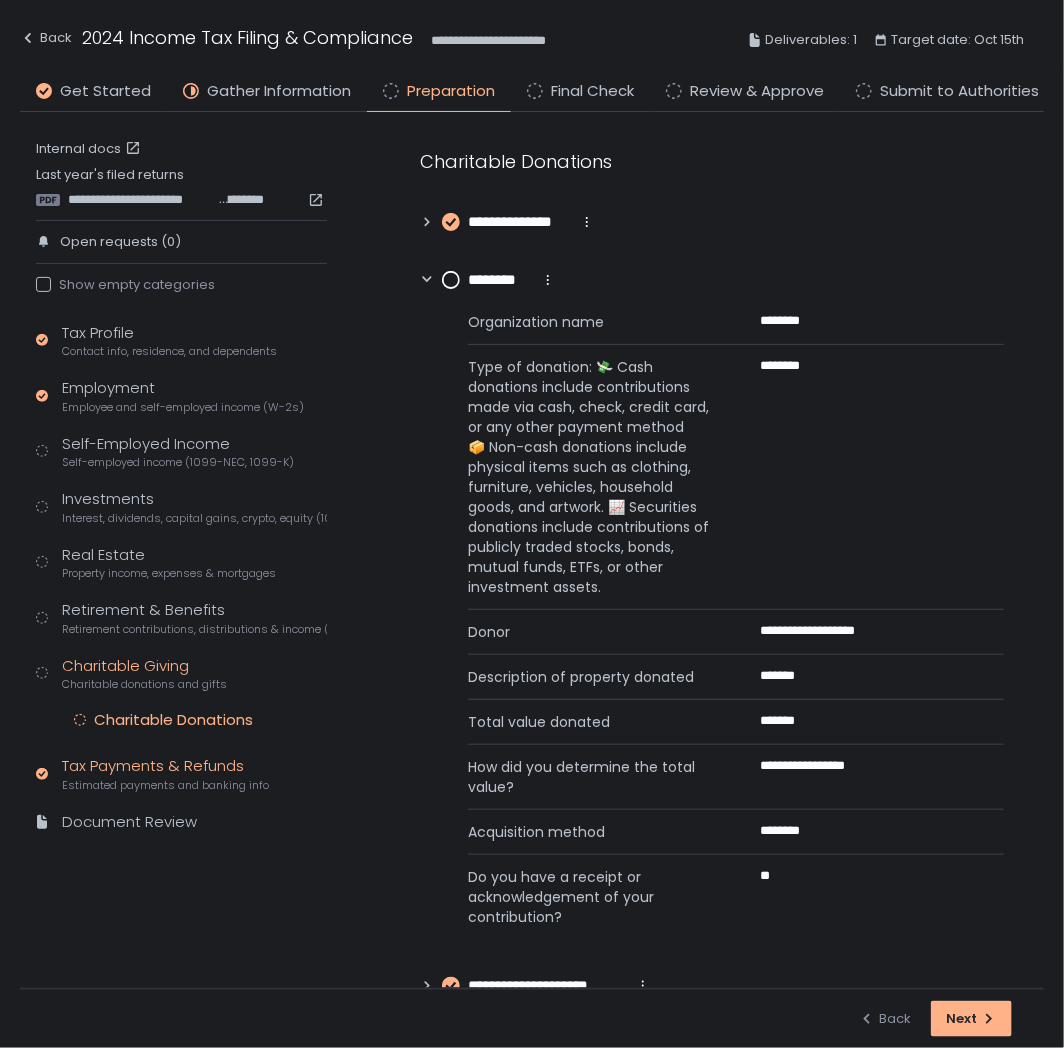 click on "Estimated payments and banking info" 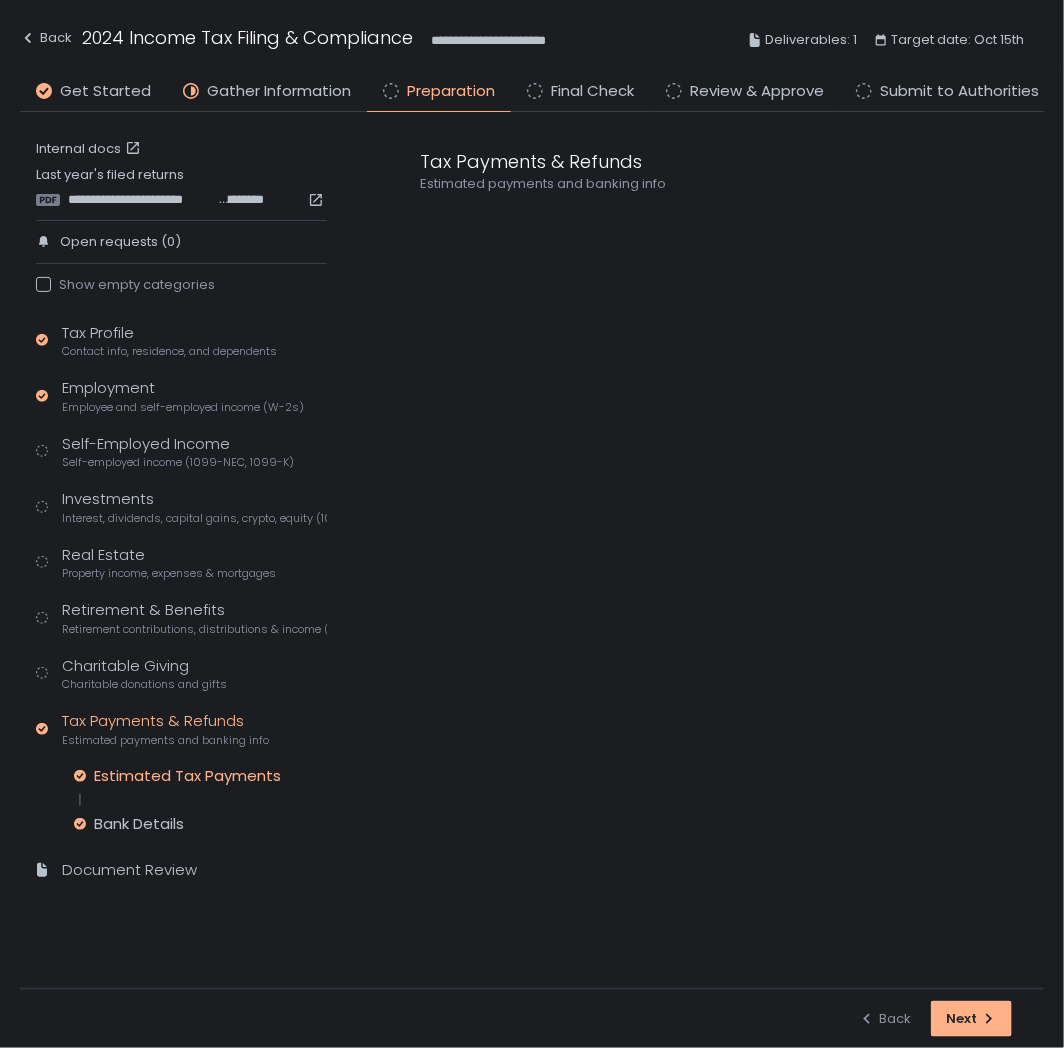 click on "Estimated Tax Payments" 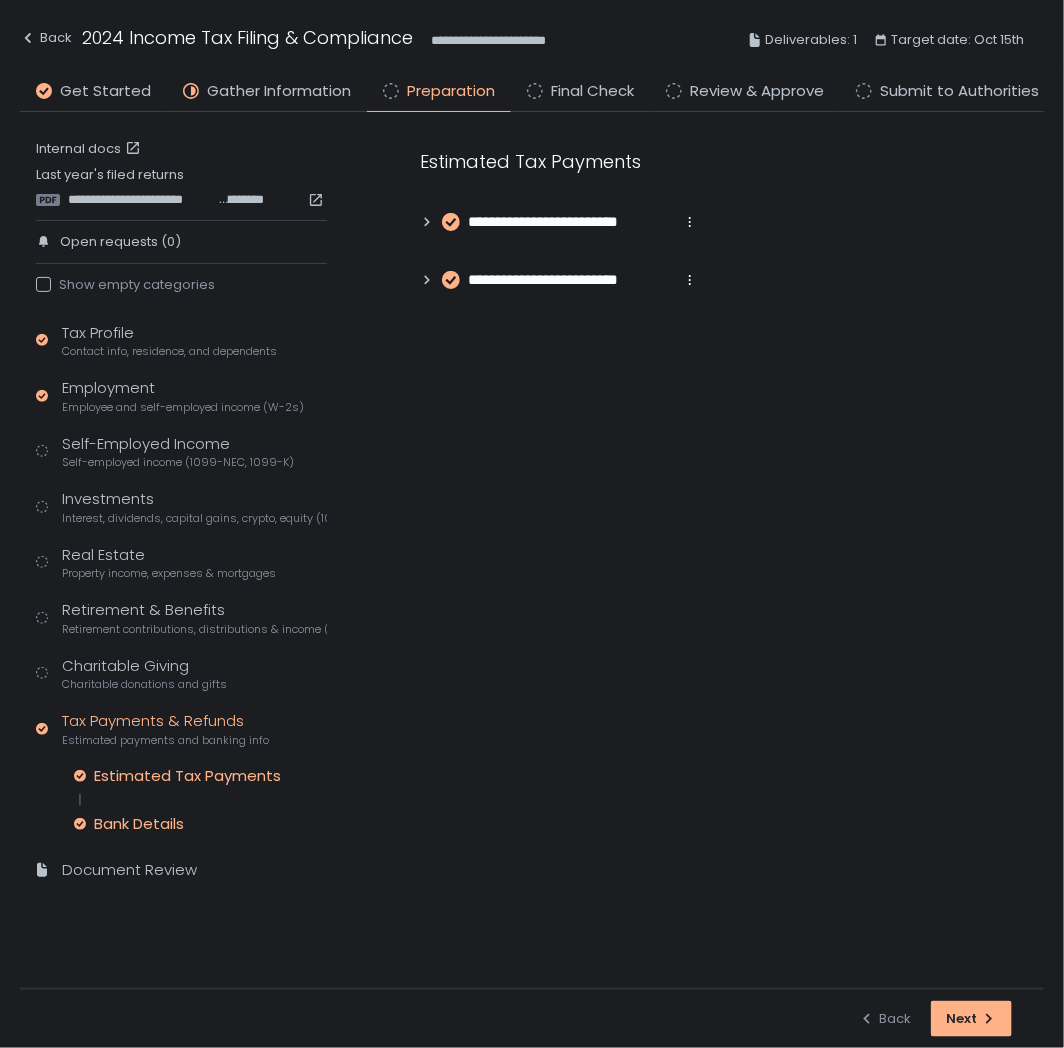 click on "Bank Details" 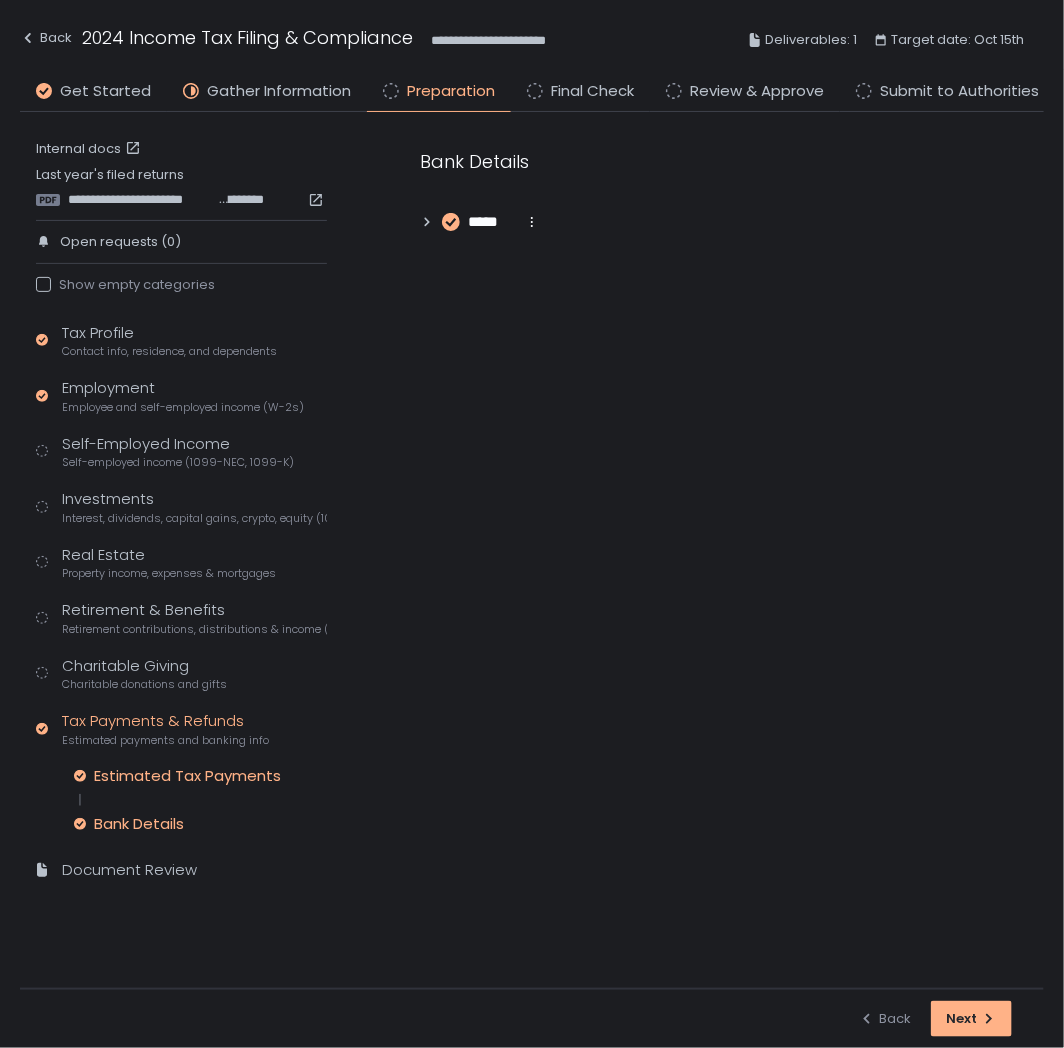 click on "Estimated Tax Payments" 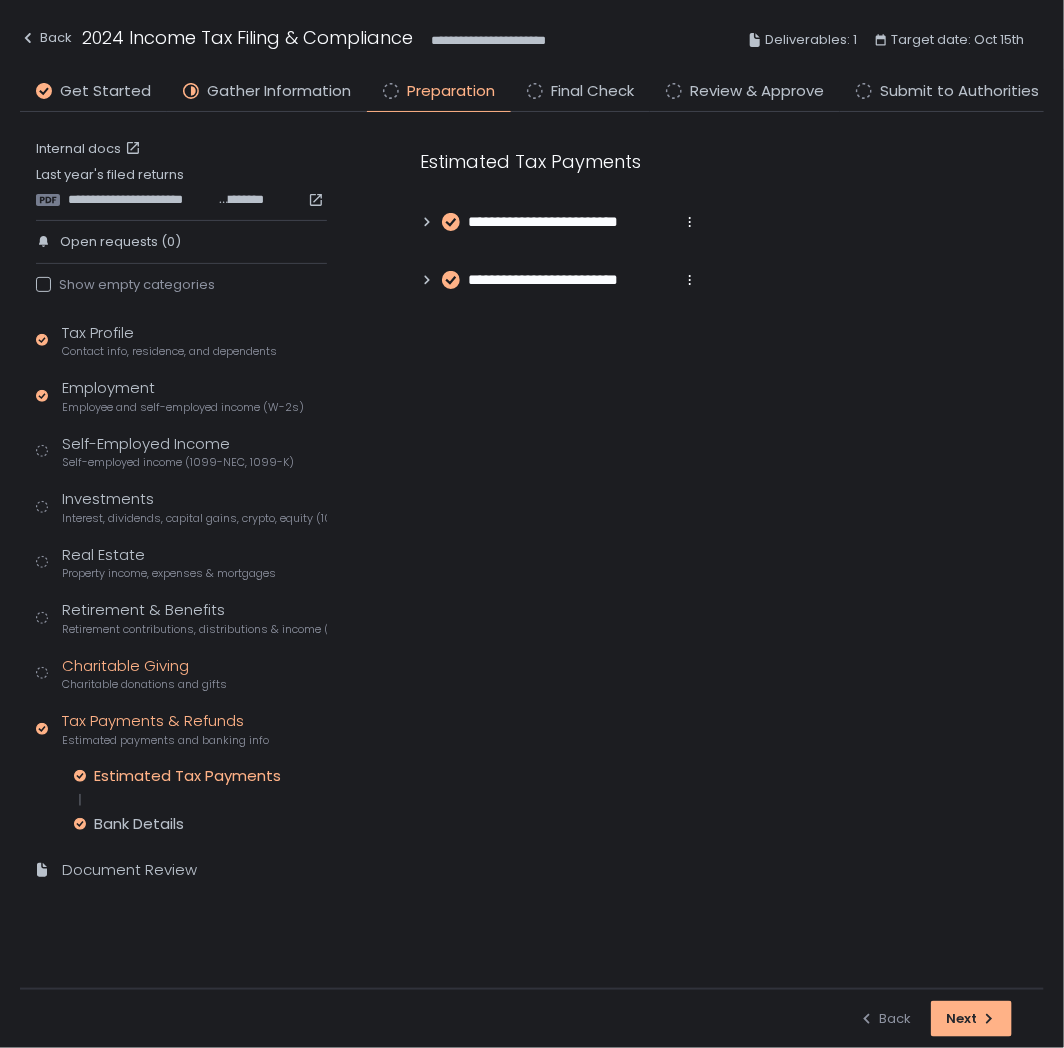 click on "Charitable donations and gifts" 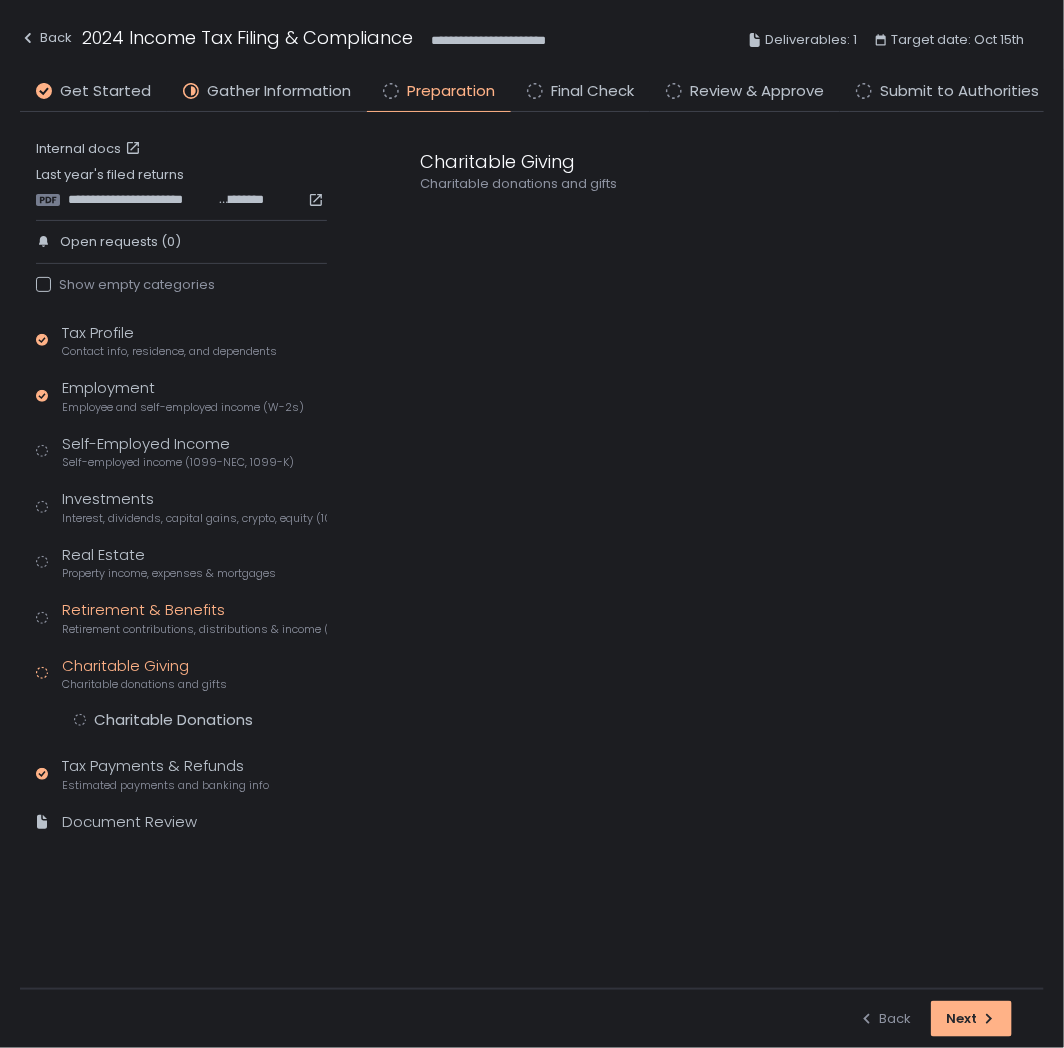 click on "Retirement & Benefits Retirement contributions, distributions & income (1099-R, 5498)" 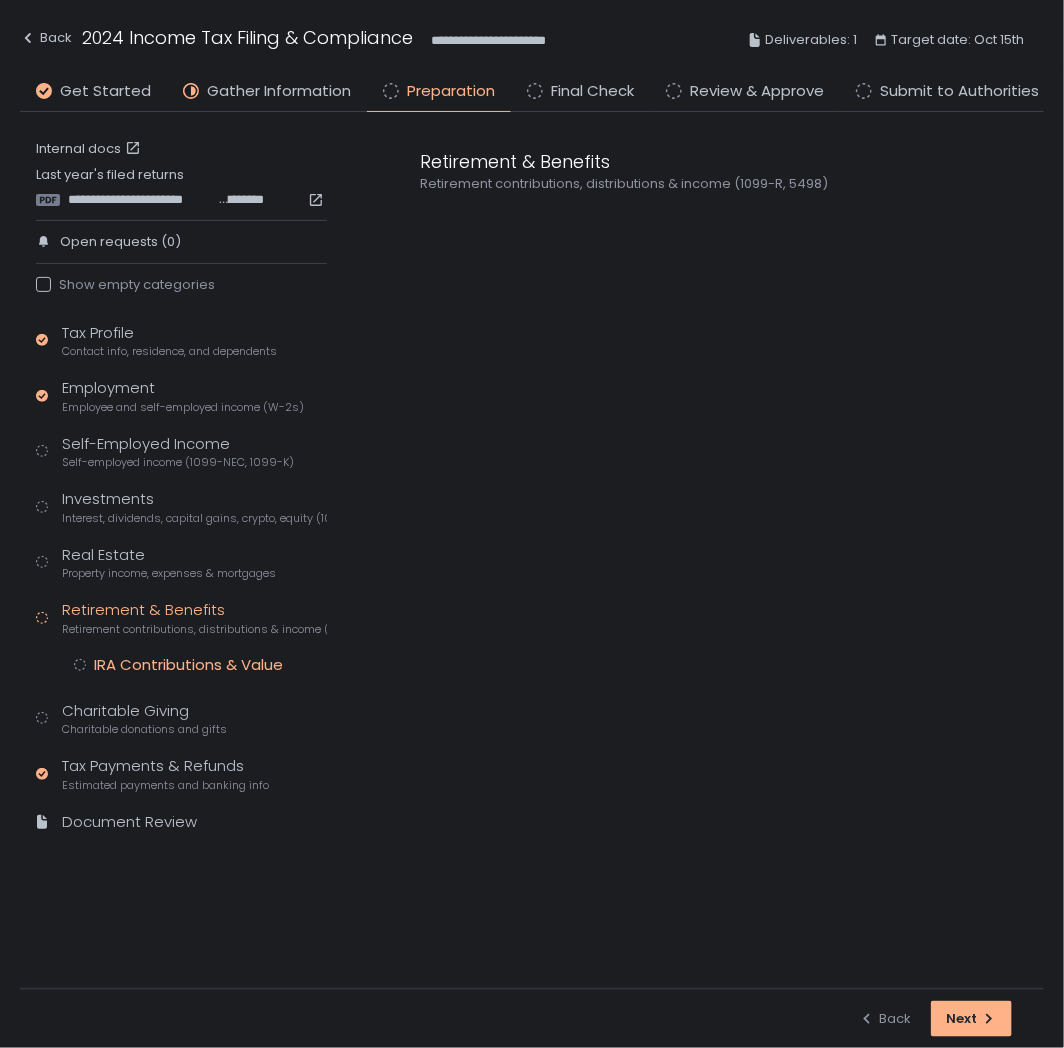 click on "IRA Contributions & Value" 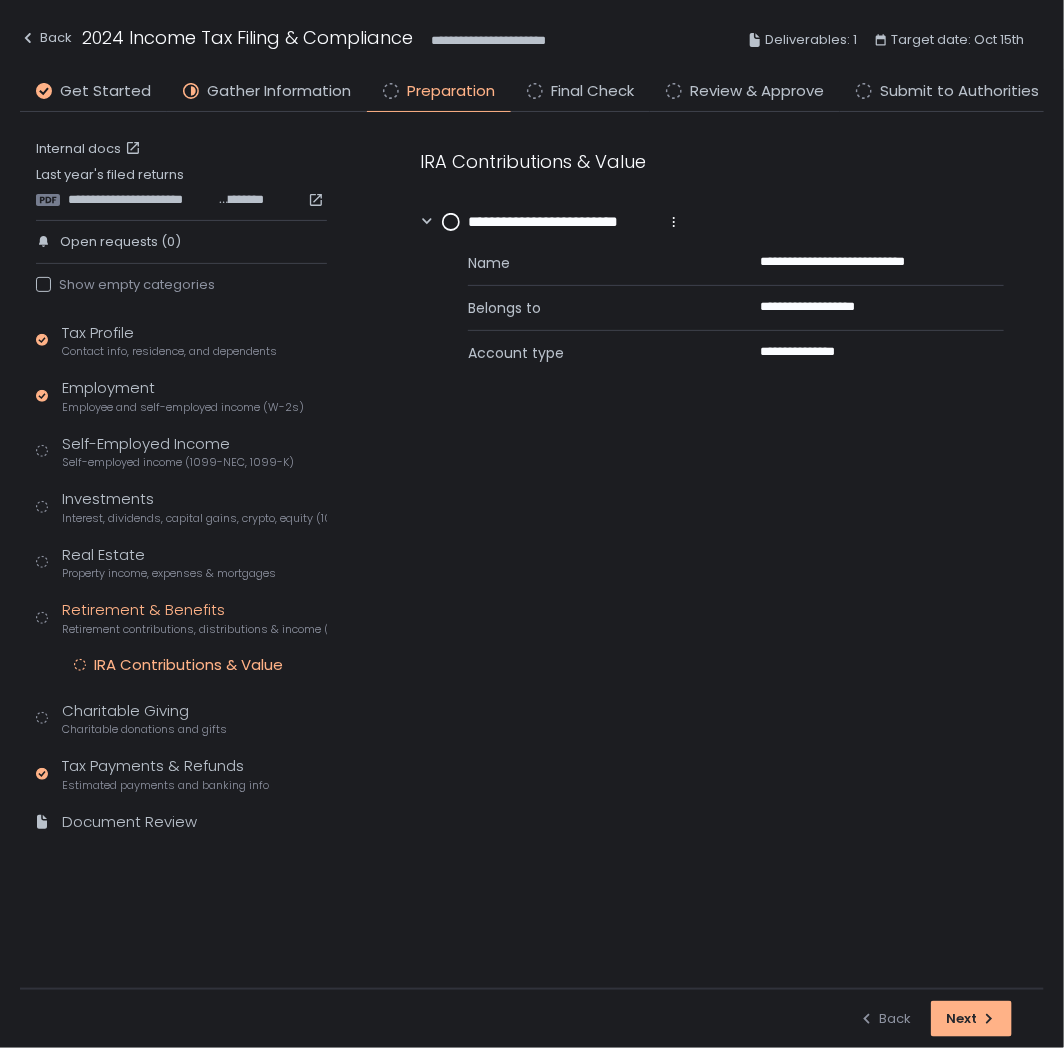 click on "Tax Profile Contact info, residence, and dependents Employment Employee and self-employed income (W-2s) Self-Employed Income Self-employed income (1099-NEC, 1099-K) Investments Interest, dividends, capital gains, crypto, equity (1099s, K-1s) Real Estate Property income, expenses & mortgages Retirement & Benefits Retirement contributions, distributions & income (1099-R, 5498) IRA Contributions & Value Charitable Giving Charitable donations and gifts Tax Payments & Refunds Estimated payments and banking info Document Review" at bounding box center [181, 587] 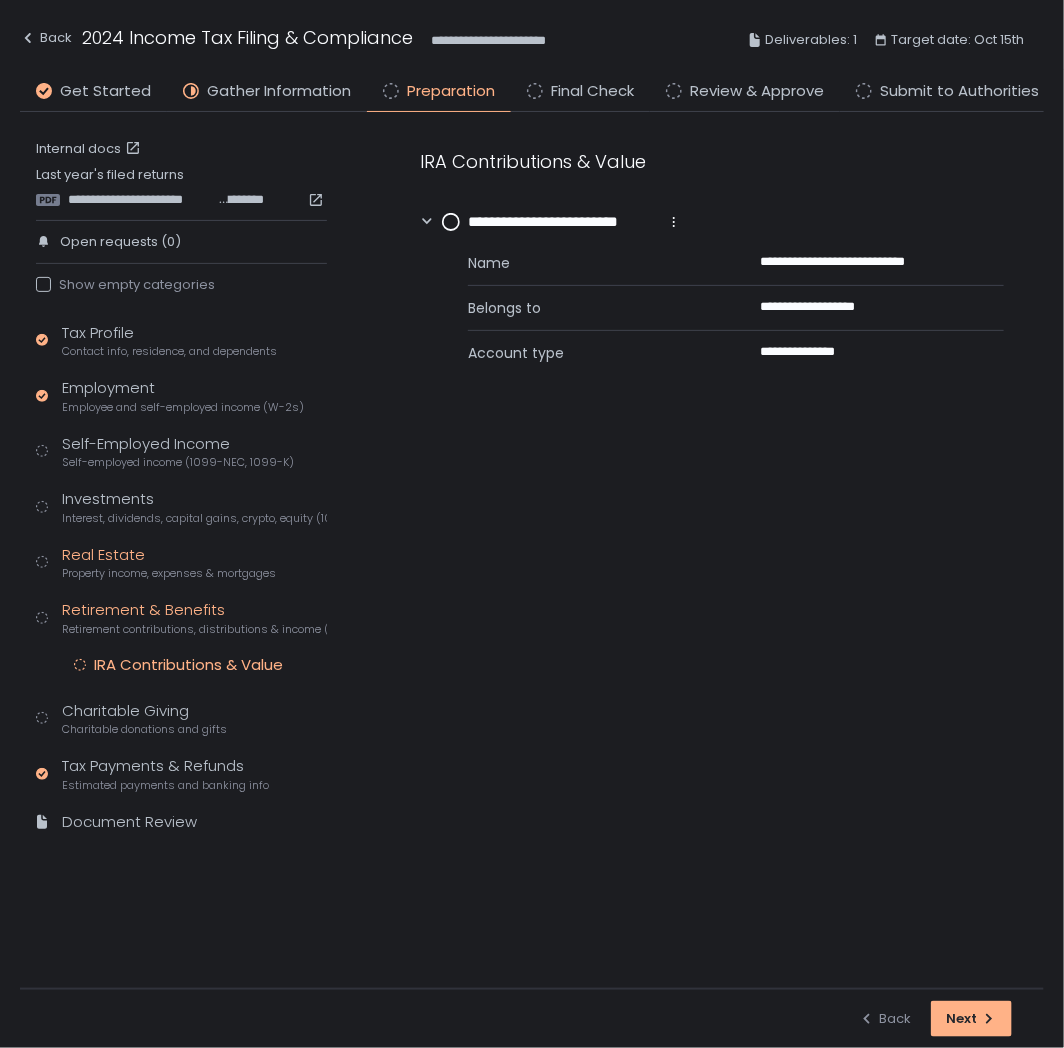 click on "Property income, expenses & mortgages" 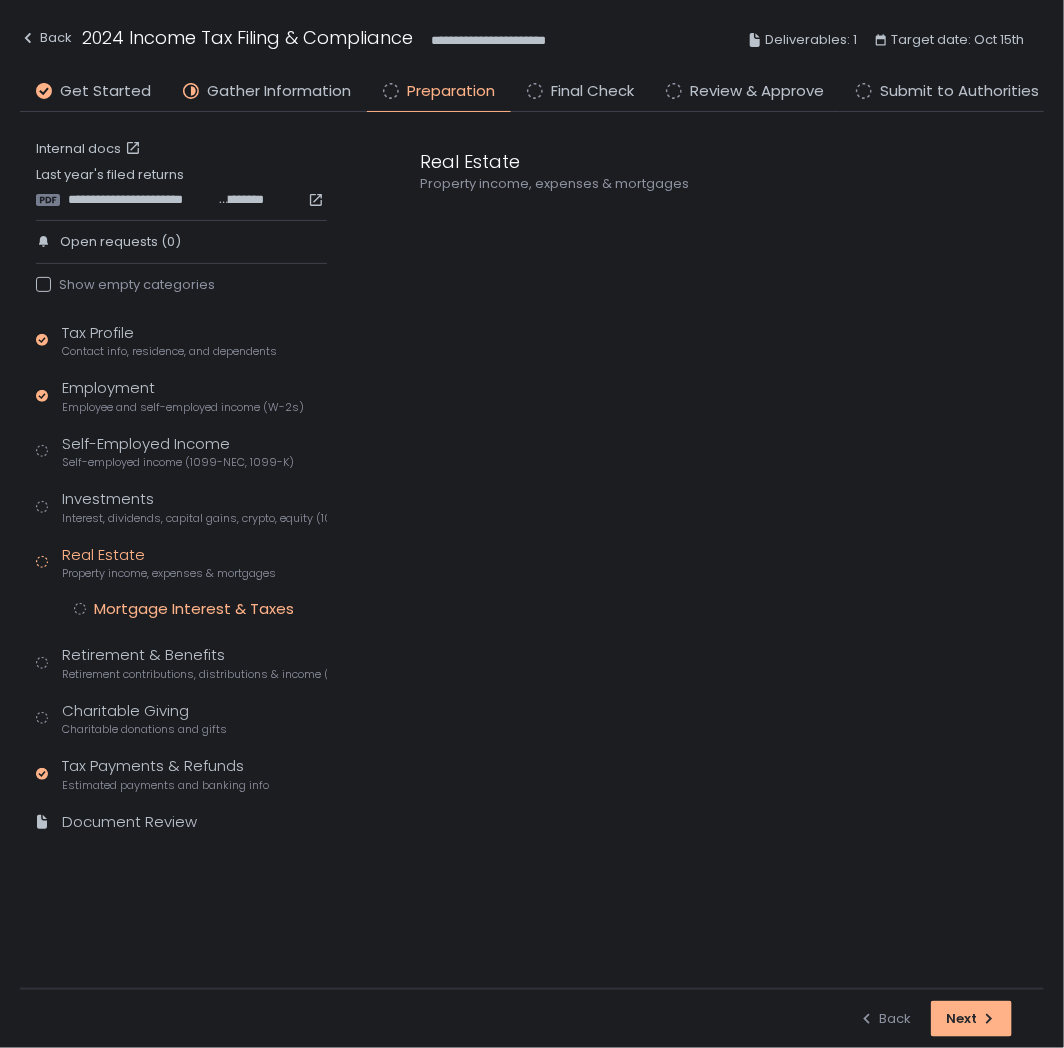 click on "Mortgage Interest & Taxes" 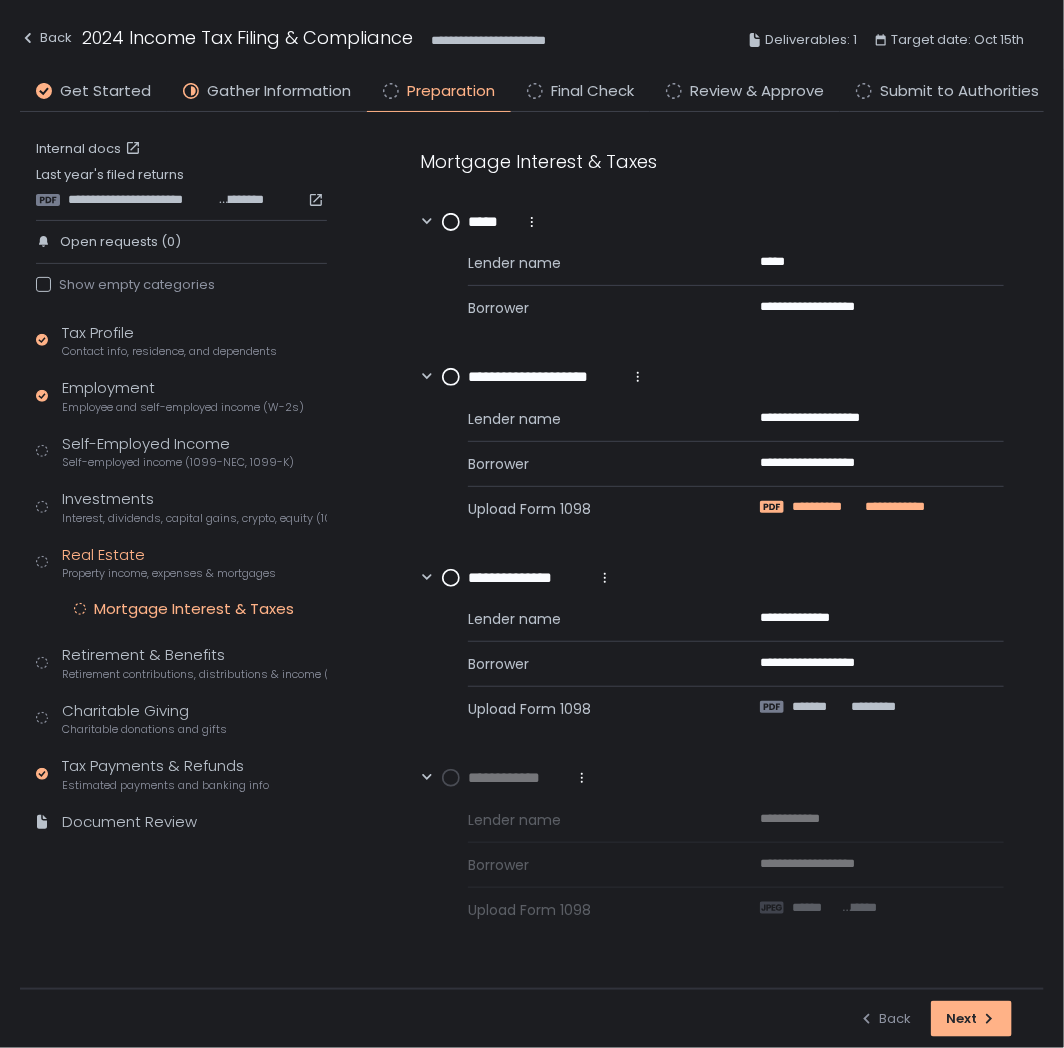 click on "**********" at bounding box center (827, 507) 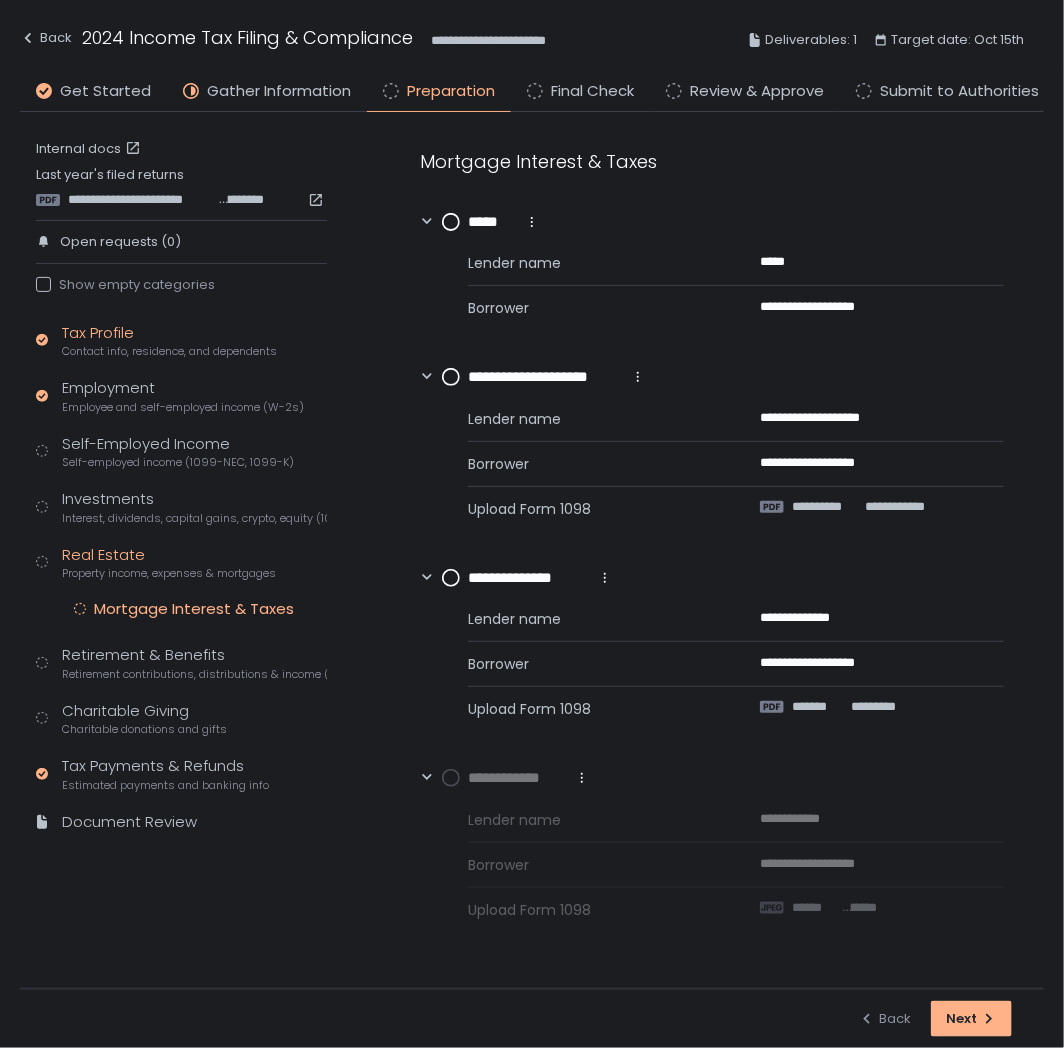 click on "Tax Profile Contact info, residence, and dependents" 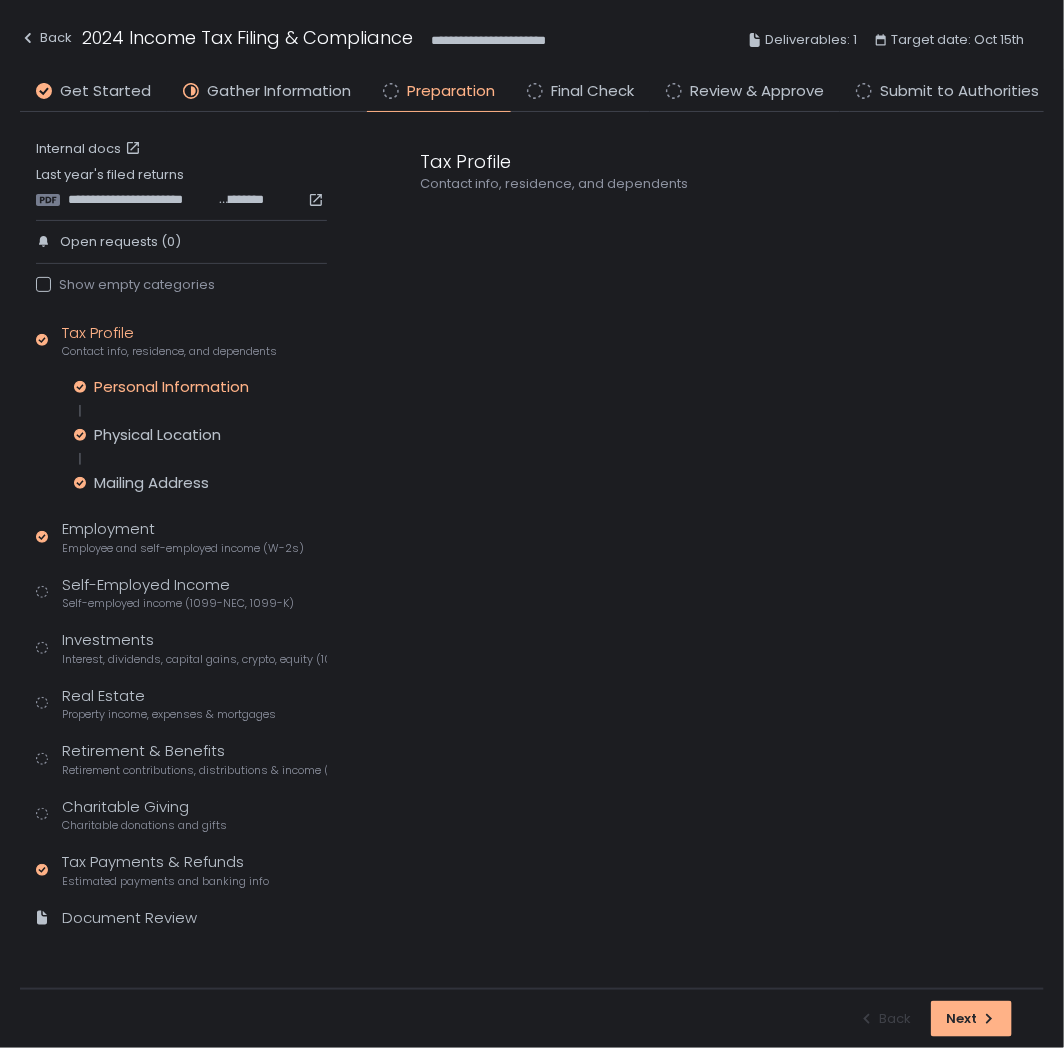 click on "Personal Information" 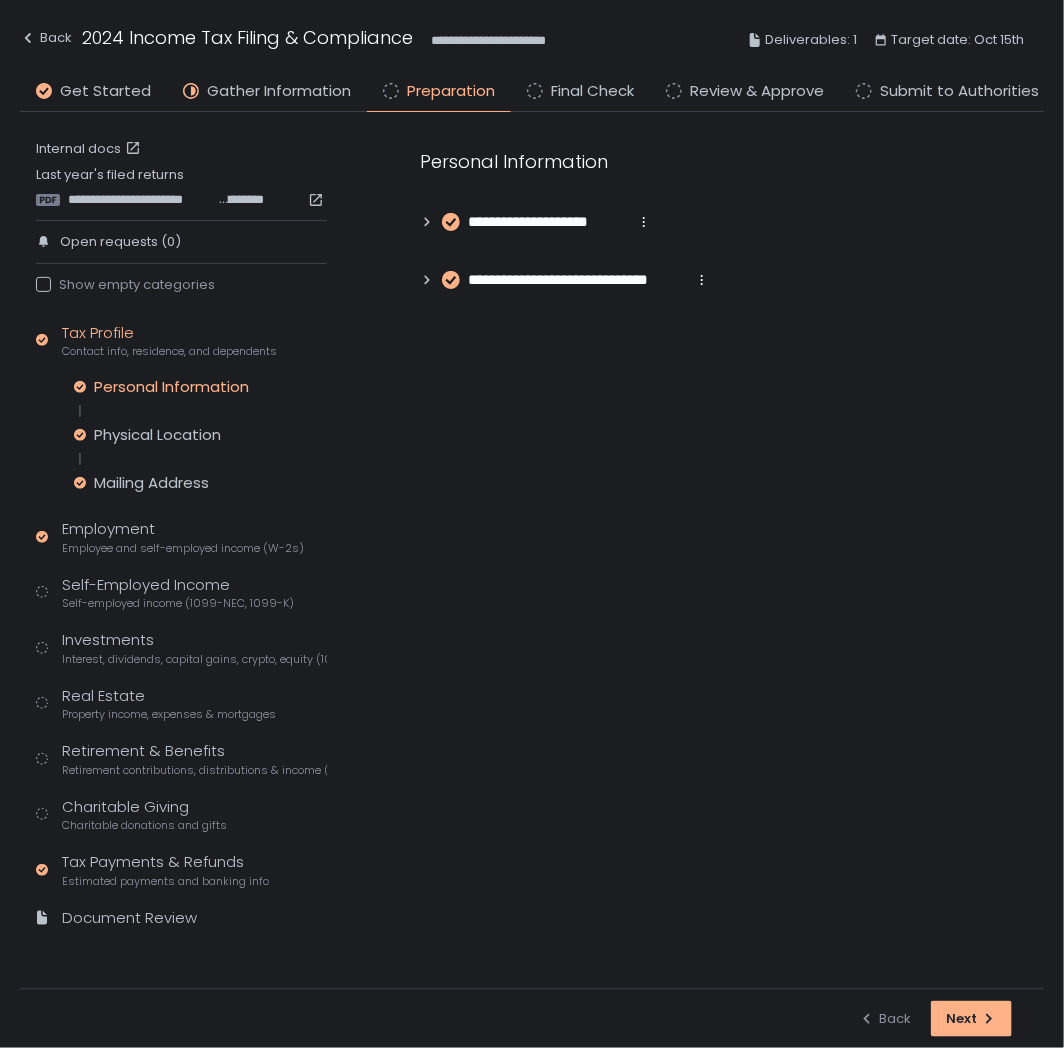 click 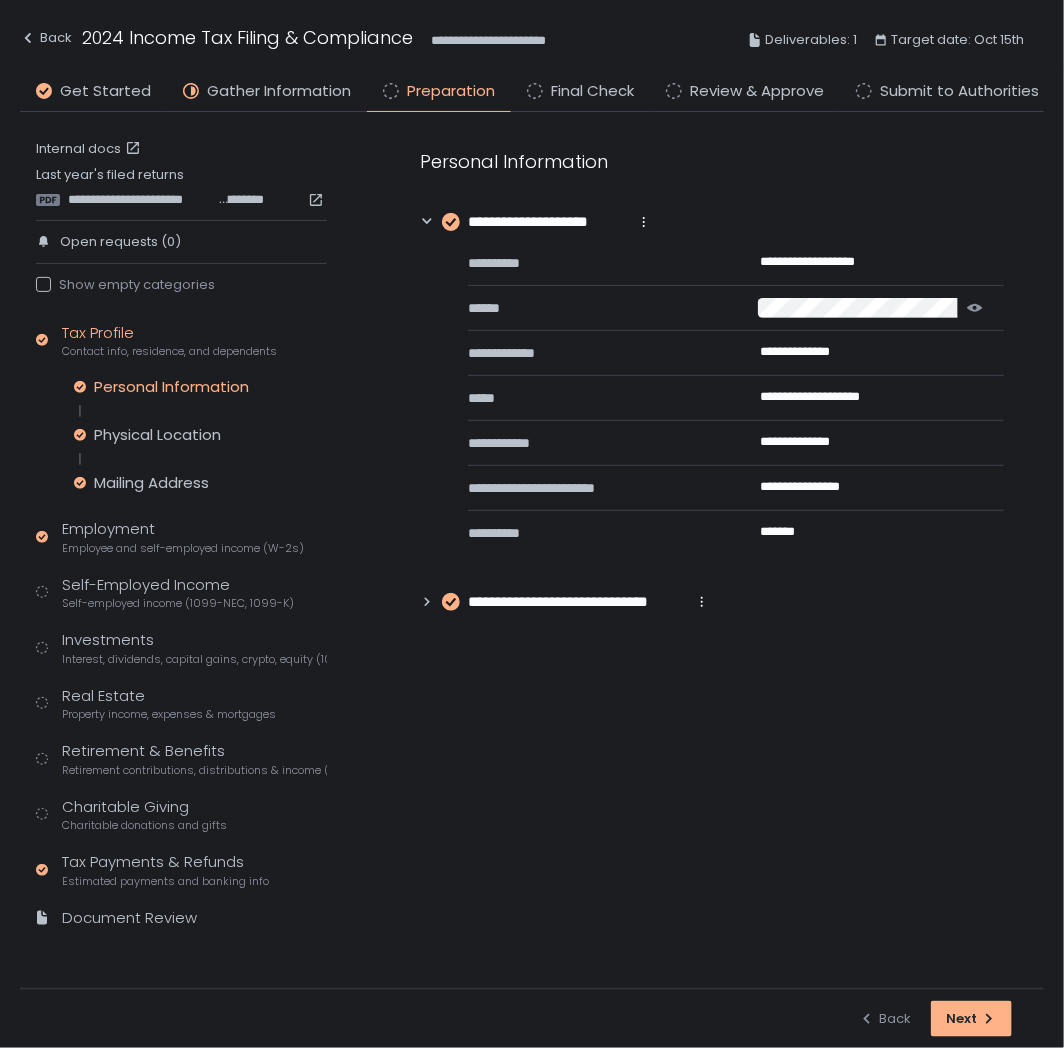 click 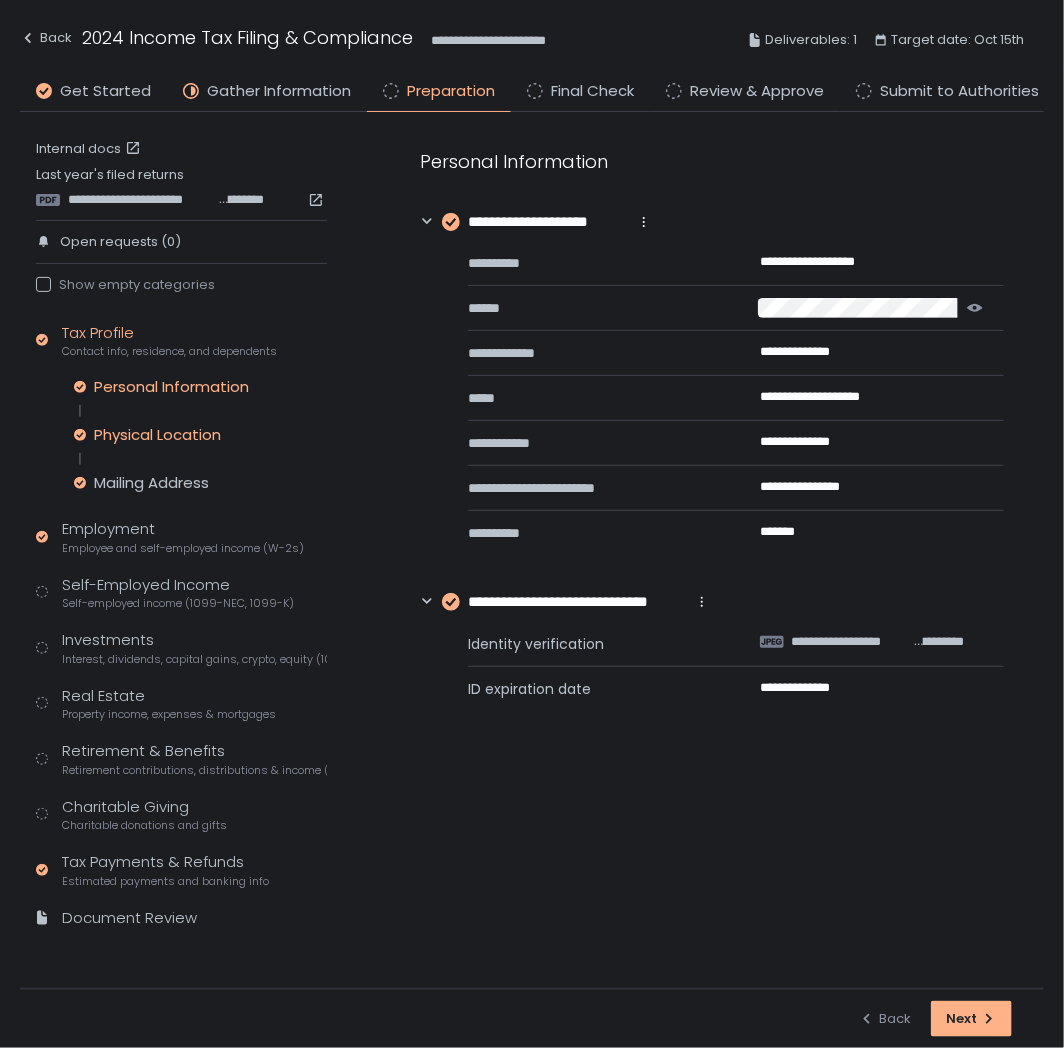 click on "Physical Location" 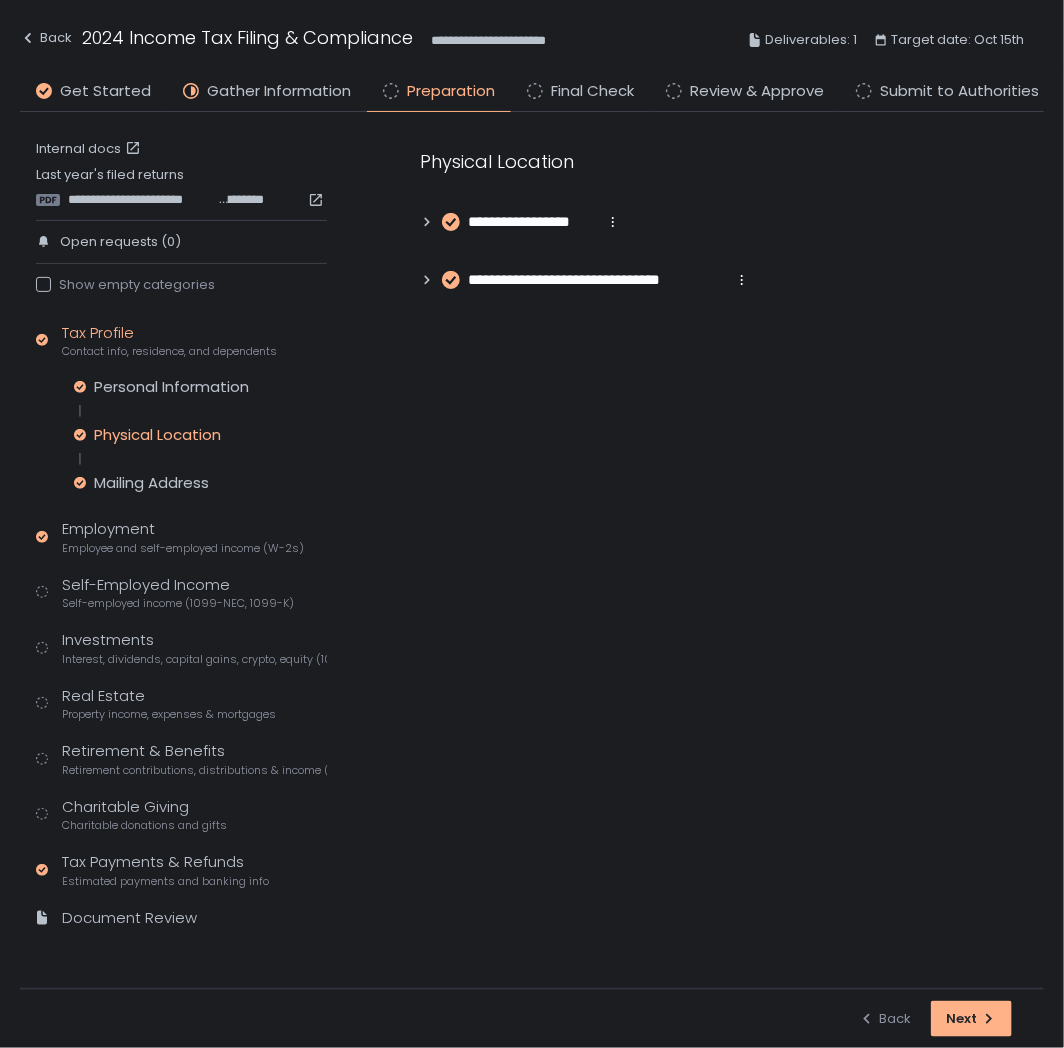click 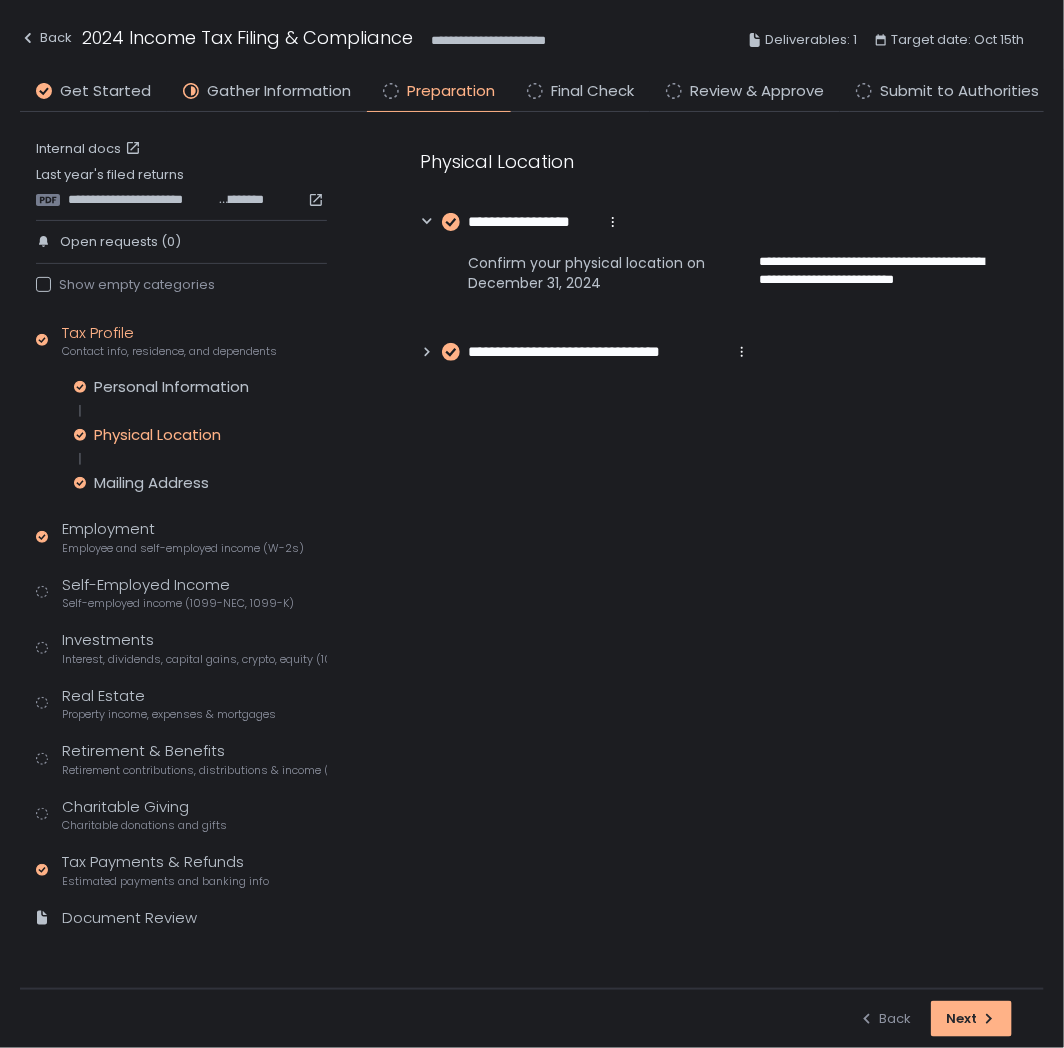 click 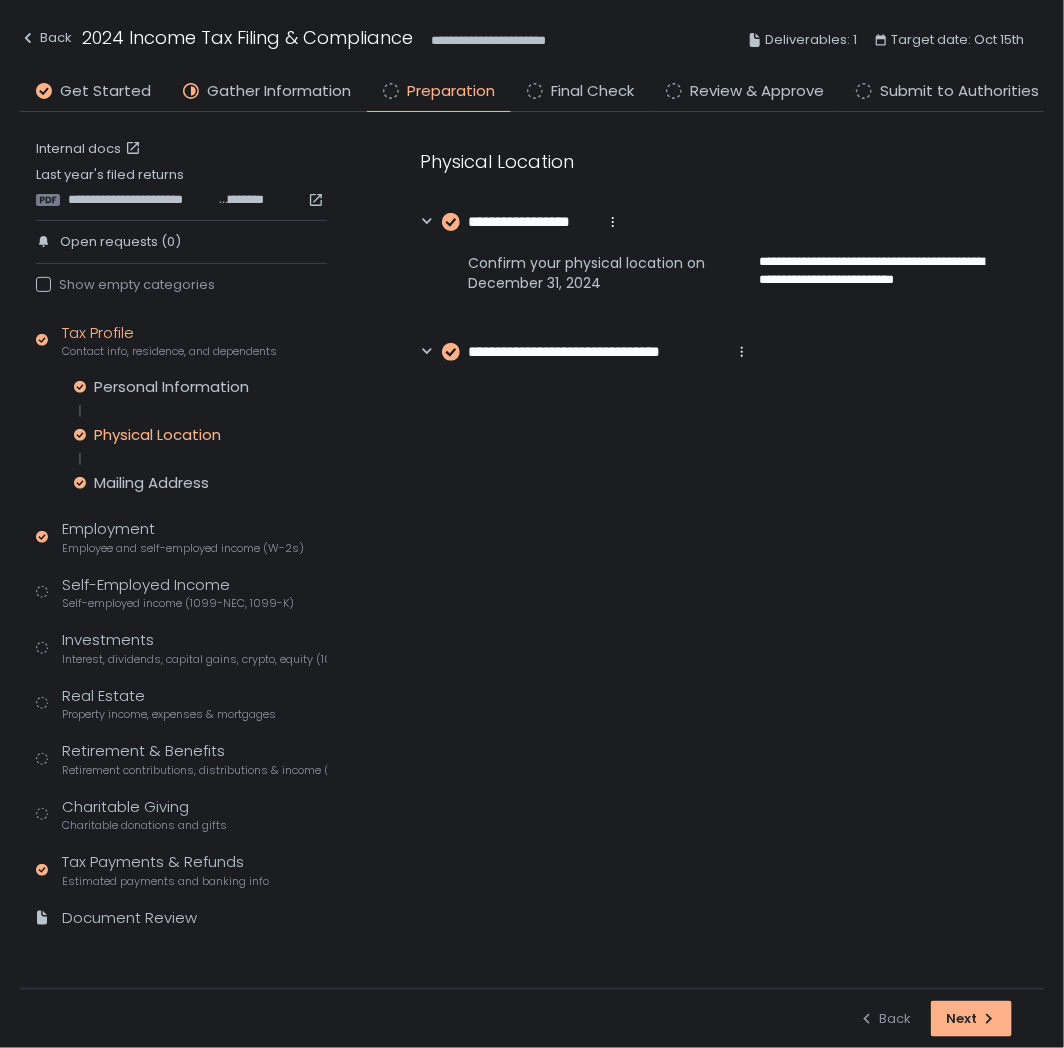 click 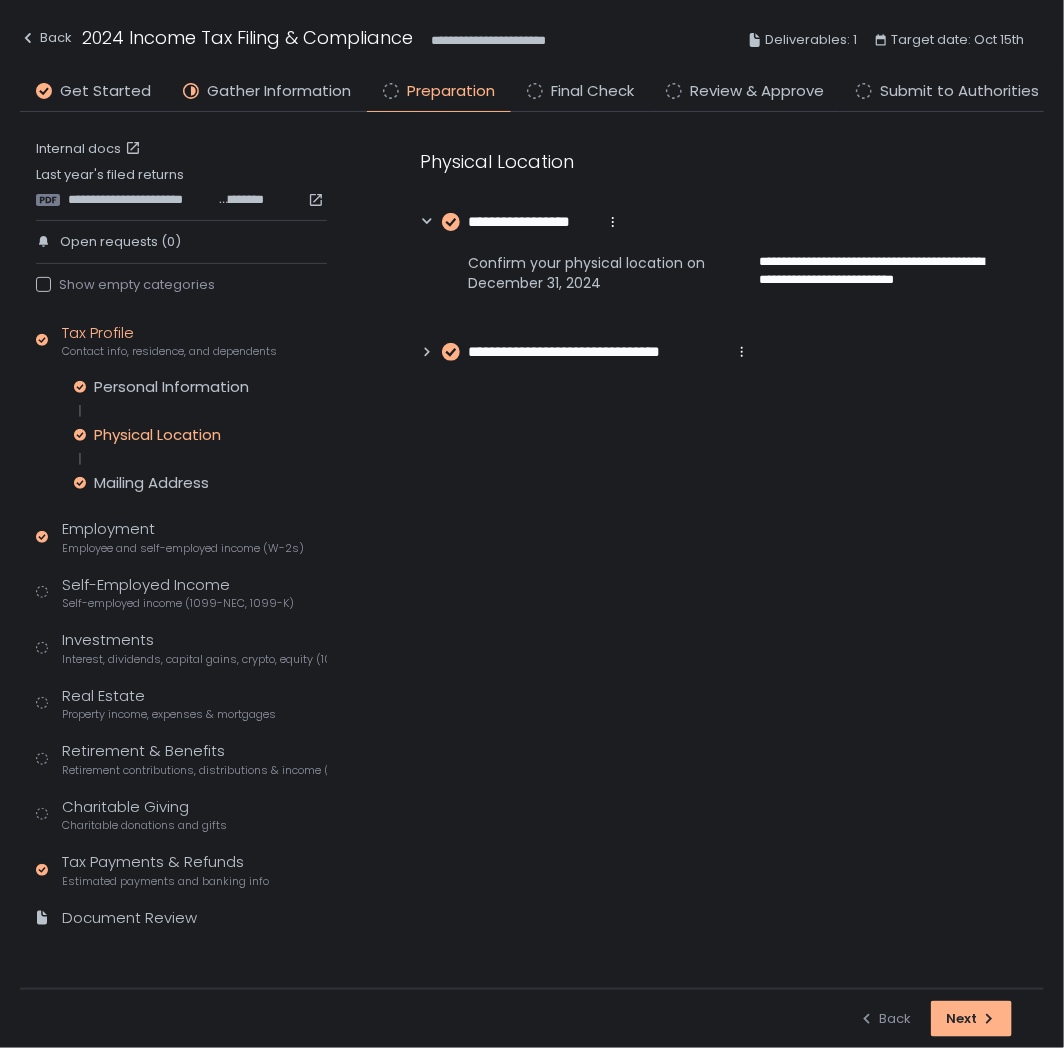 click 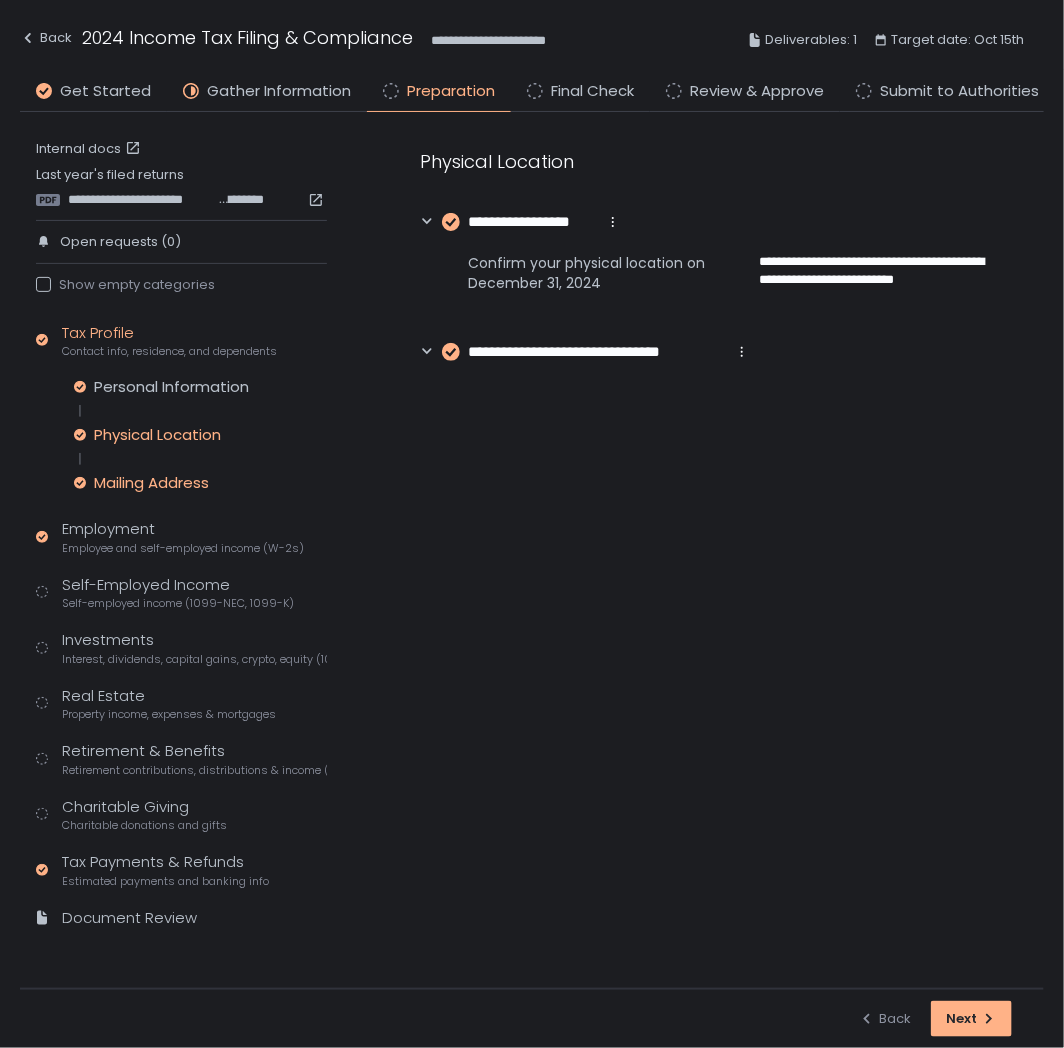 click on "Mailing Address" 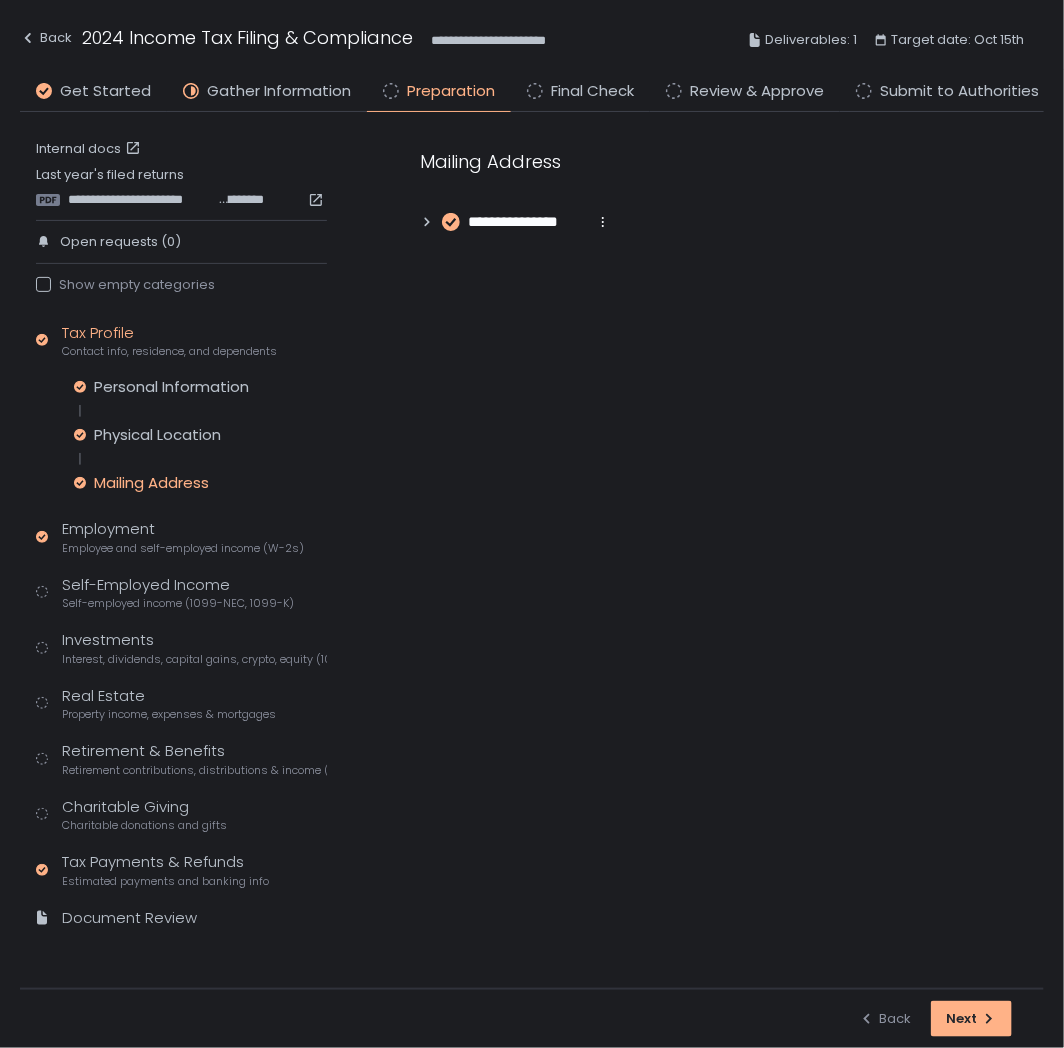 click on "**********" at bounding box center [712, 191] 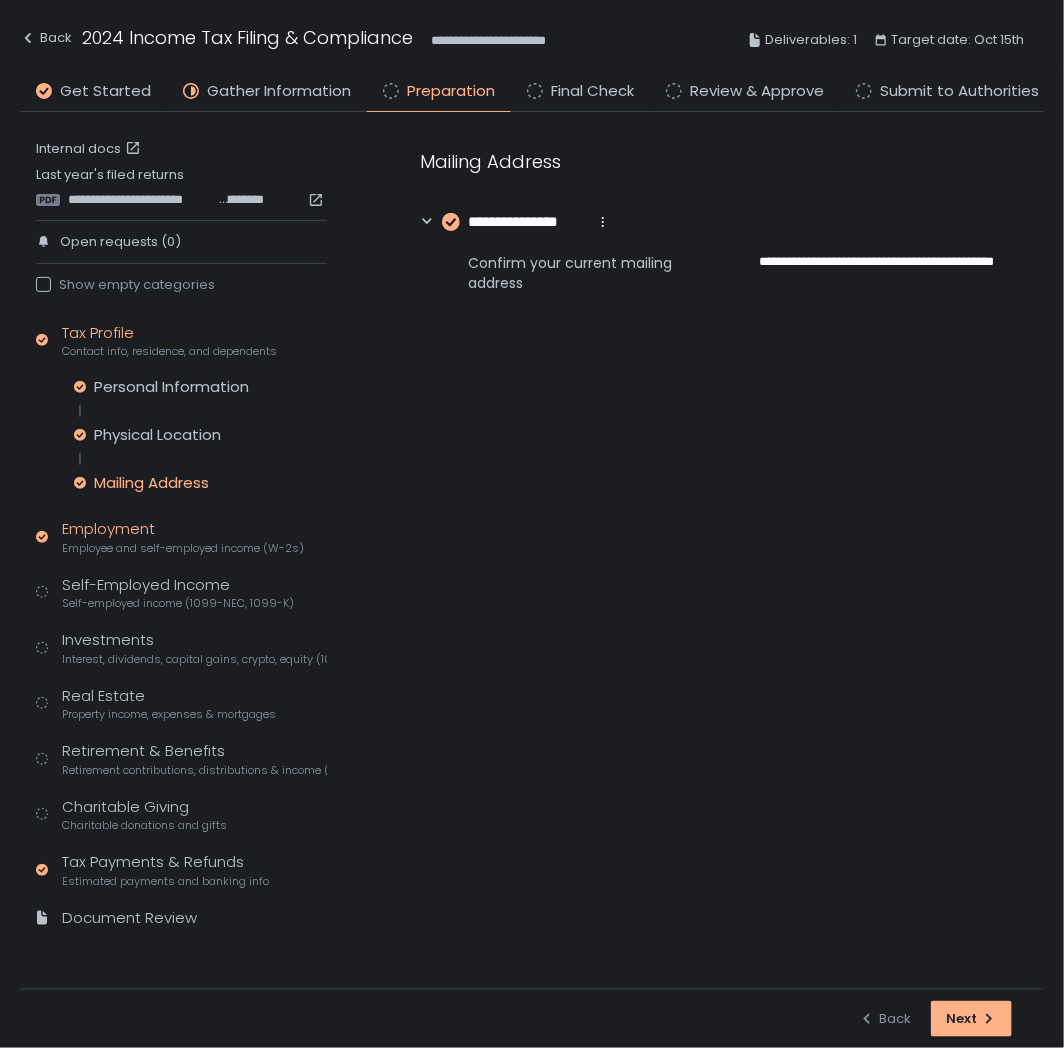 click on "Employment Employee and self-employed income (W-2s)" 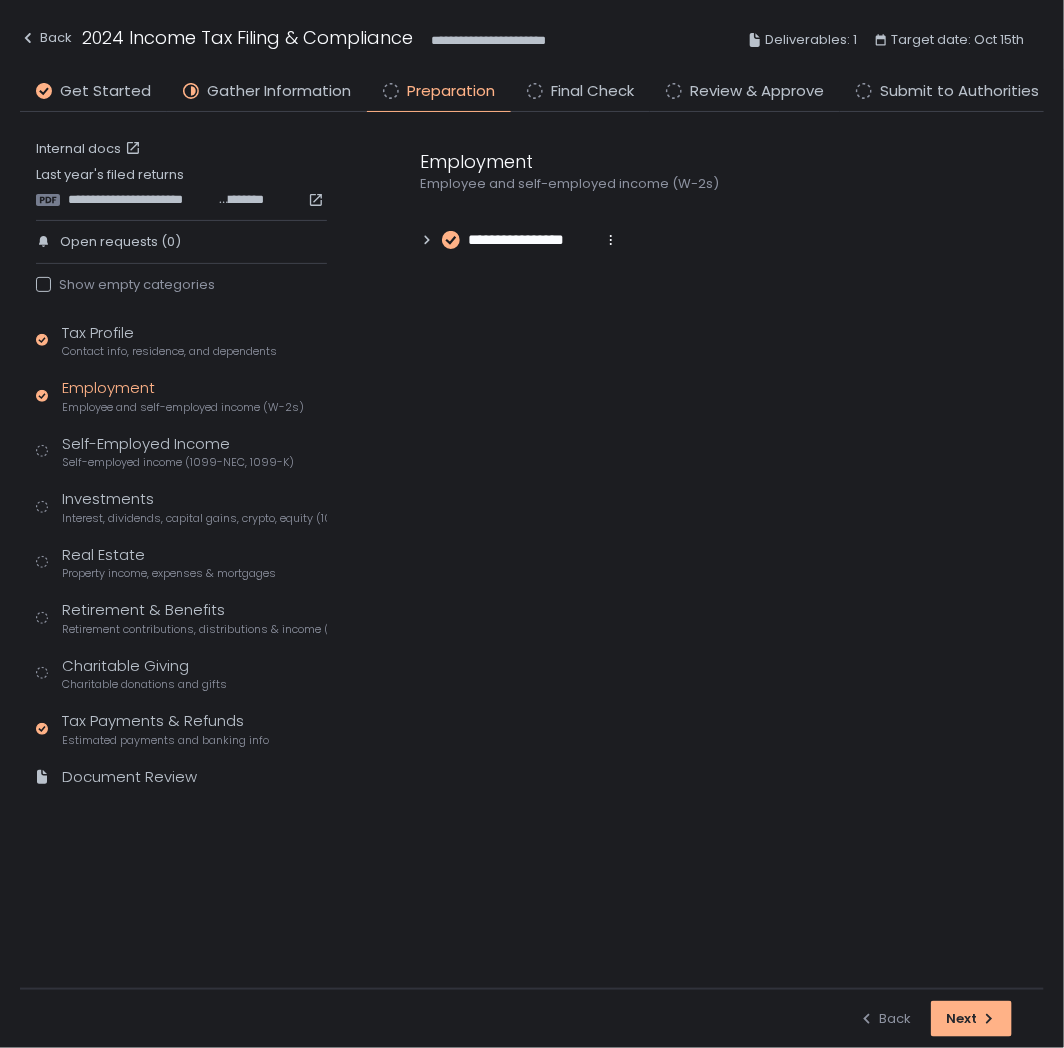 click on "Employment Employee and self-employed income (W-2s)" 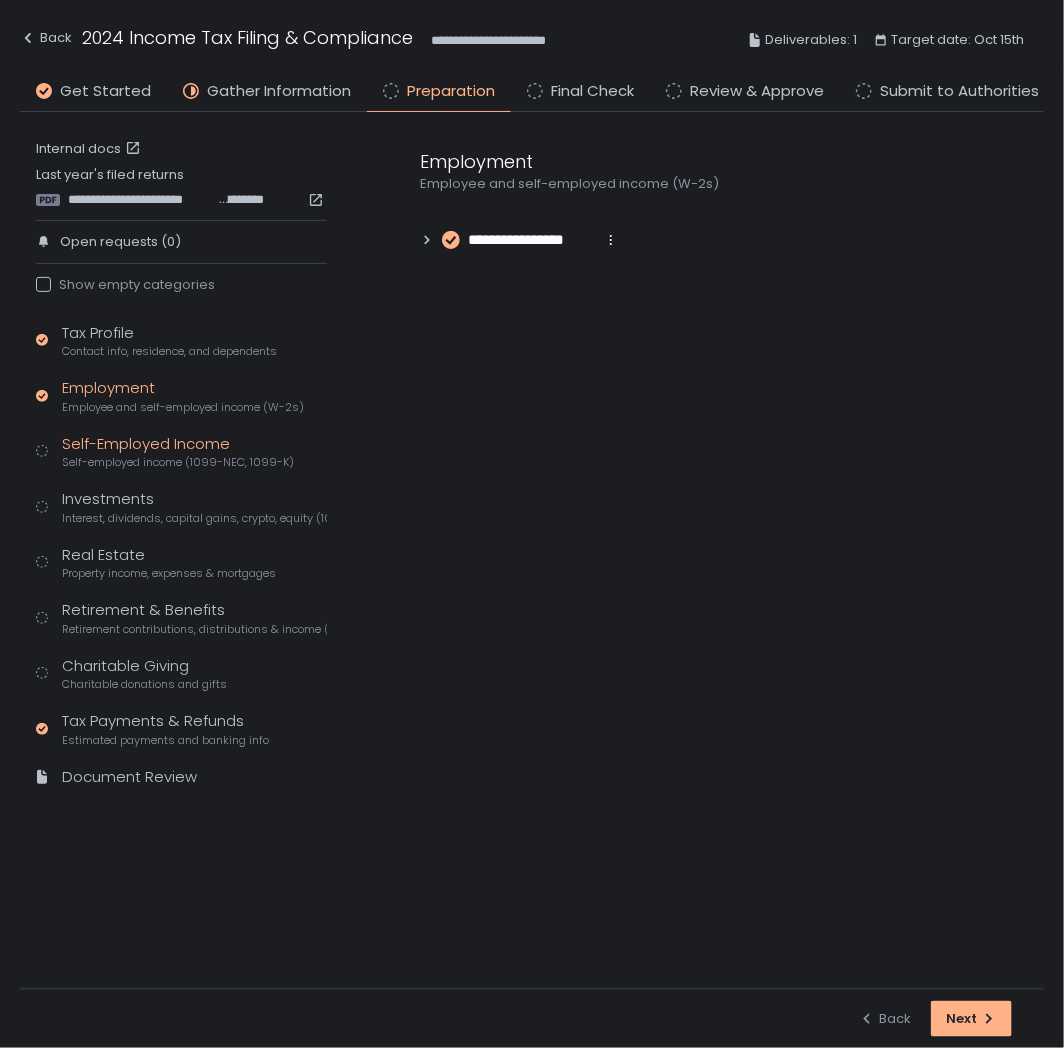 click on "Self-Employed Income Self-employed income (1099-NEC, 1099-K)" 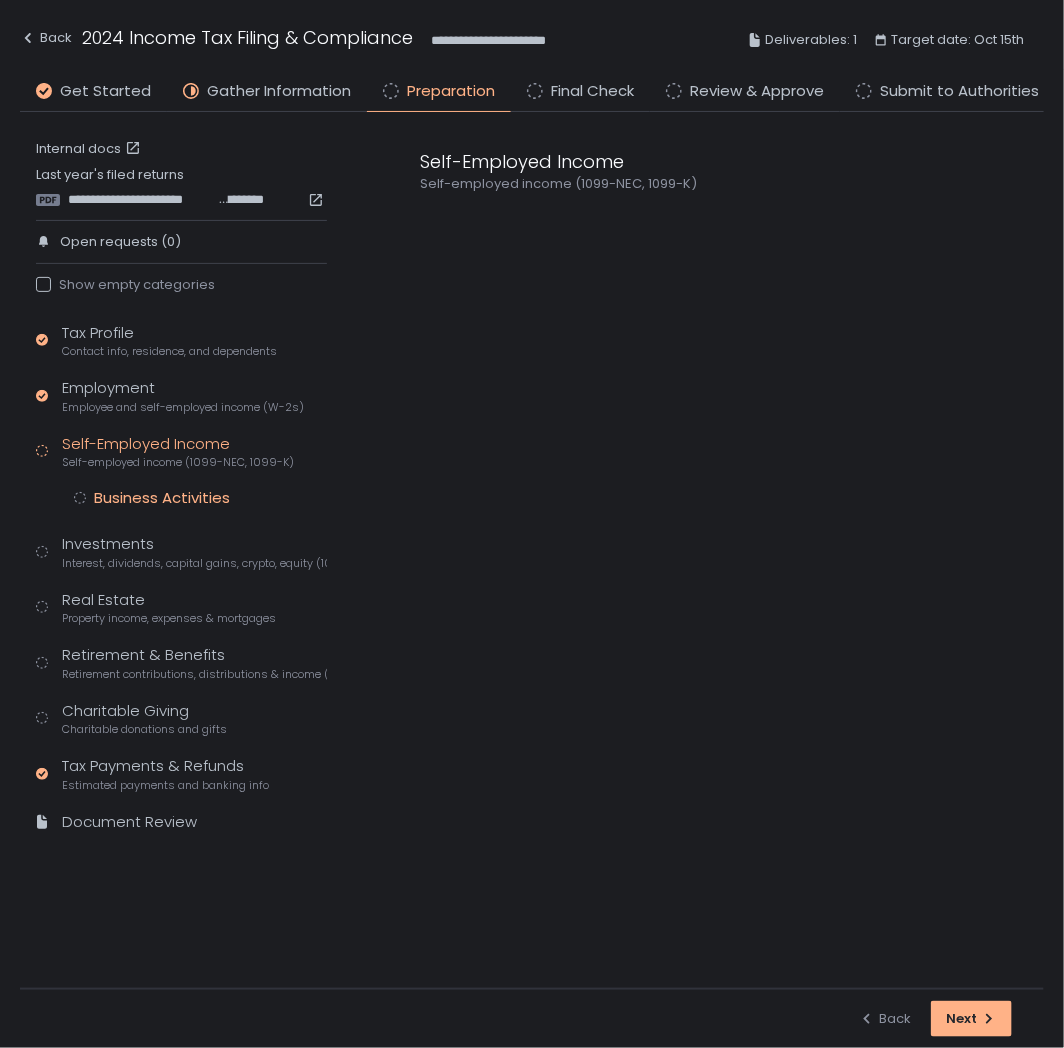 click on "Business Activities" 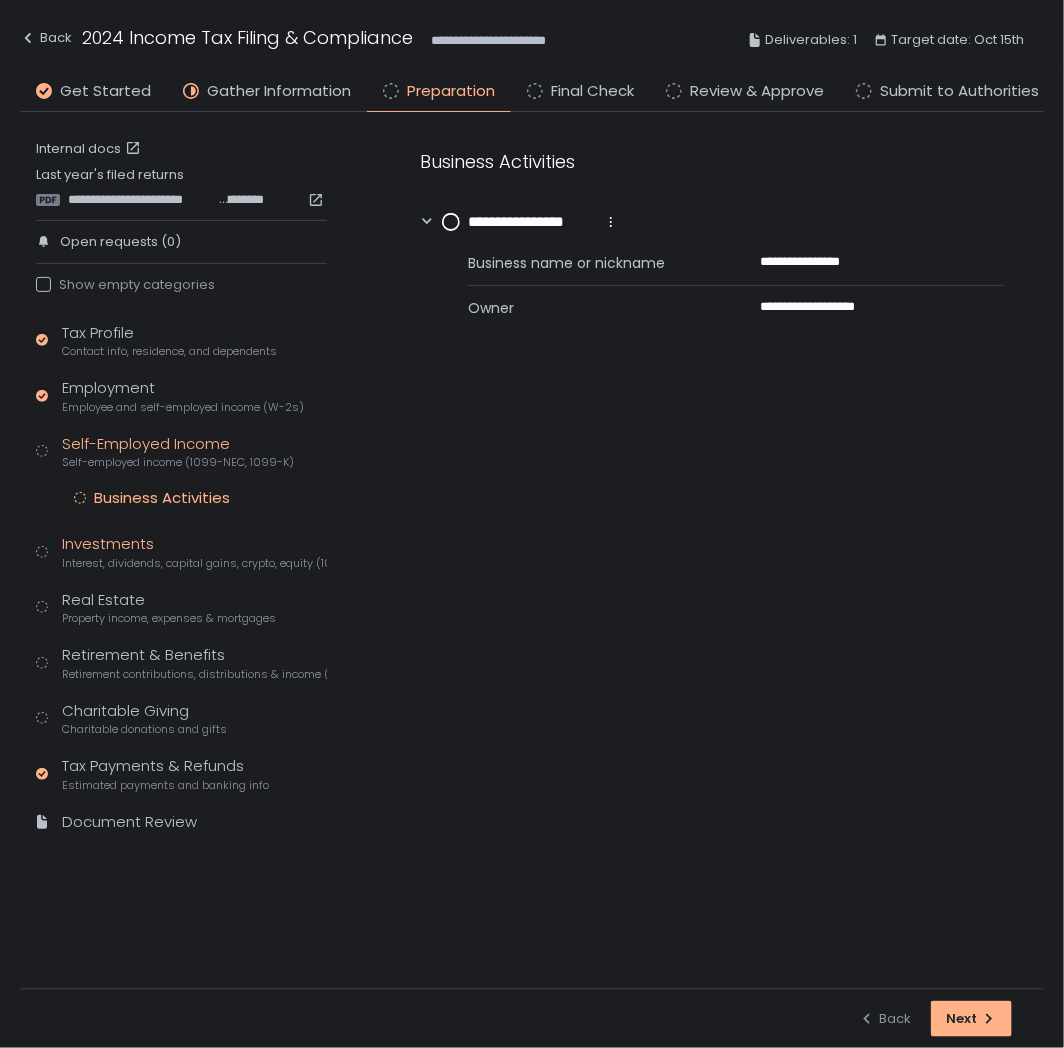 click on "Interest, dividends, capital gains, crypto, equity (1099s, K-1s)" 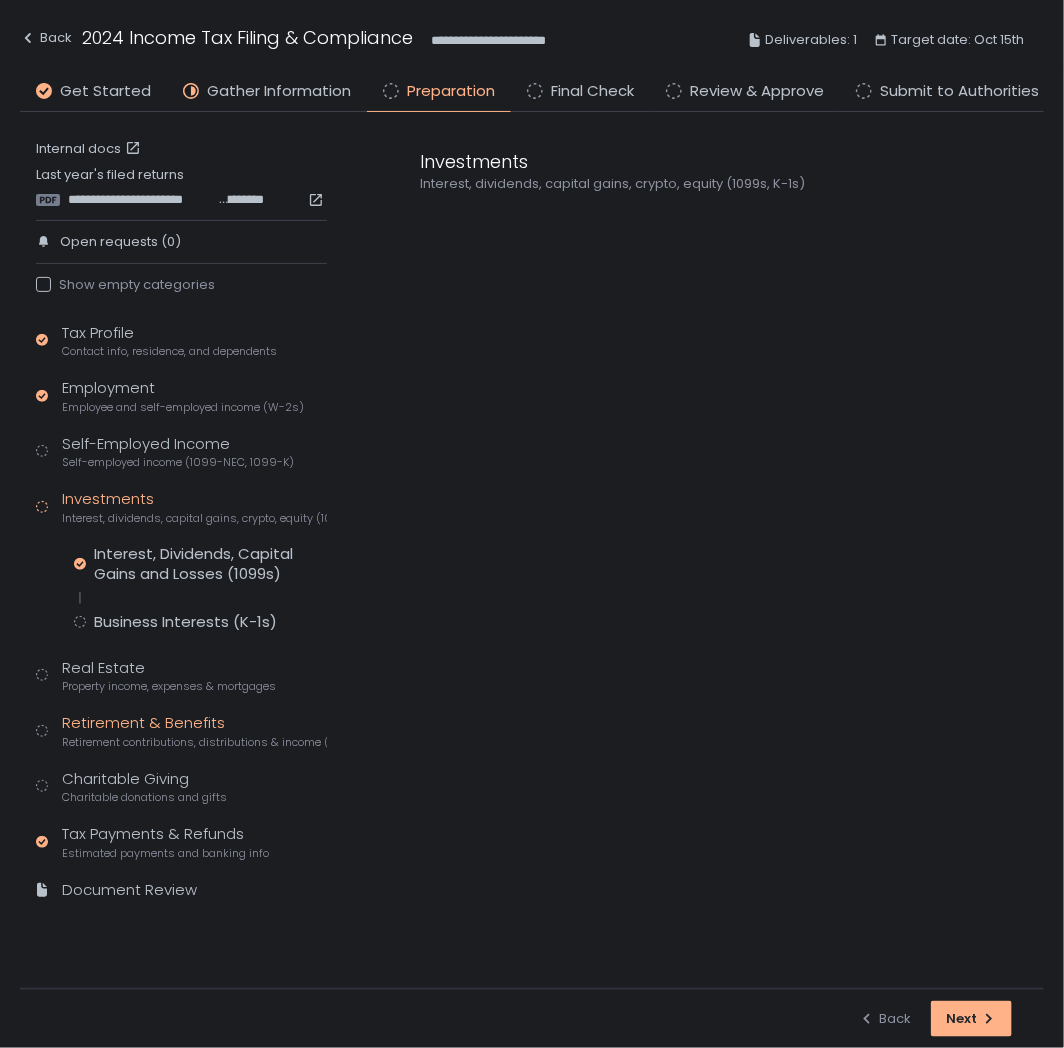 click on "Retirement & Benefits Retirement contributions, distributions & income (1099-R, 5498)" 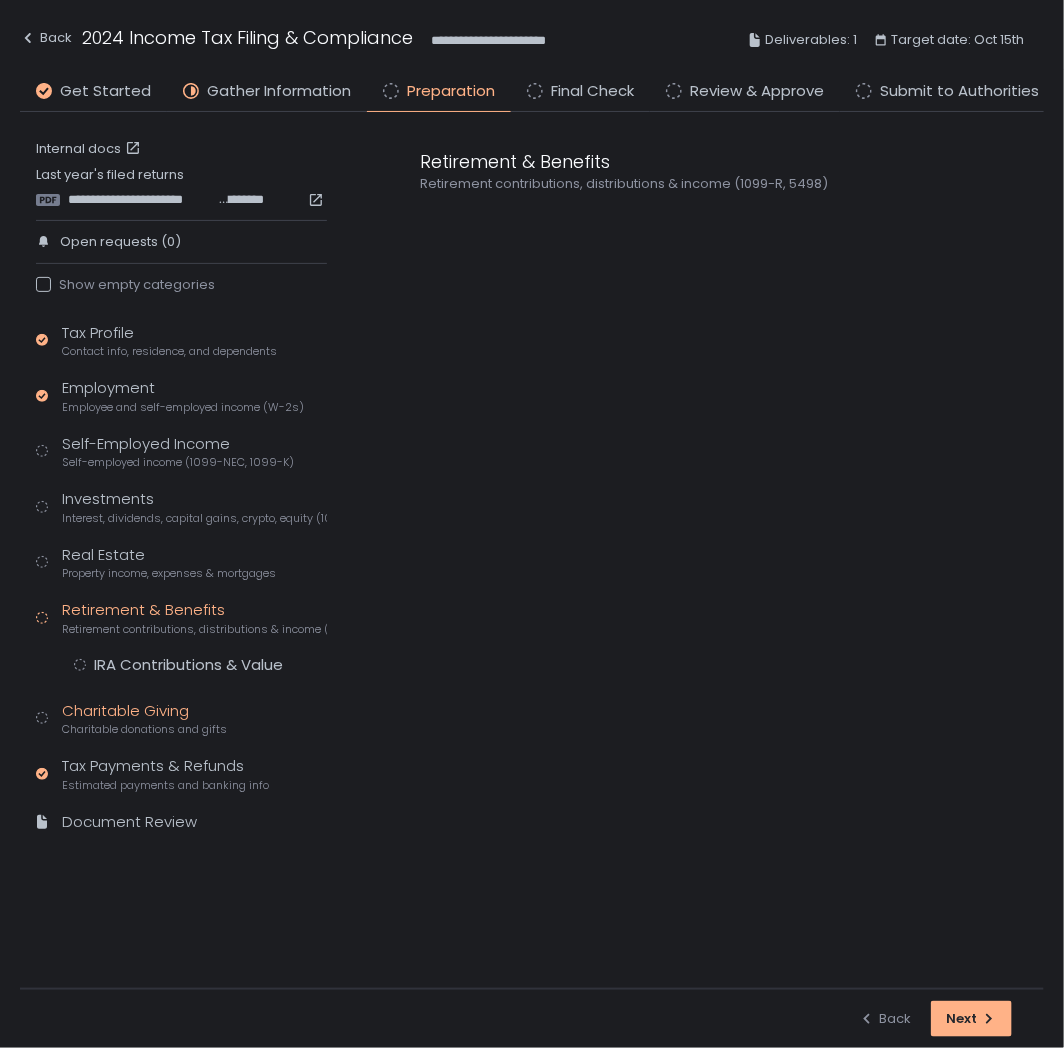 click on "Charitable donations and gifts" 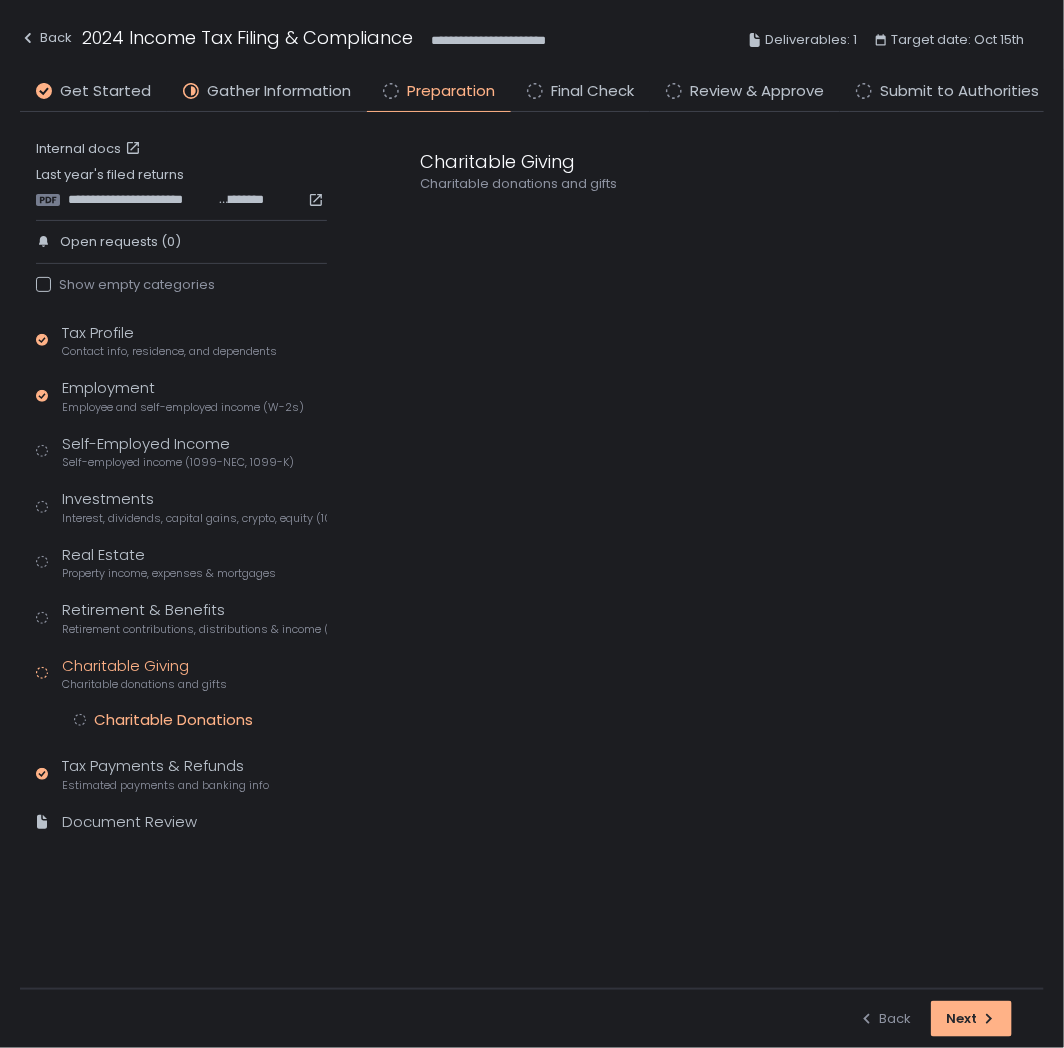 click on "Charitable Donations" 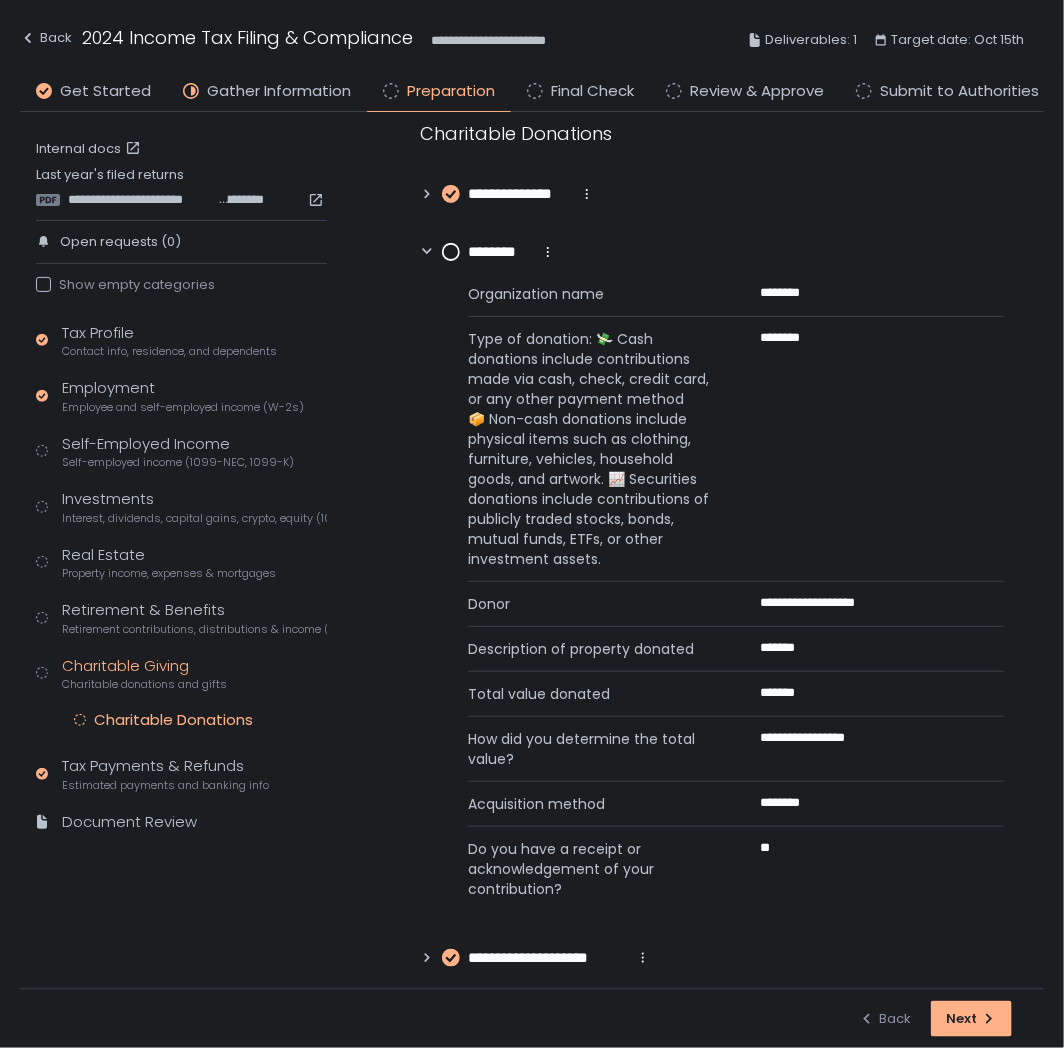 scroll, scrollTop: 44, scrollLeft: 0, axis: vertical 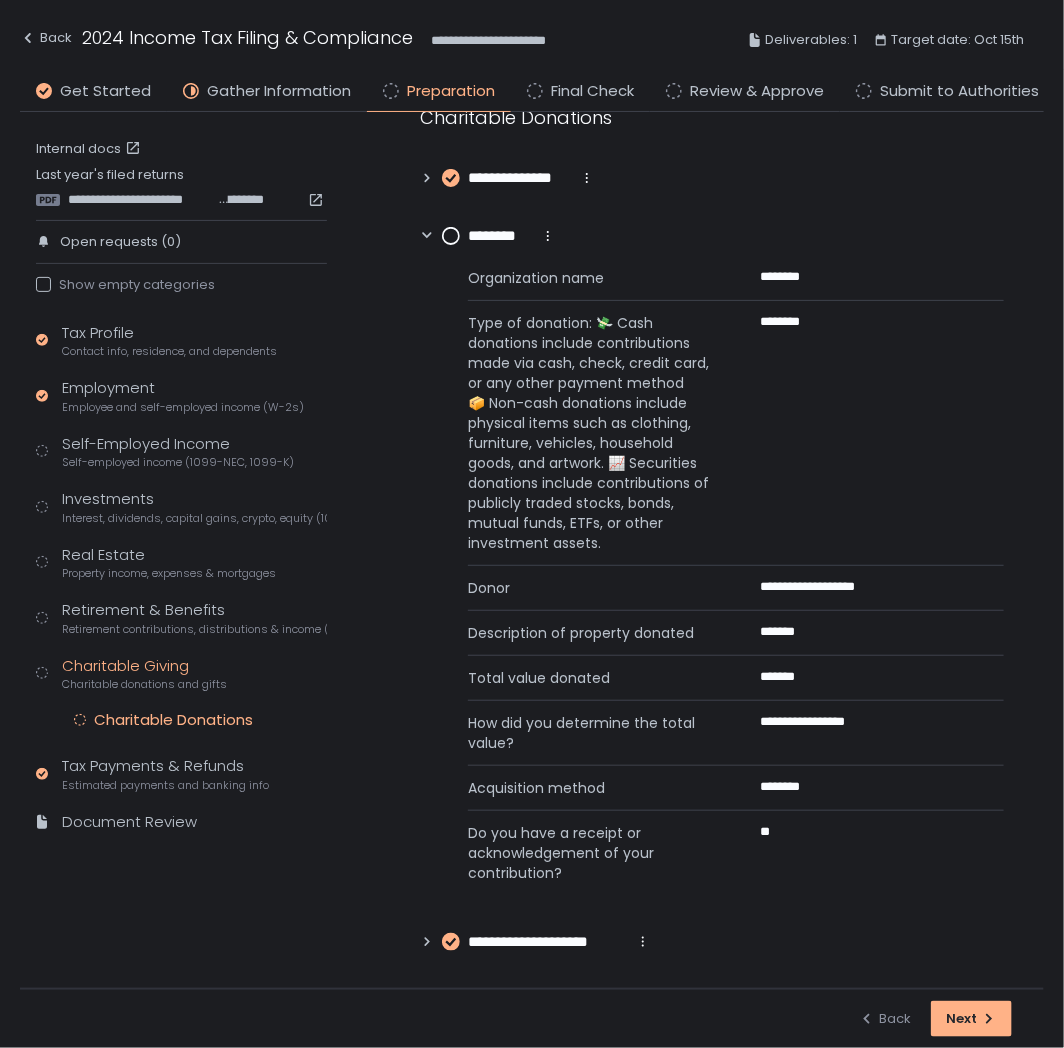 click 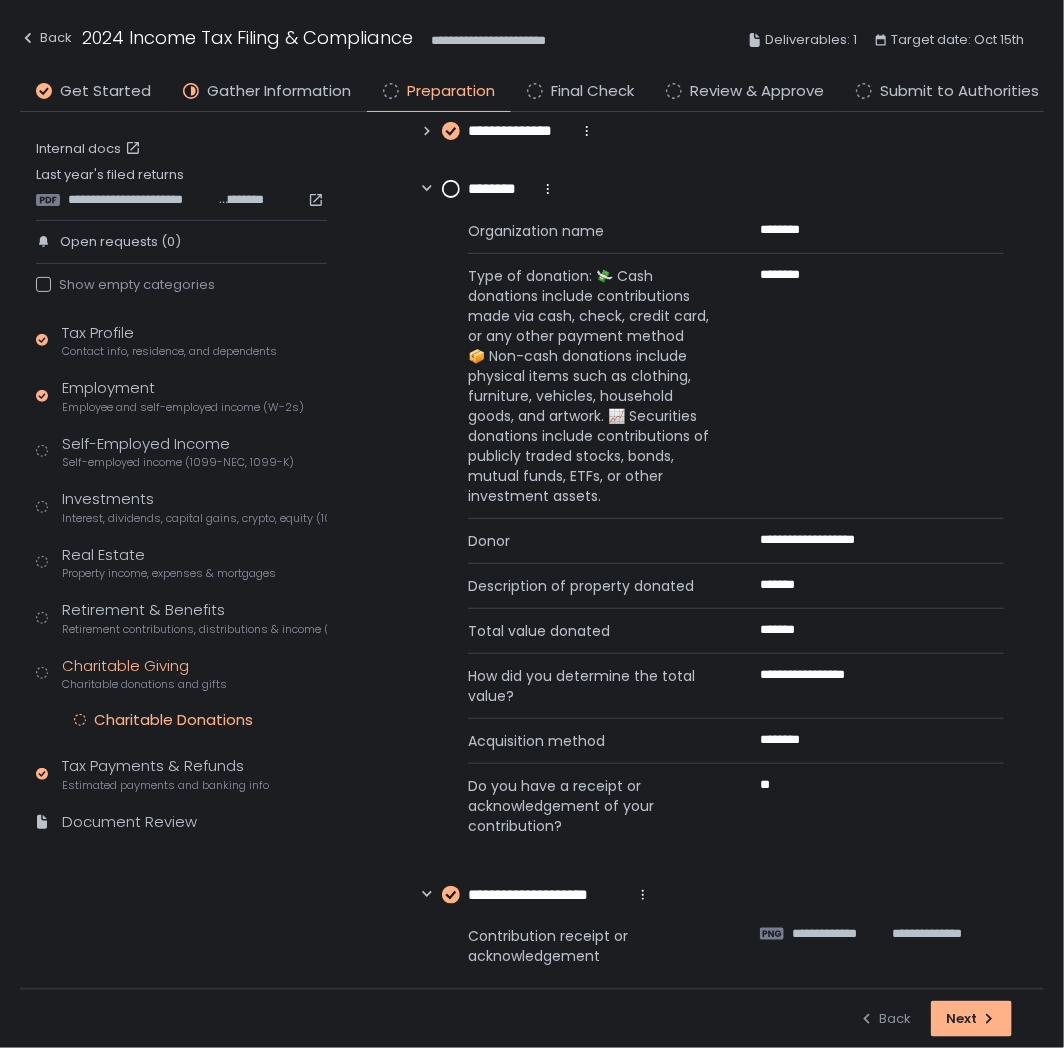 scroll, scrollTop: 116, scrollLeft: 0, axis: vertical 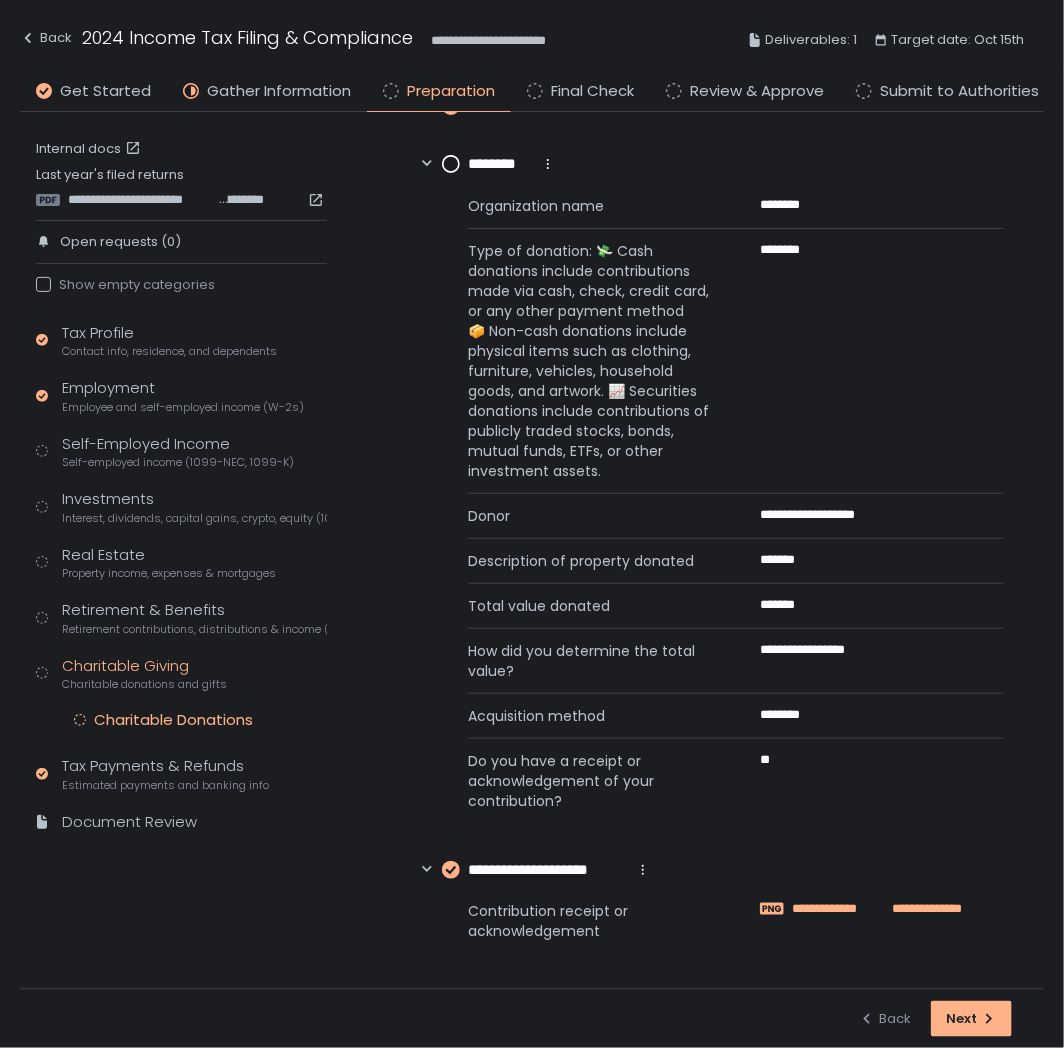 click on "**********" at bounding box center (924, 909) 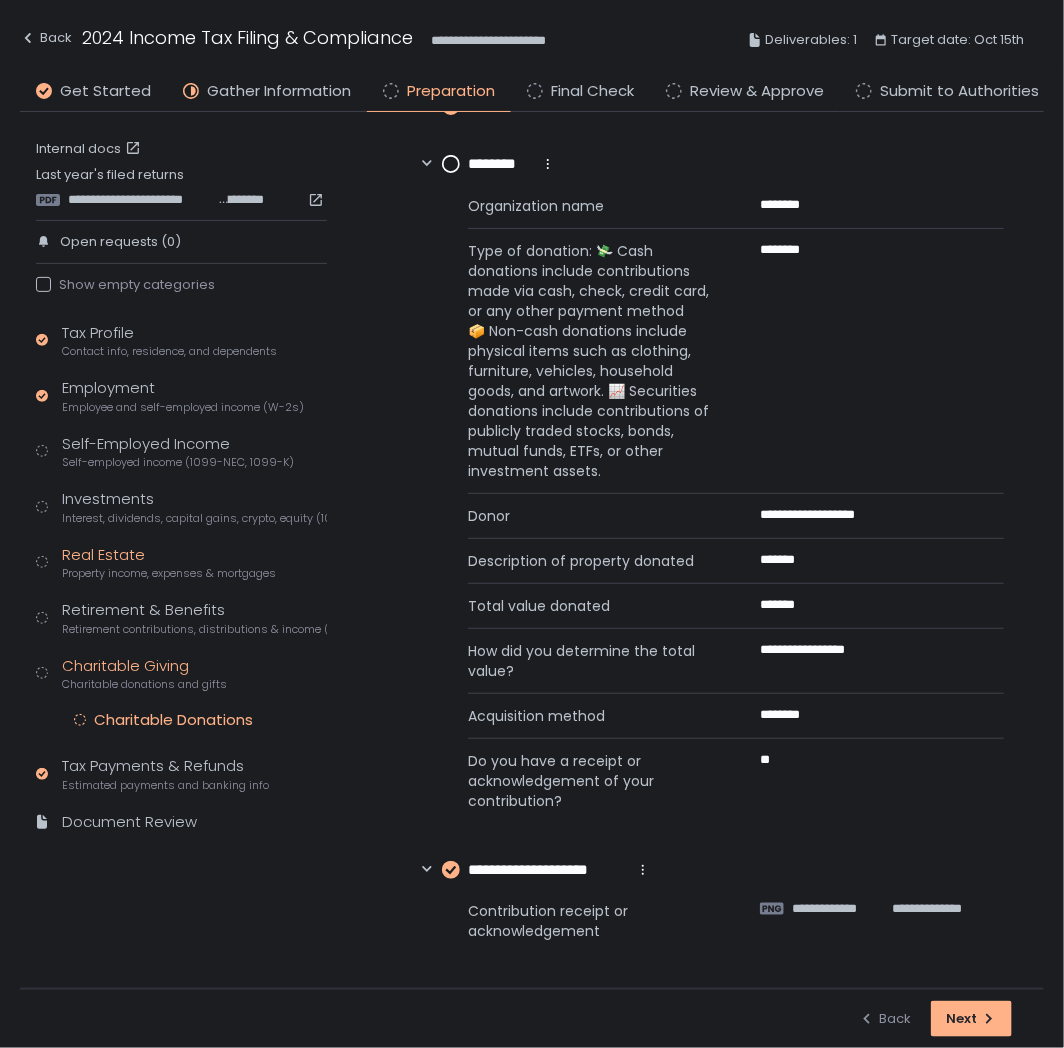 click on "Real Estate Property income, expenses & mortgages" 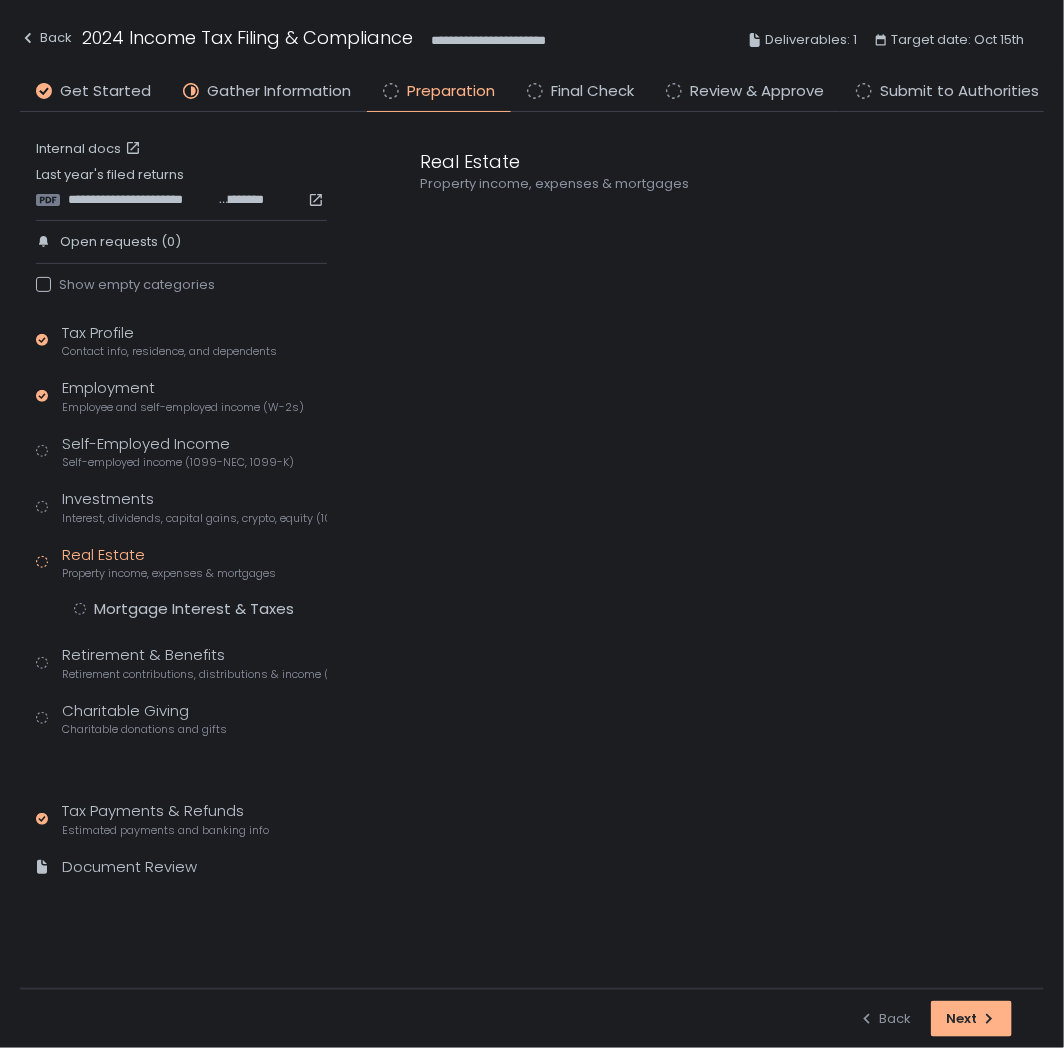 scroll, scrollTop: 0, scrollLeft: 0, axis: both 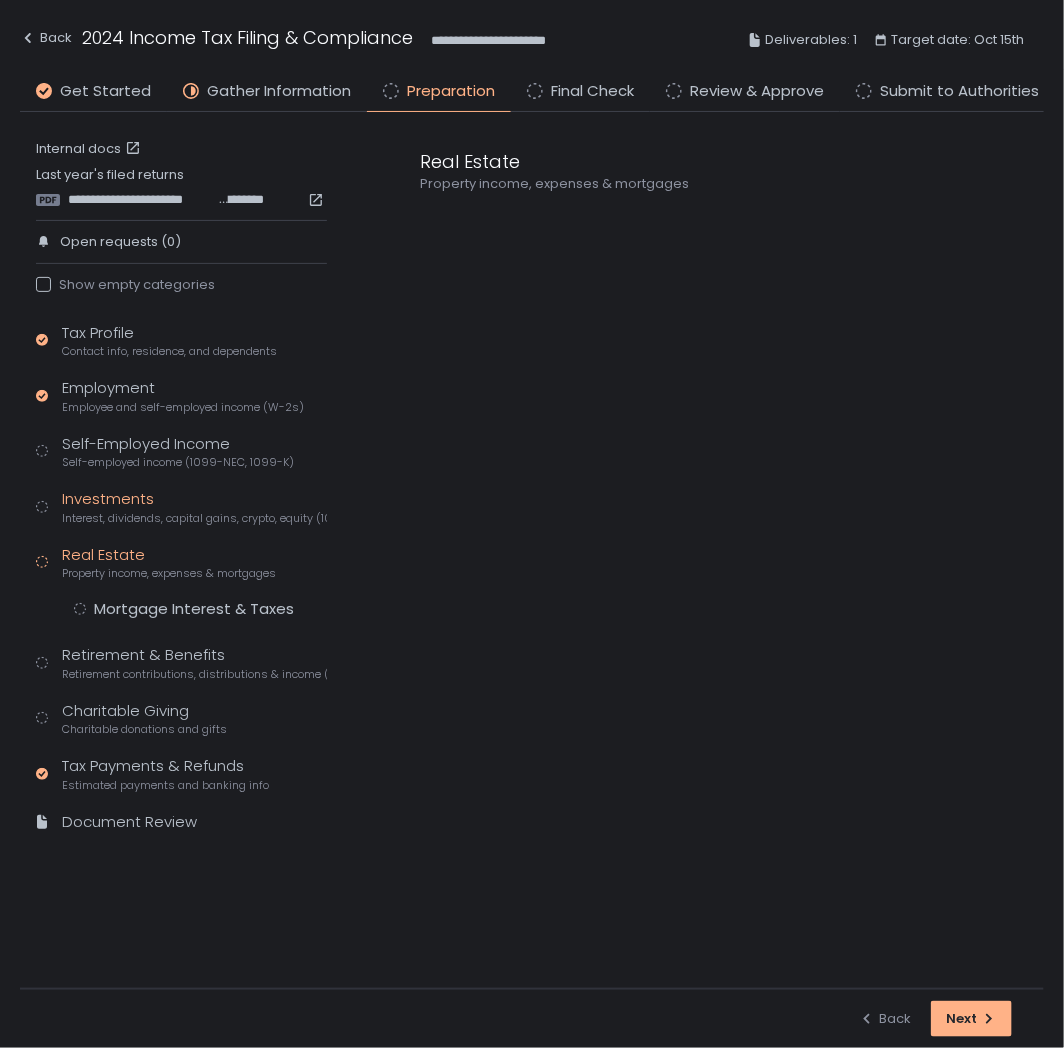click on "Investments Interest, dividends, capital gains, crypto, equity (1099s, K-1s)" 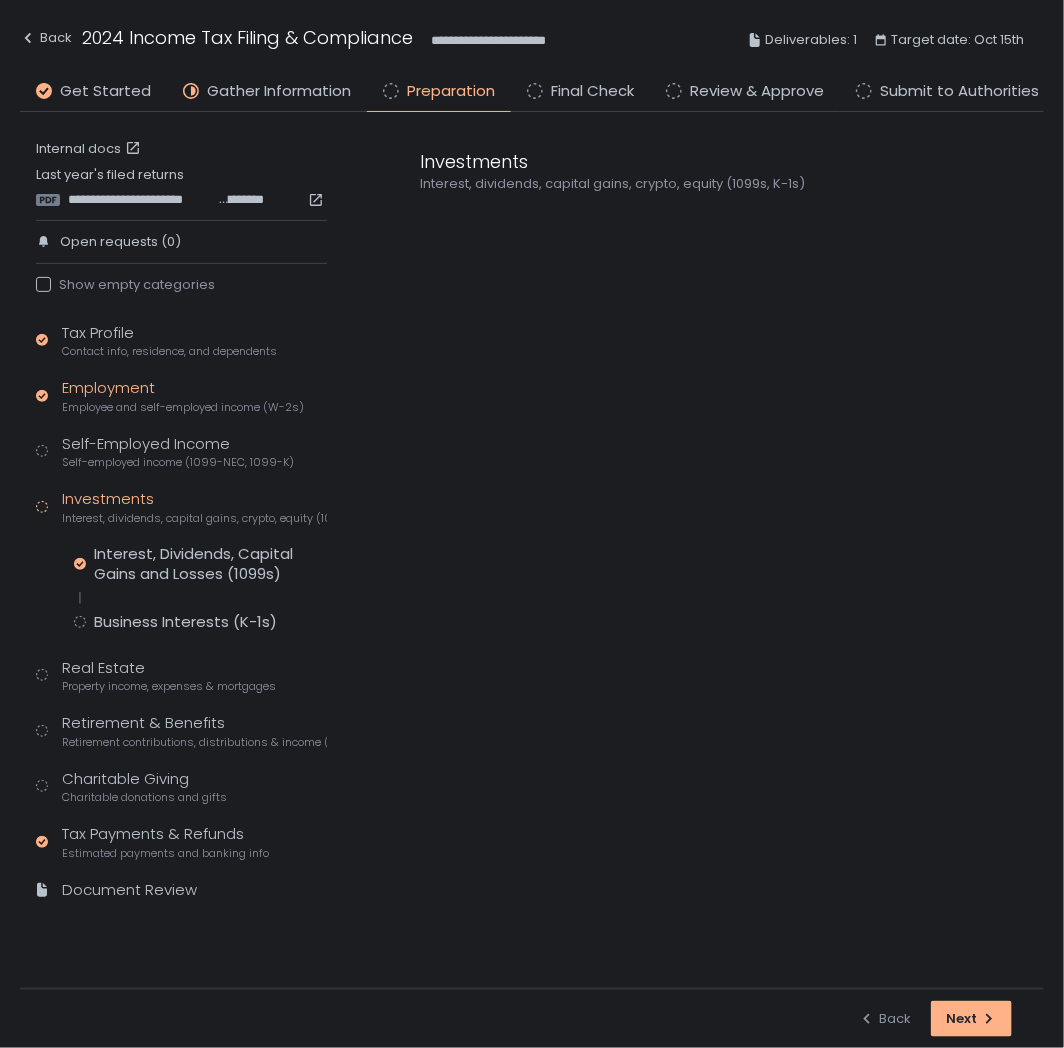 click on "Employee and self-employed income (W-2s)" 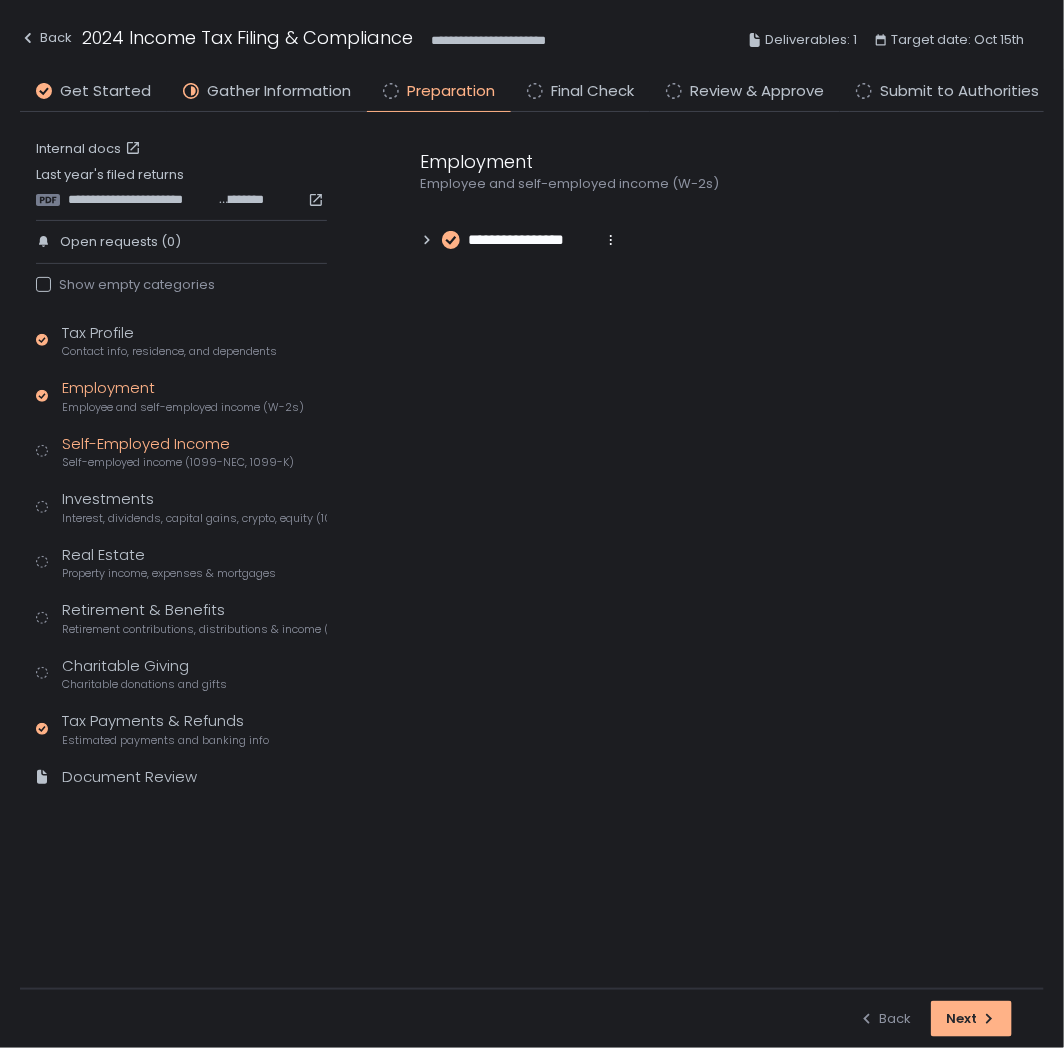 click on "Self-Employed Income Self-employed income (1099-NEC, 1099-K)" 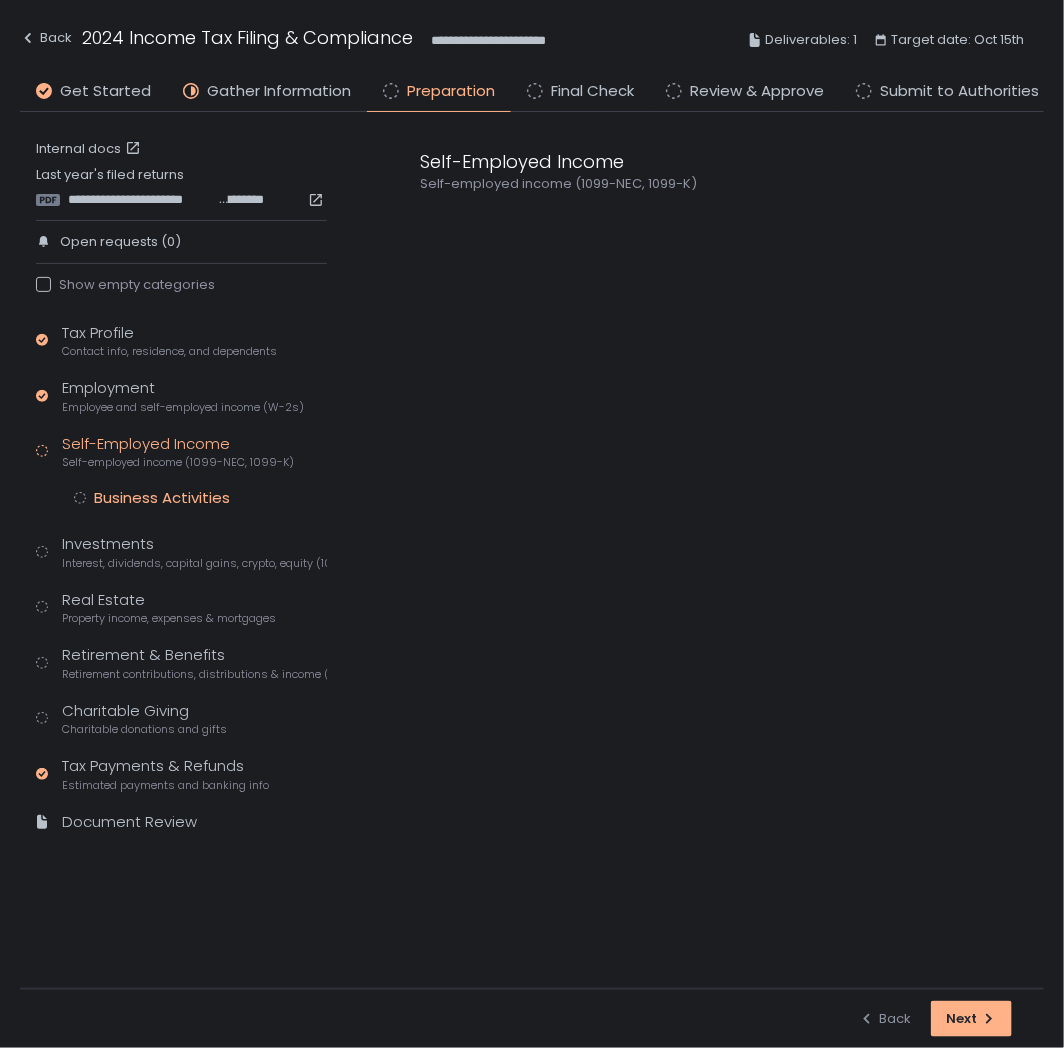 click on "Business Activities" 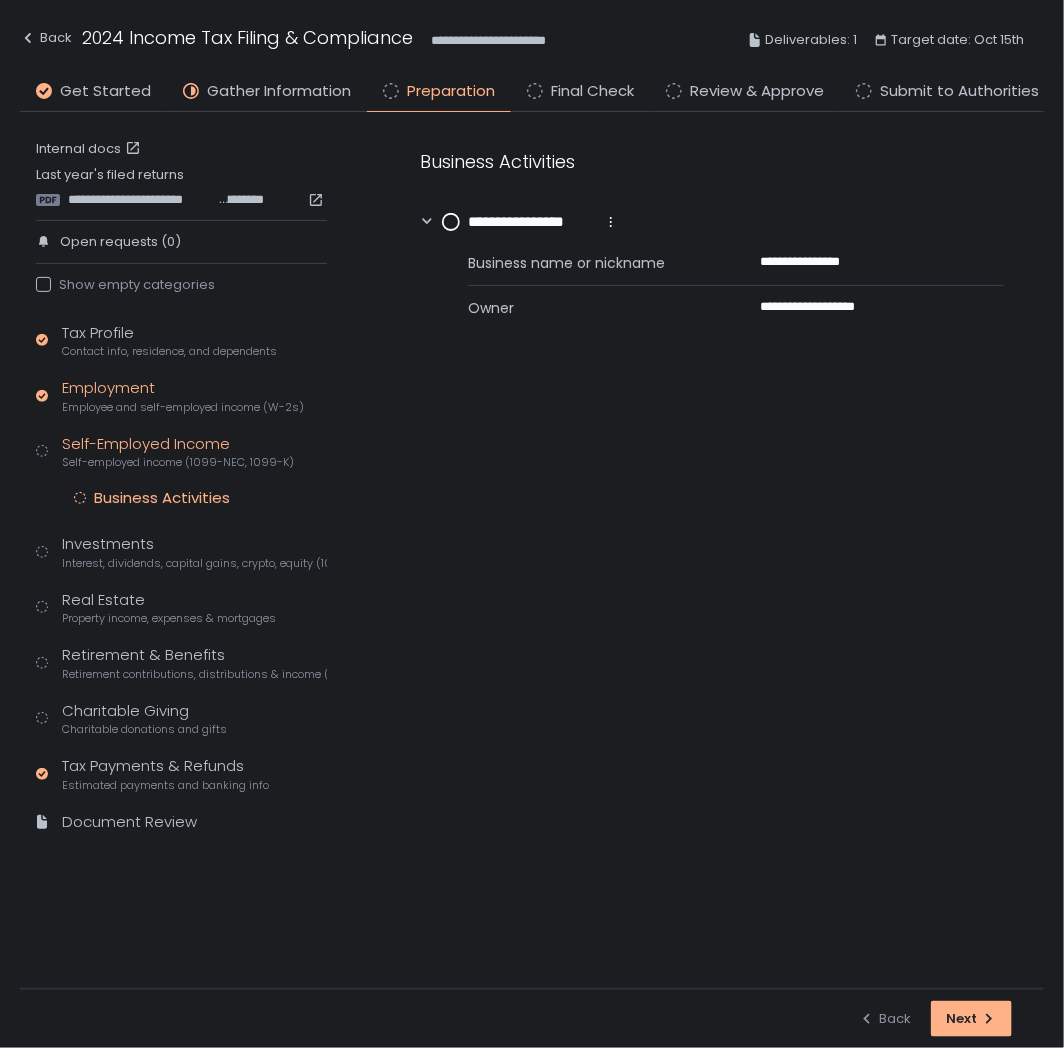 click on "Employment Employee and self-employed income (W-2s)" 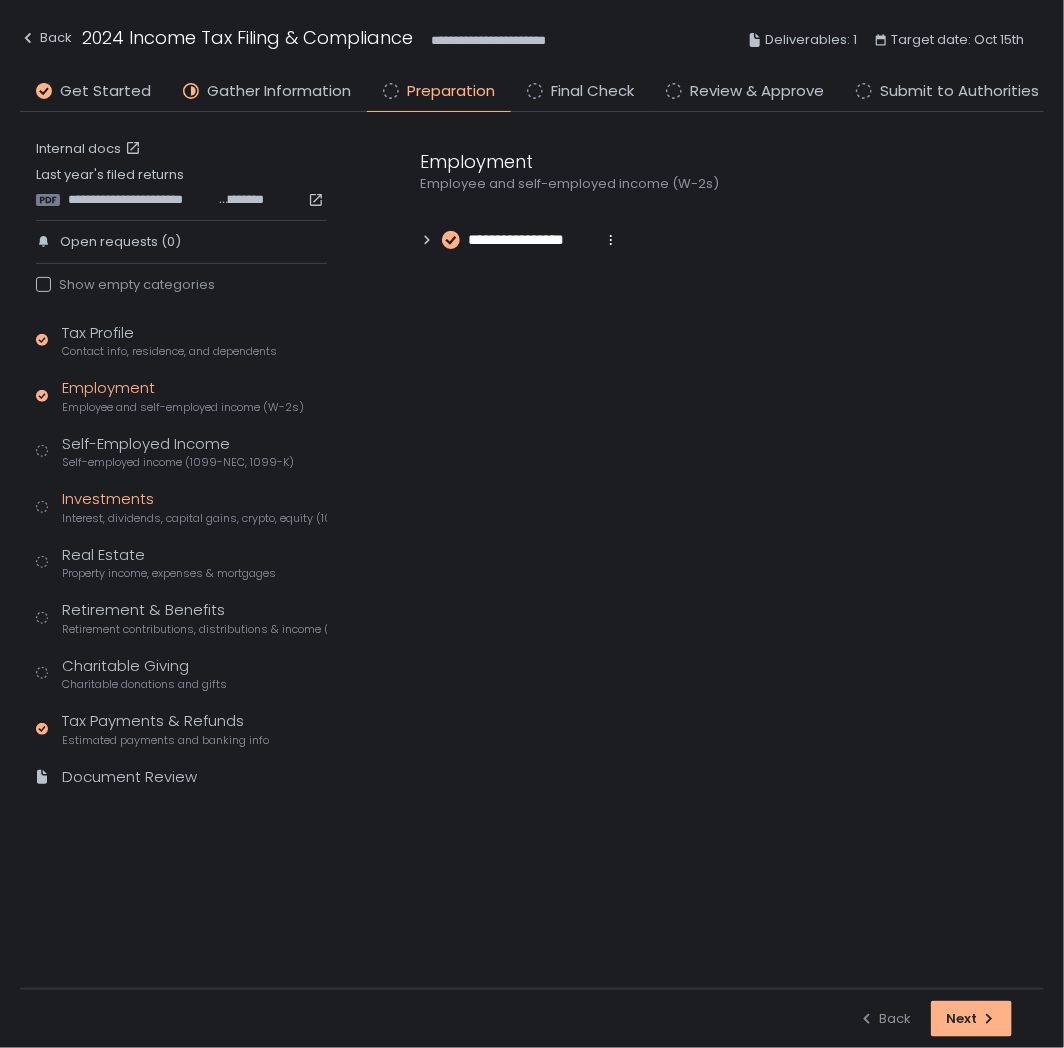 click on "Investments Interest, dividends, capital gains, crypto, equity (1099s, K-1s)" 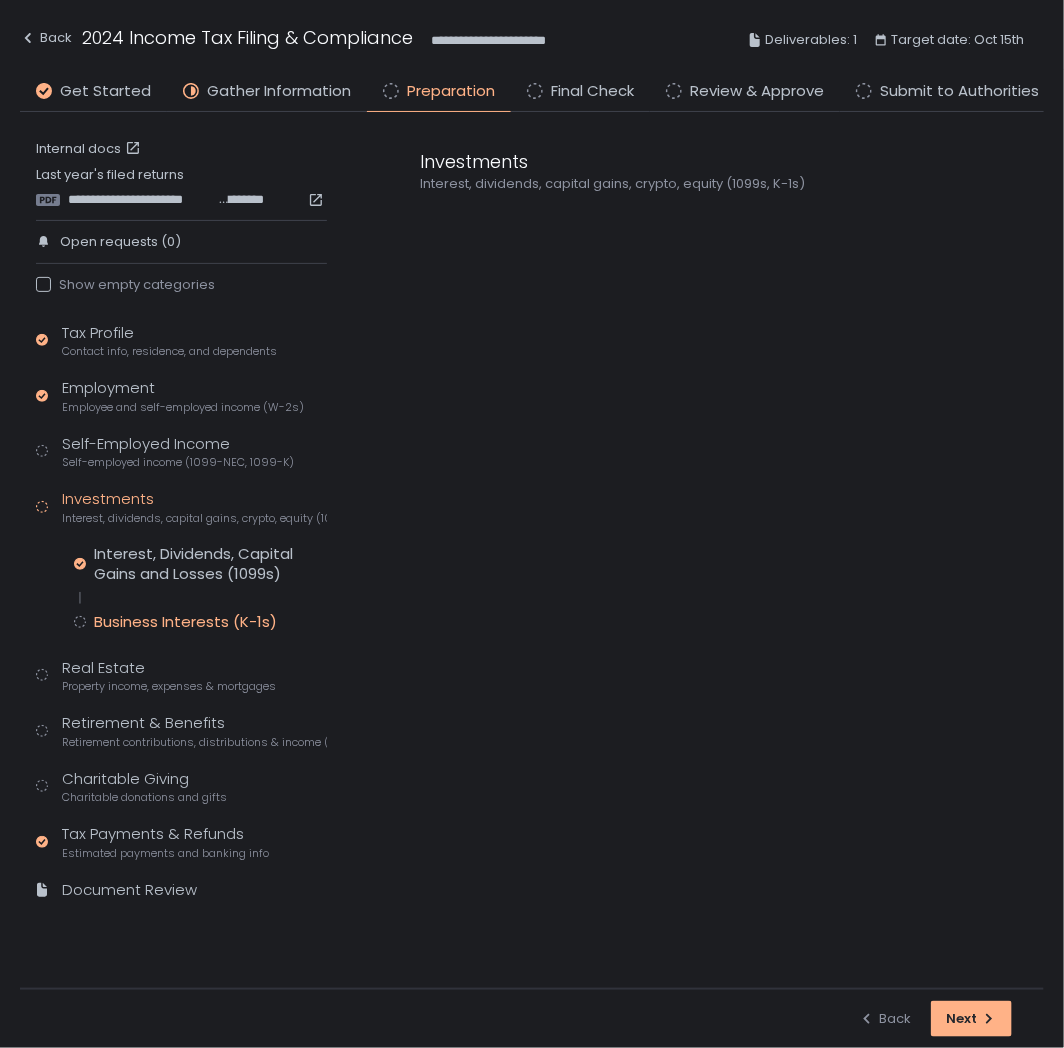 click on "Business Interests (K-1s)" 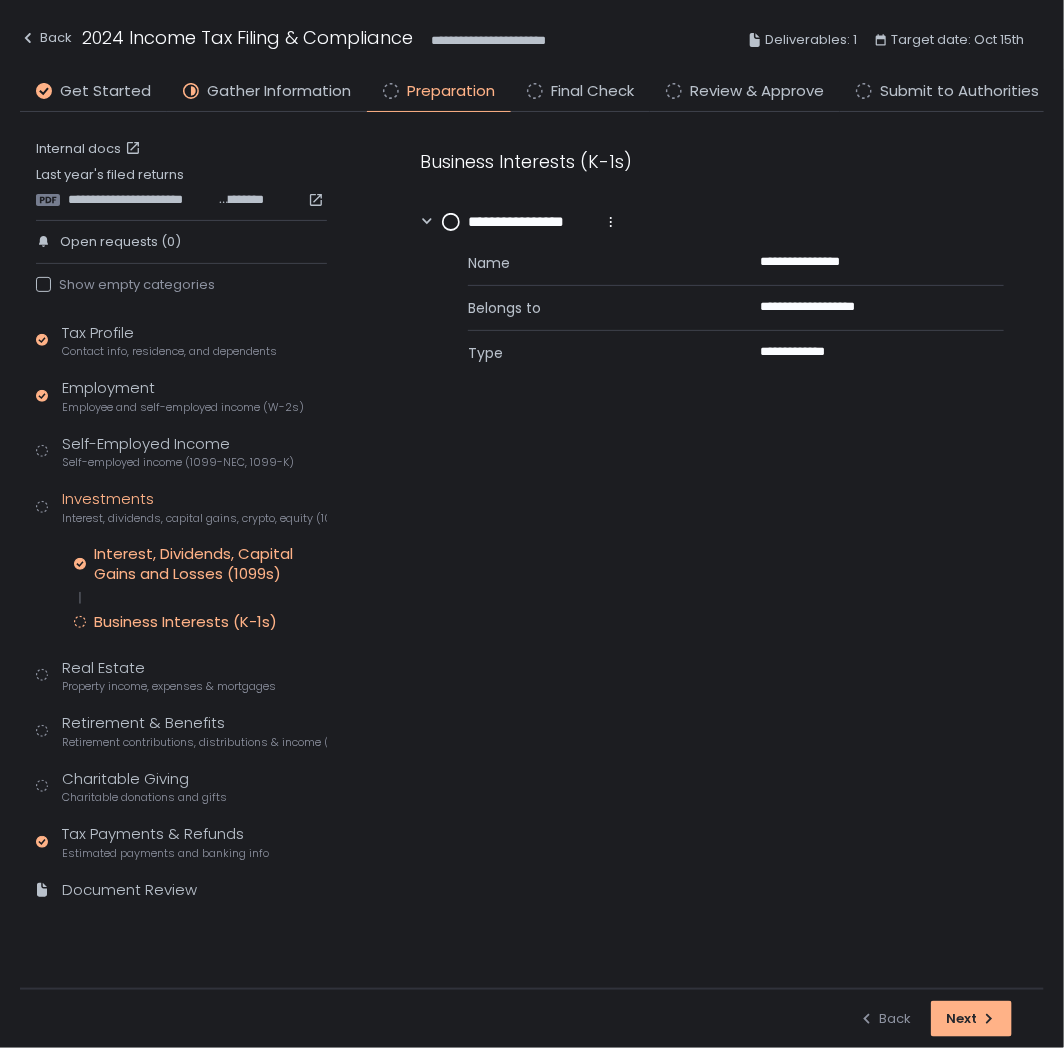 click on "Interest, Dividends, Capital Gains and Losses (1099s)" 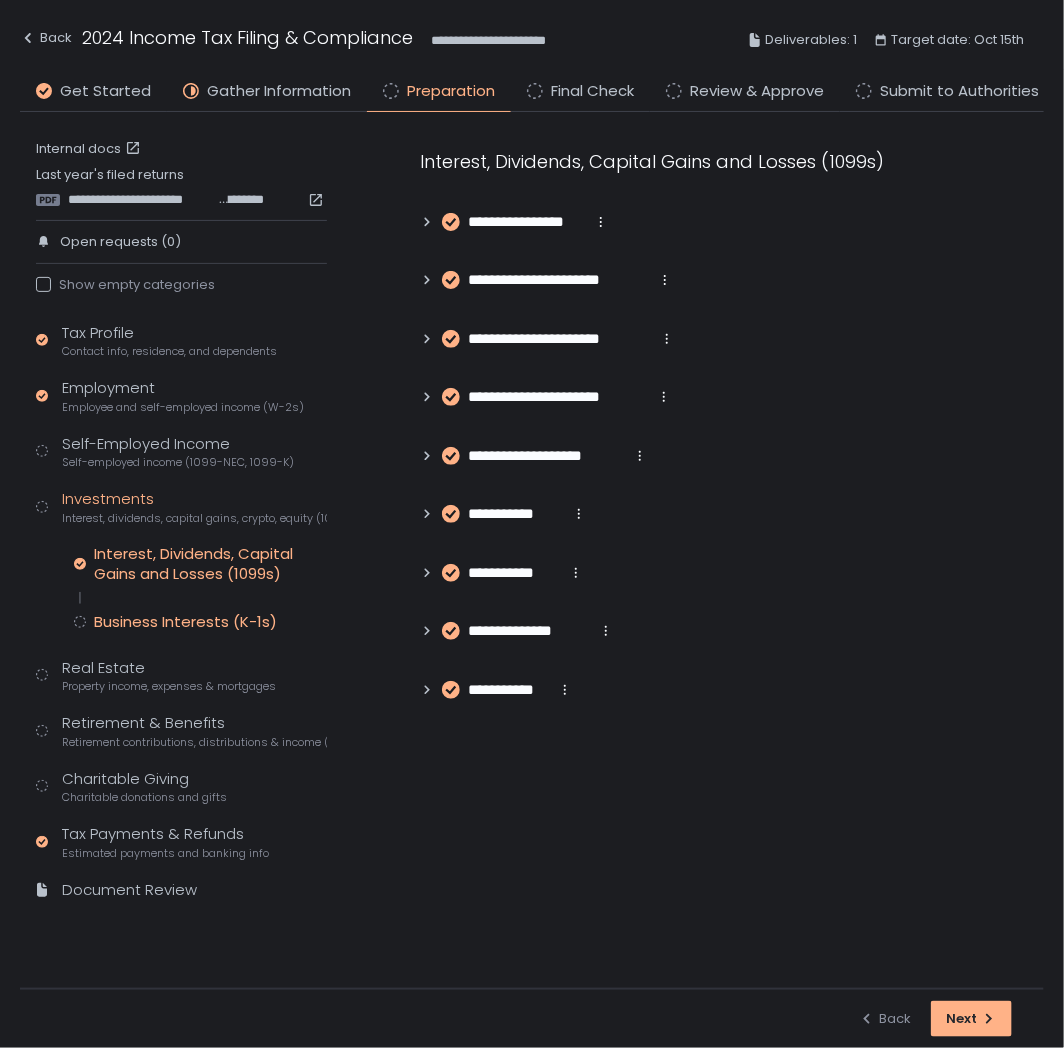 click on "Business Interests (K-1s)" 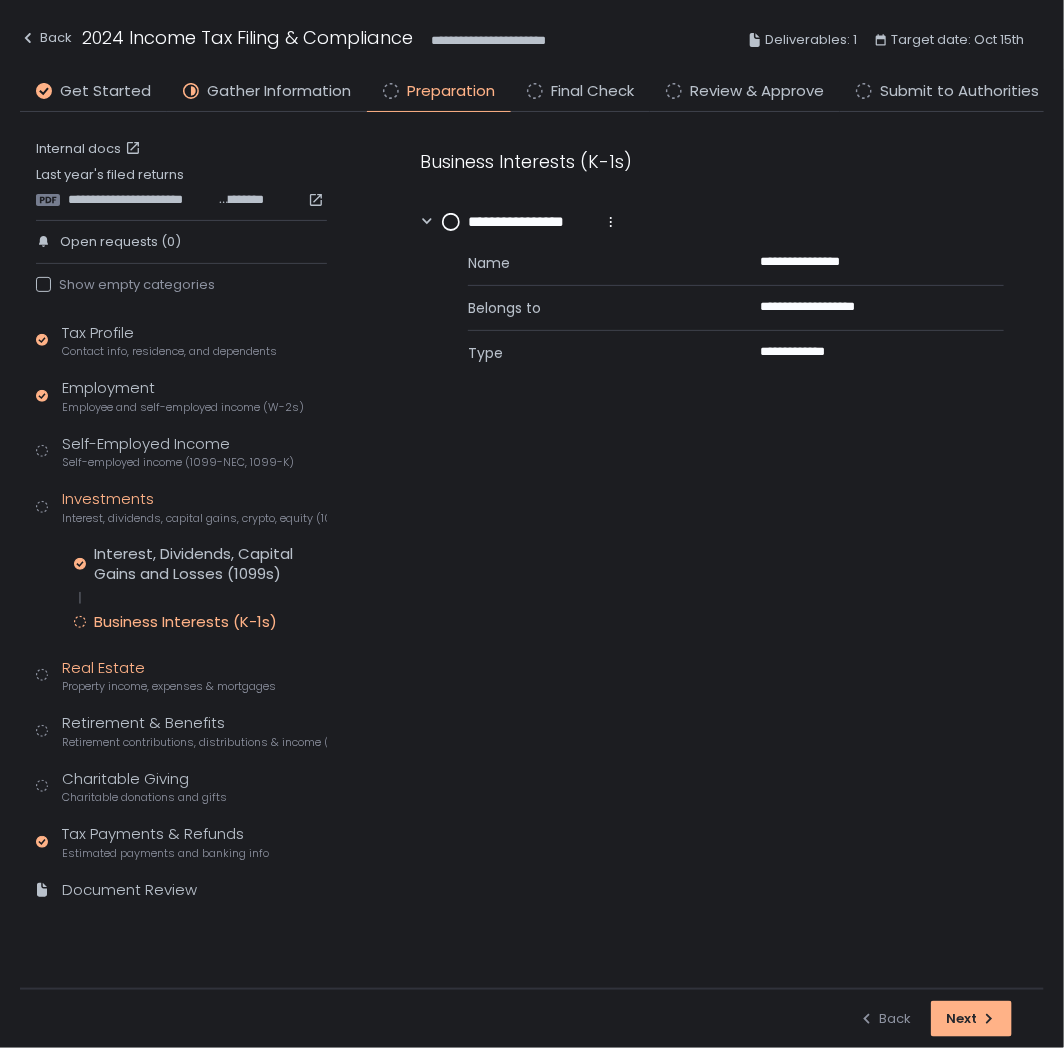 click on "Real Estate Property income, expenses & mortgages" 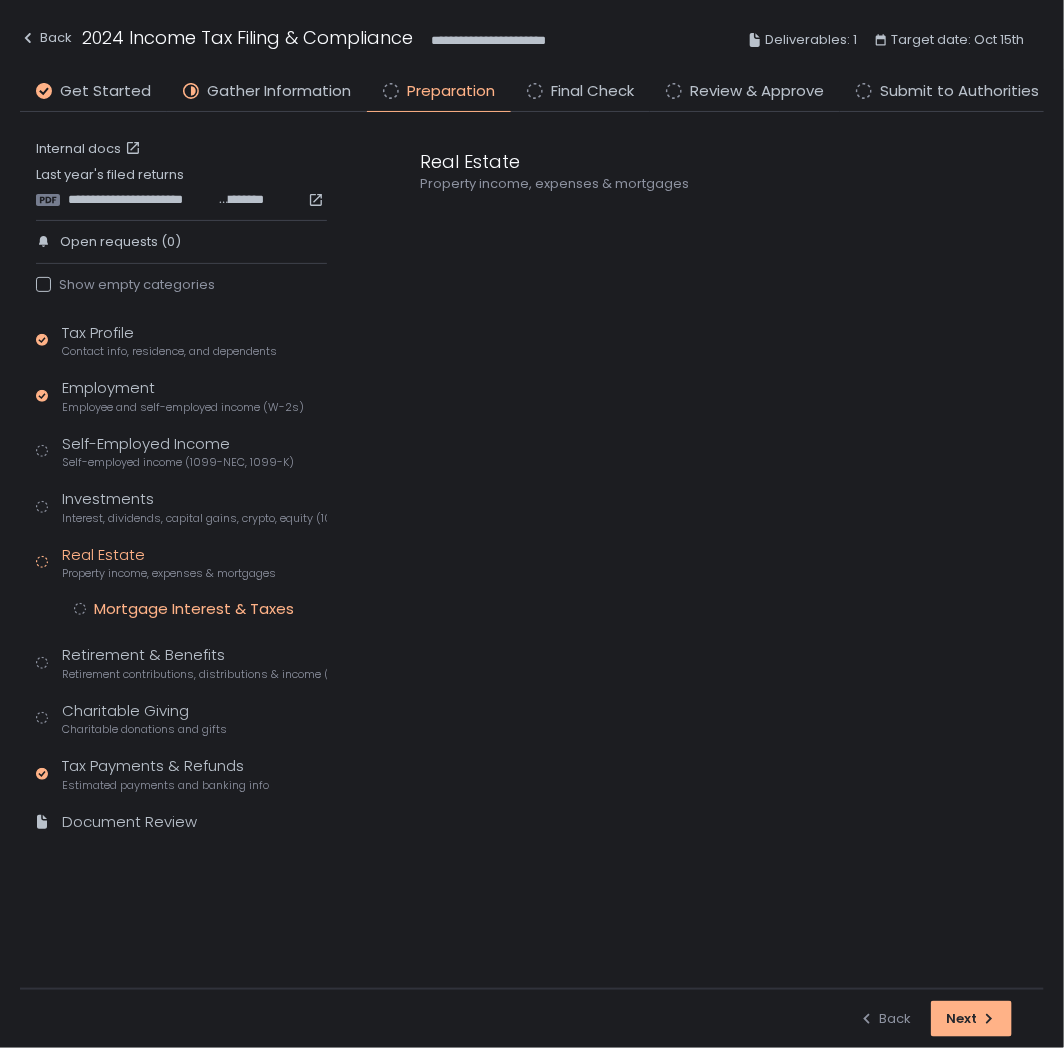 click on "Mortgage Interest & Taxes" 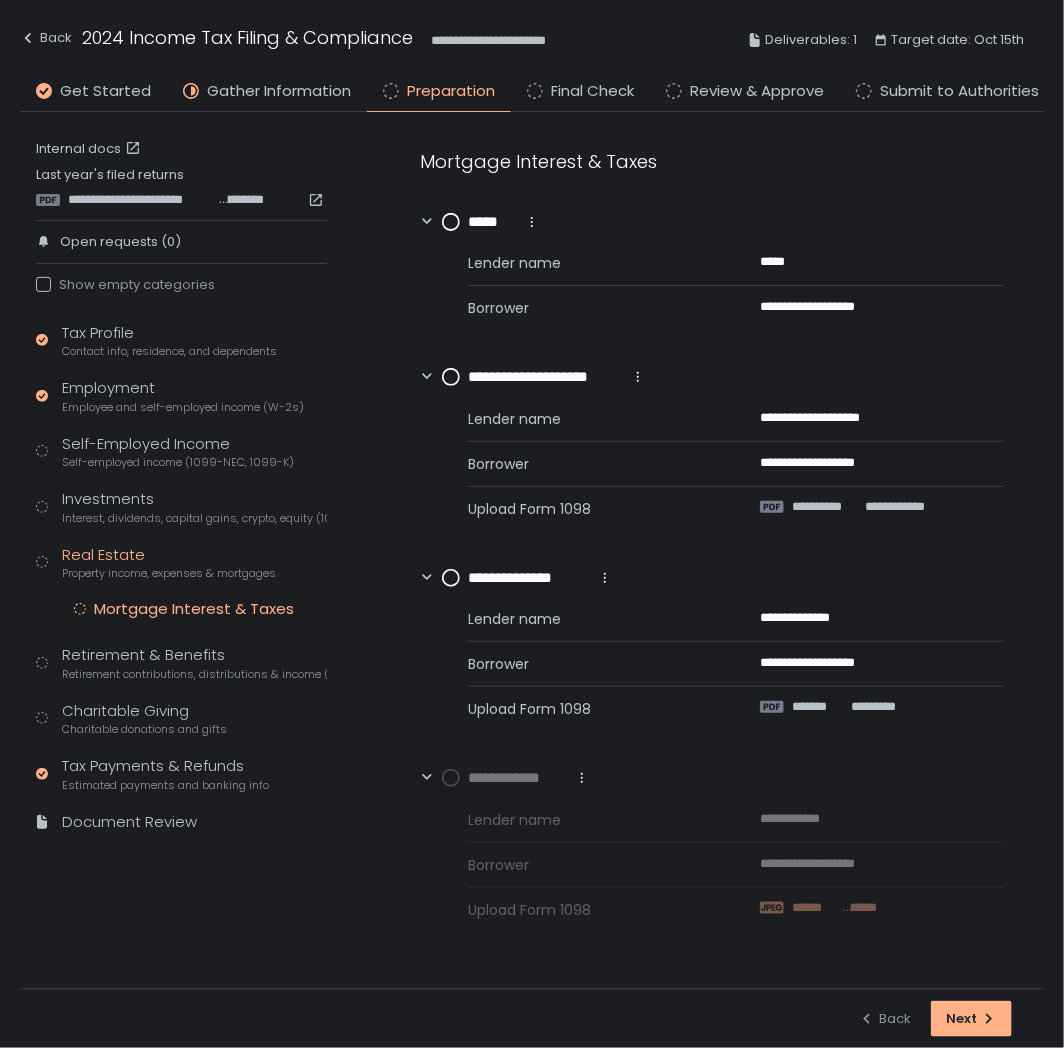 click on "********" at bounding box center (858, 908) 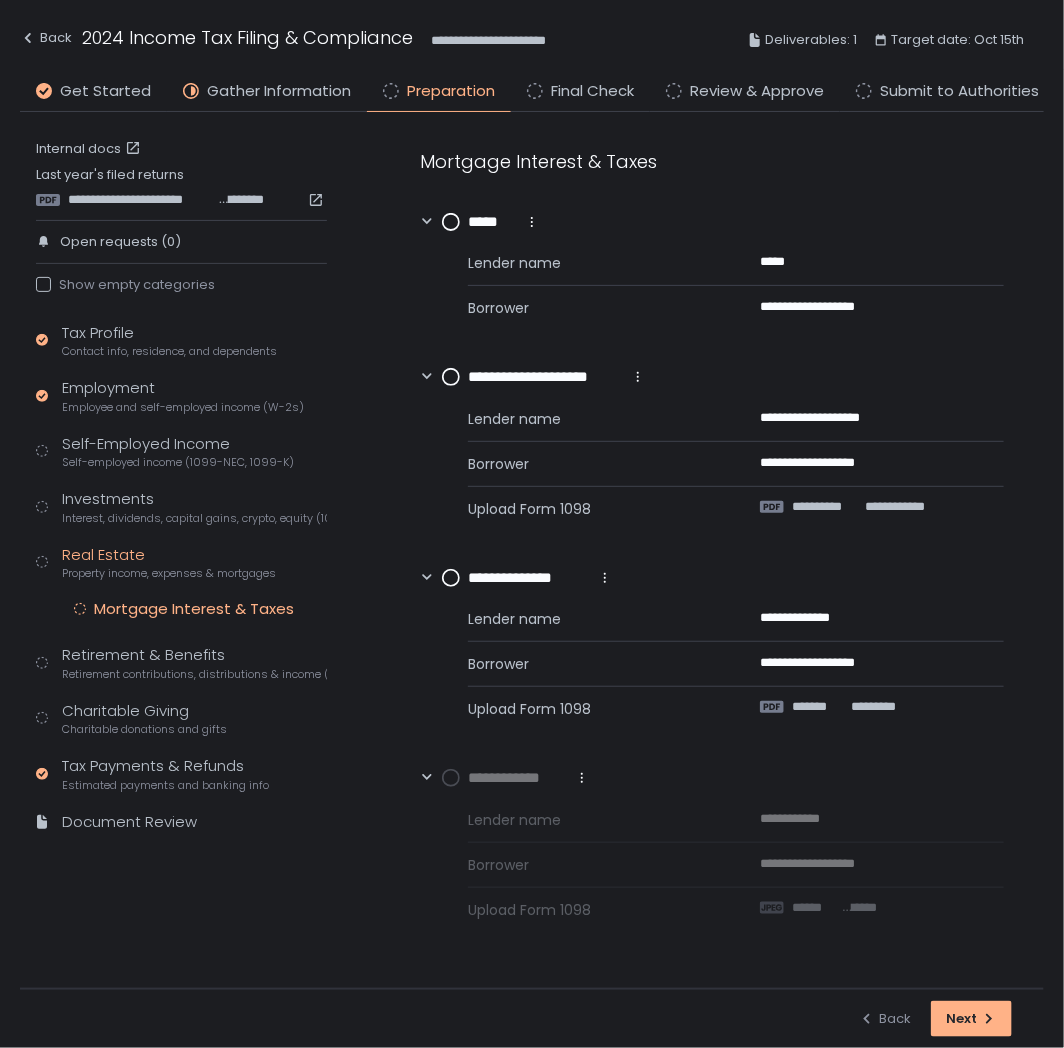 click on "**********" 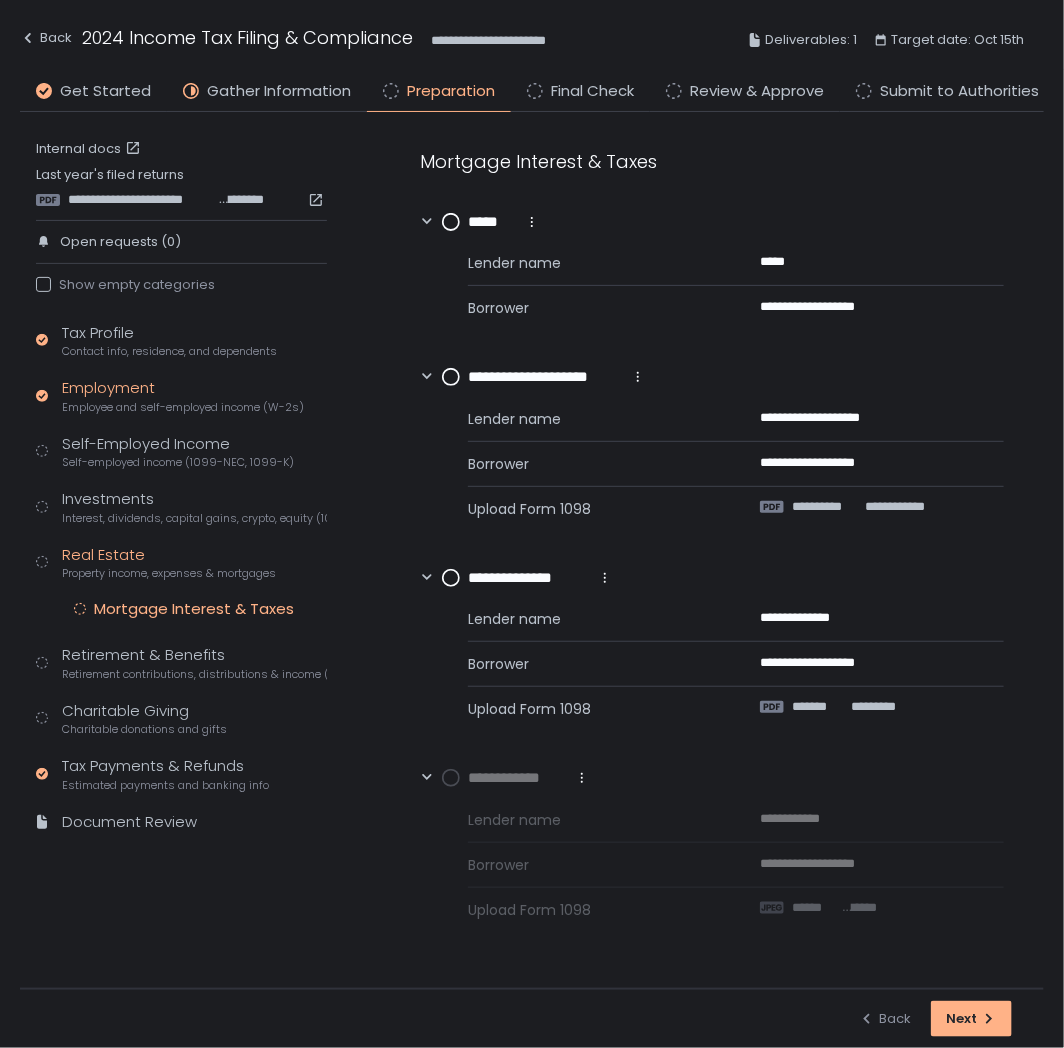 click on "Employment Employee and self-employed income (W-2s)" 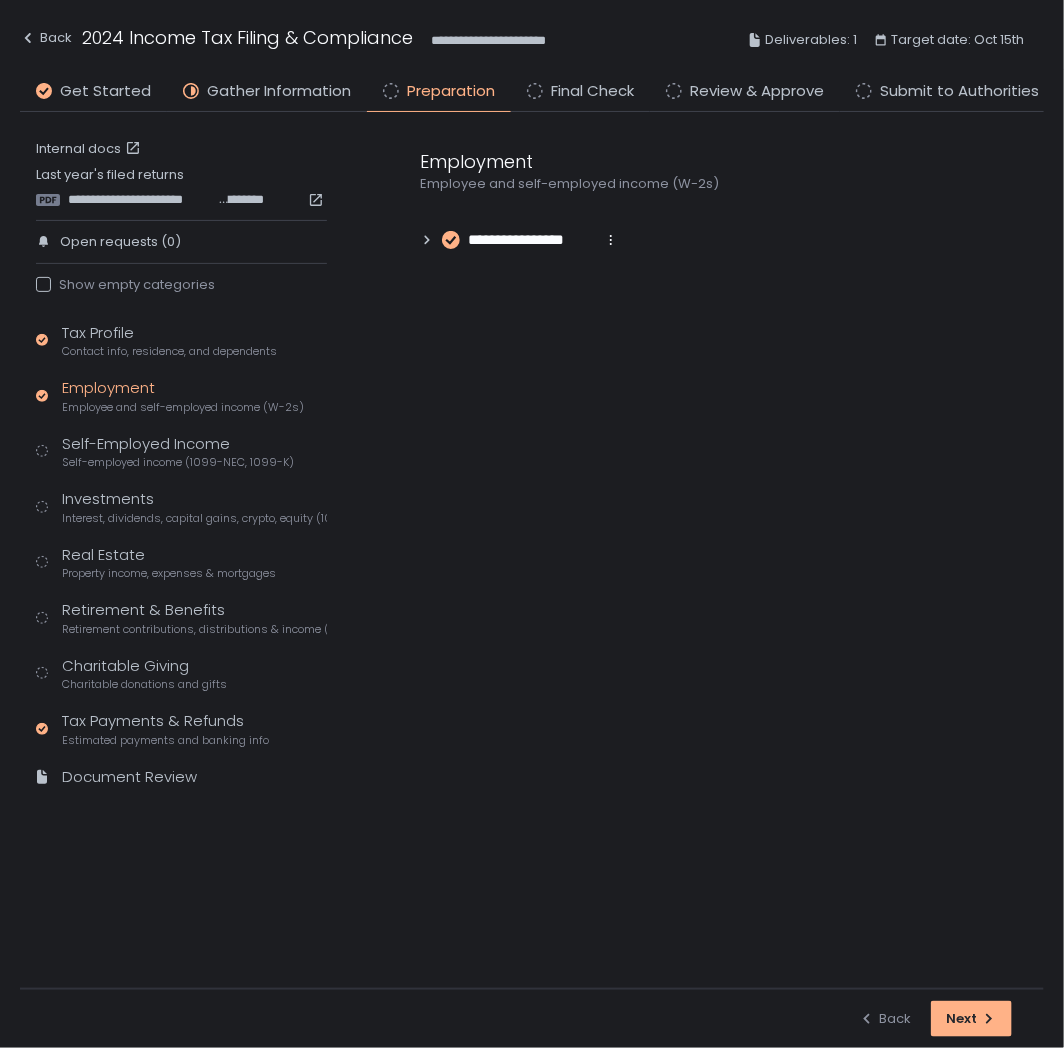 click on "**********" at bounding box center (712, 200) 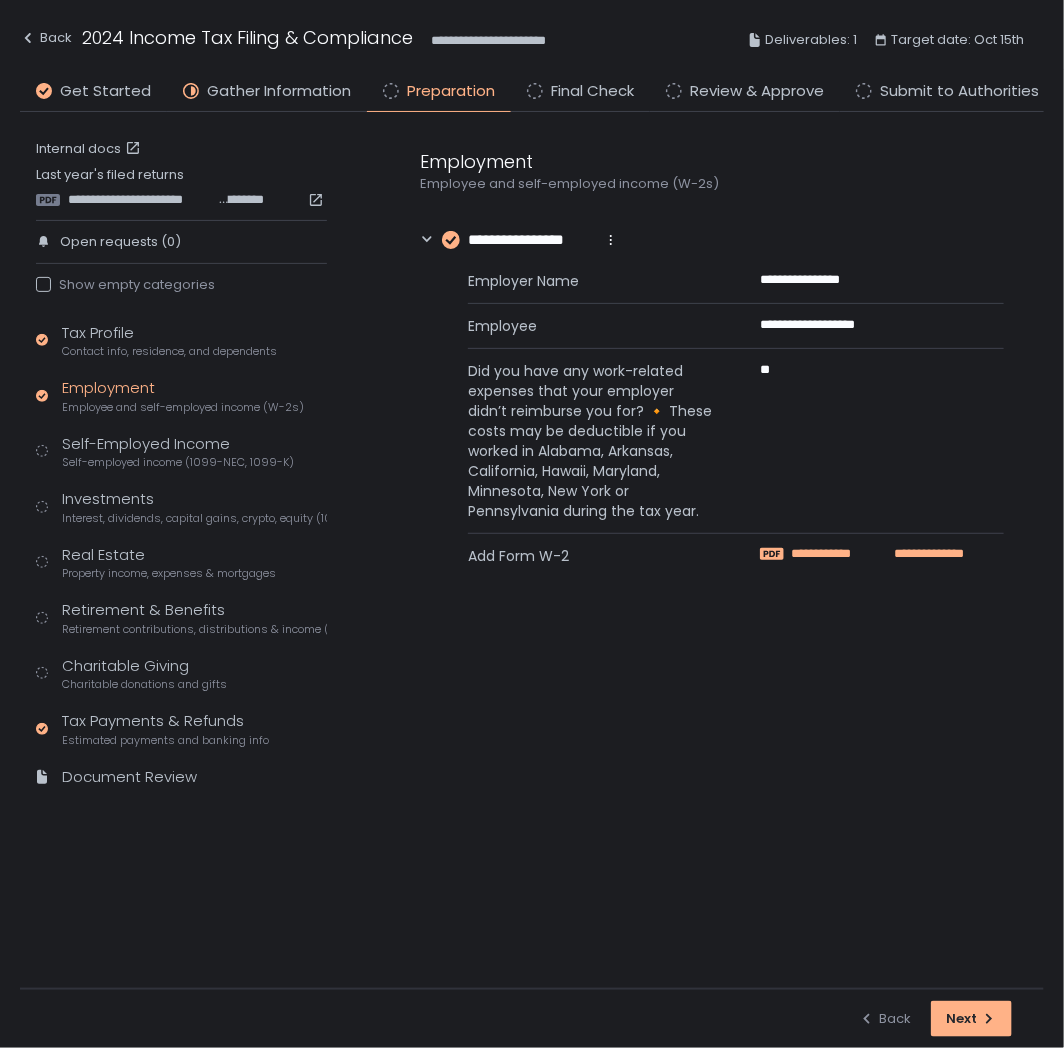 click on "**********" at bounding box center [837, 554] 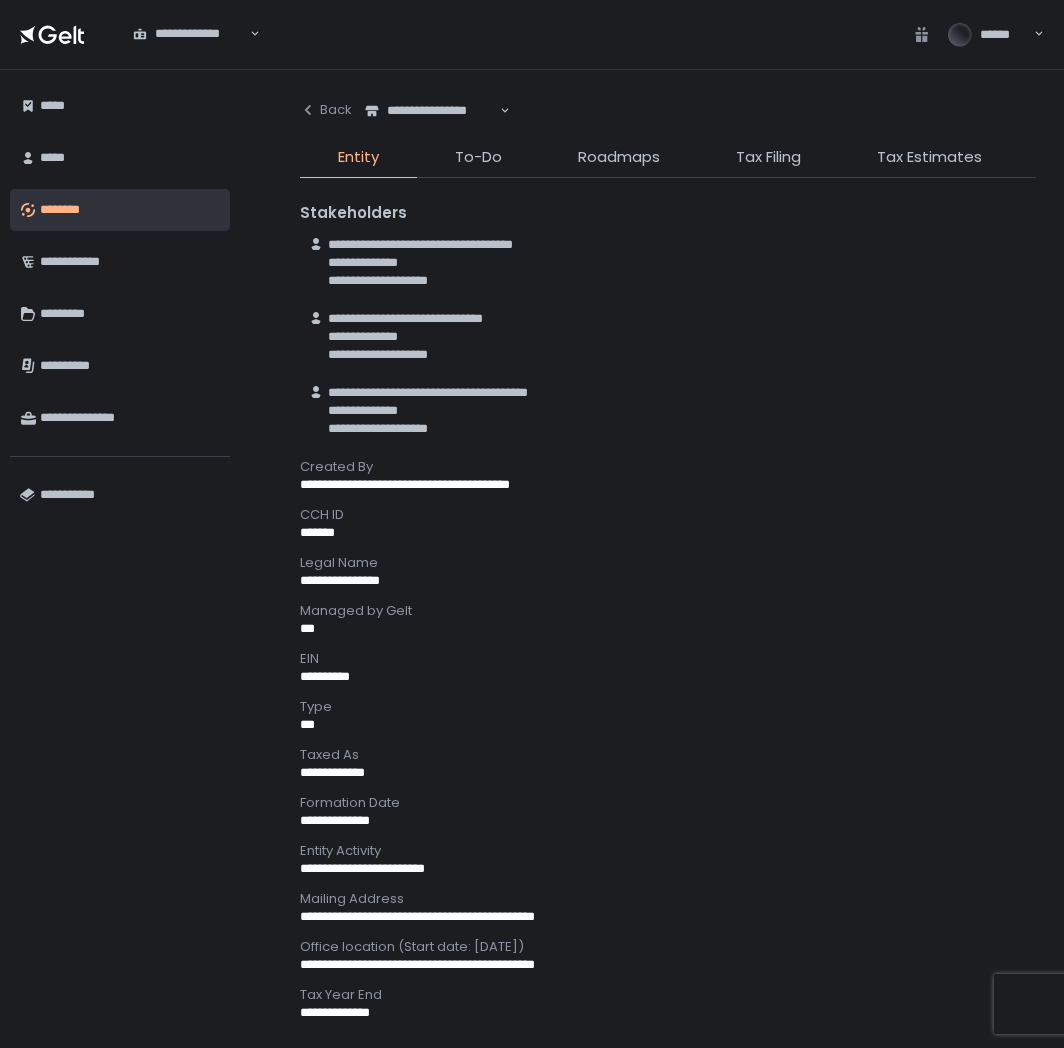 scroll, scrollTop: 0, scrollLeft: 0, axis: both 